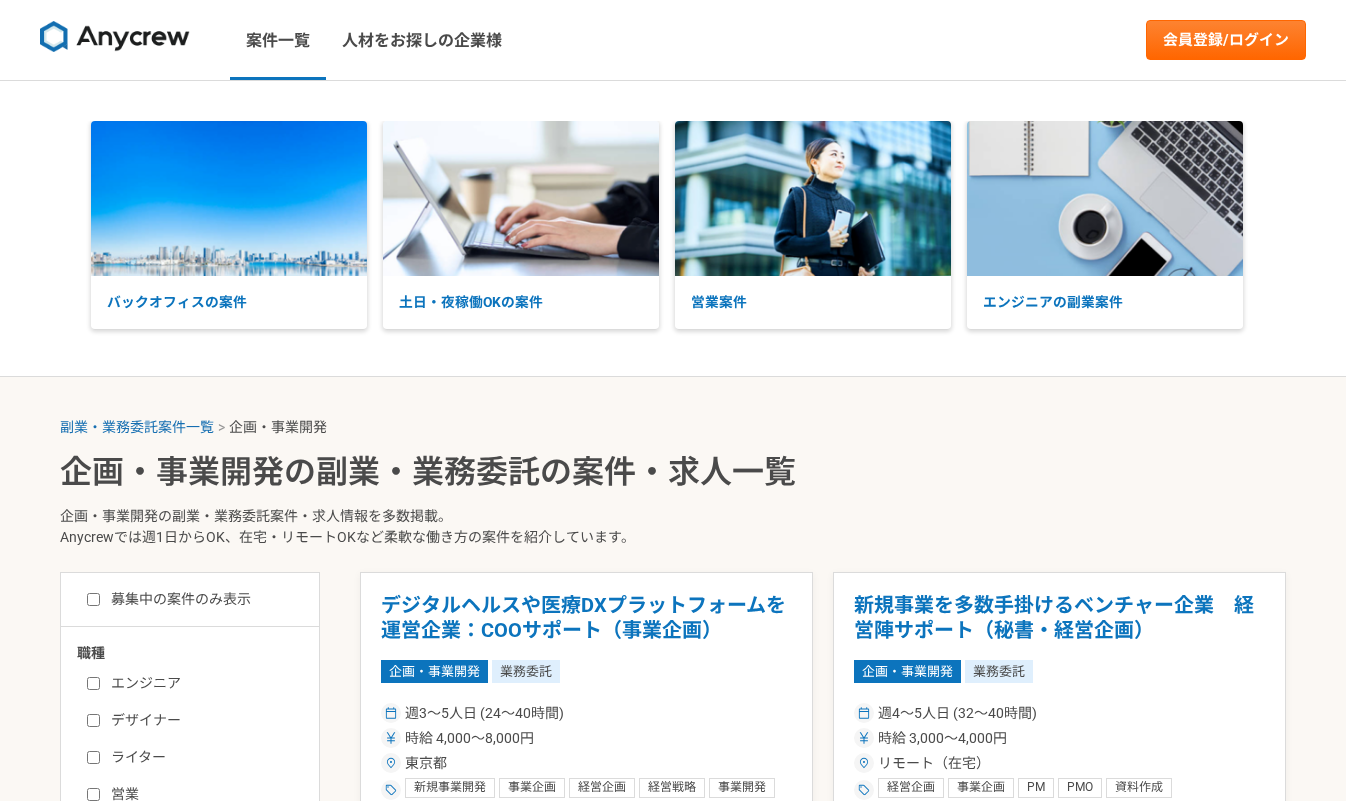 scroll, scrollTop: 0, scrollLeft: 0, axis: both 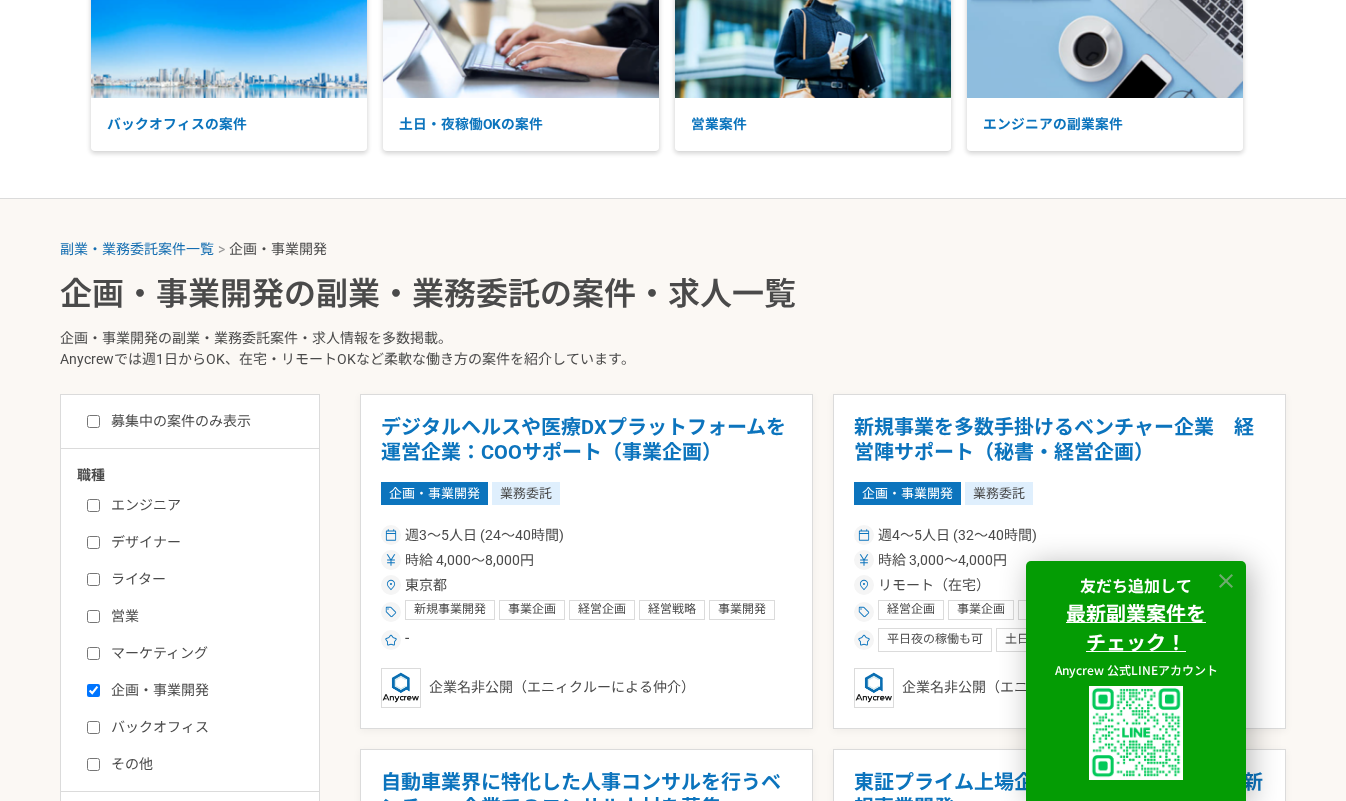 click 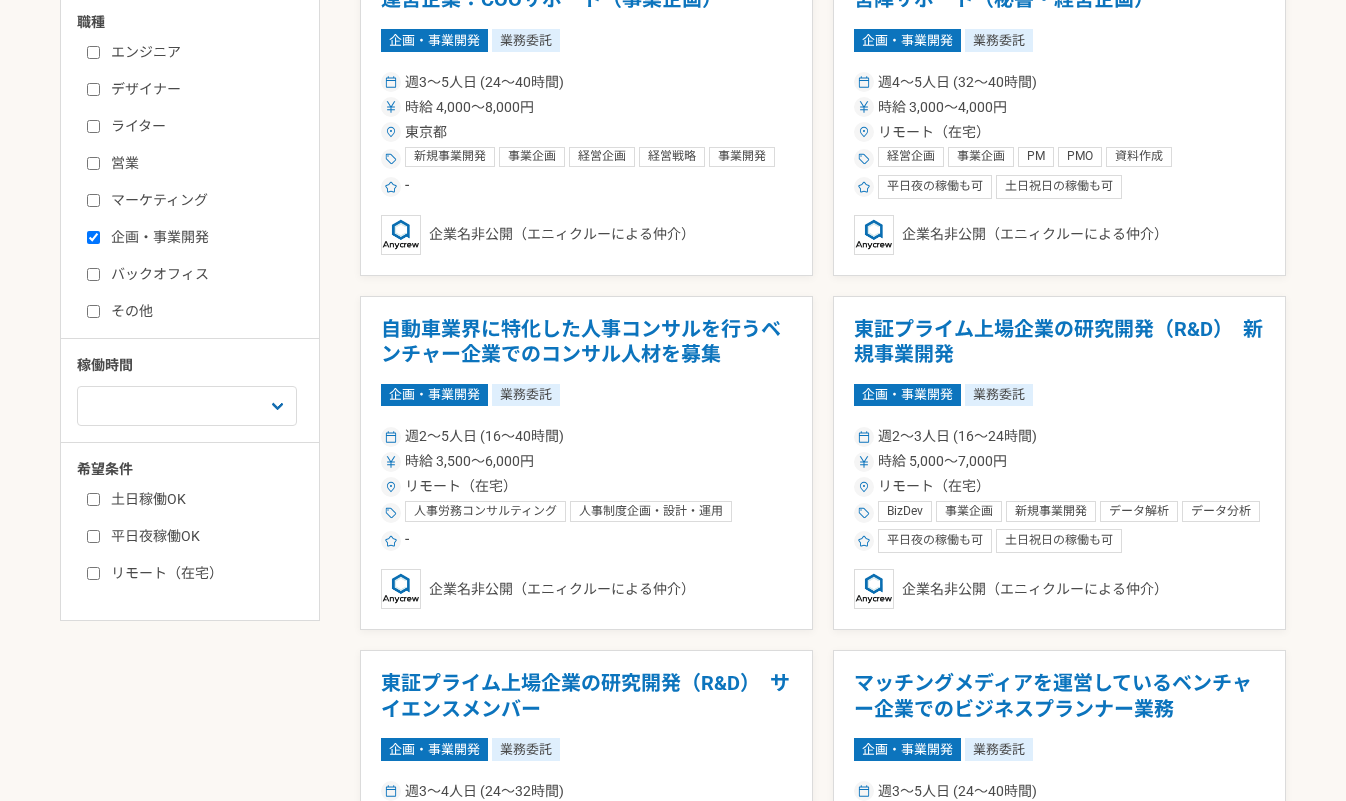 scroll, scrollTop: 651, scrollLeft: 0, axis: vertical 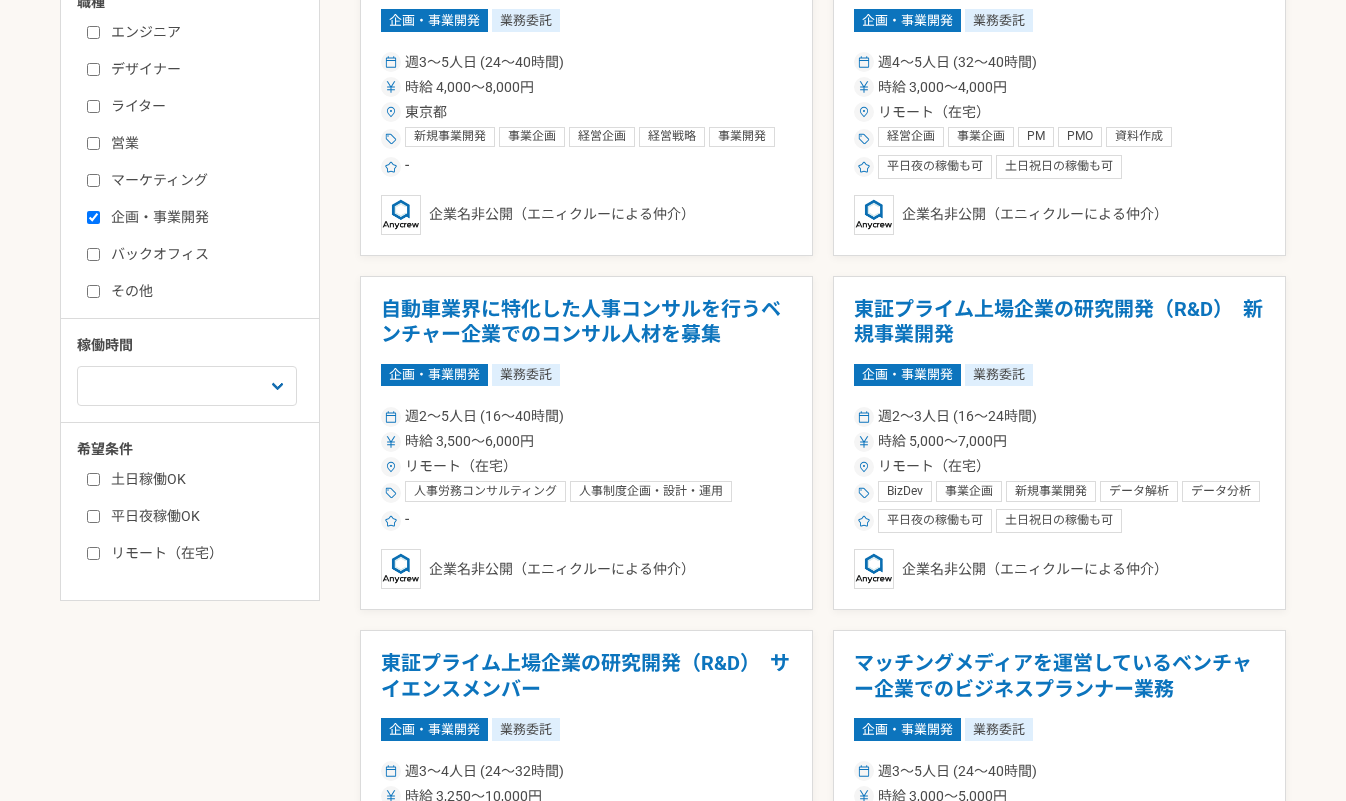 click on "土日稼働OK 平日夜稼働OK リモート（在宅）" at bounding box center [197, 513] 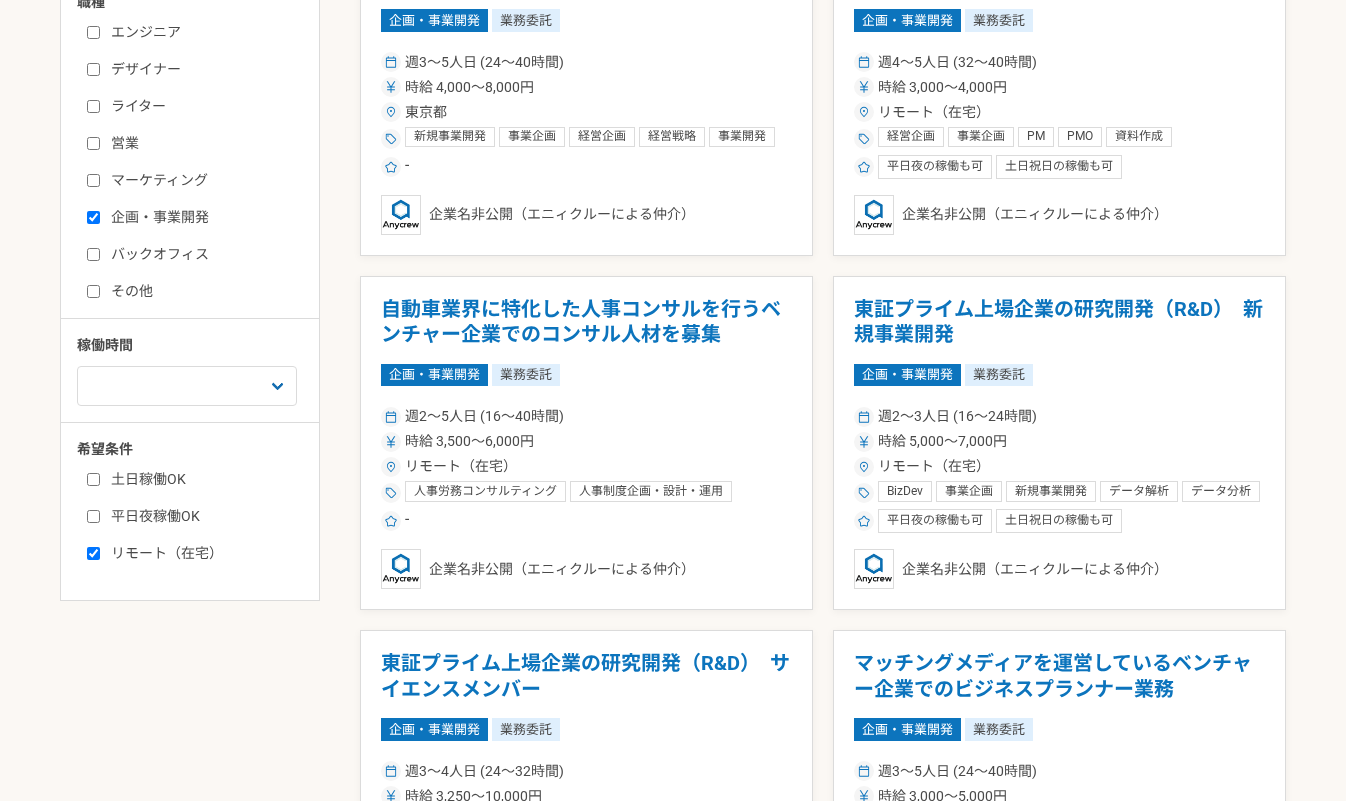 checkbox on "true" 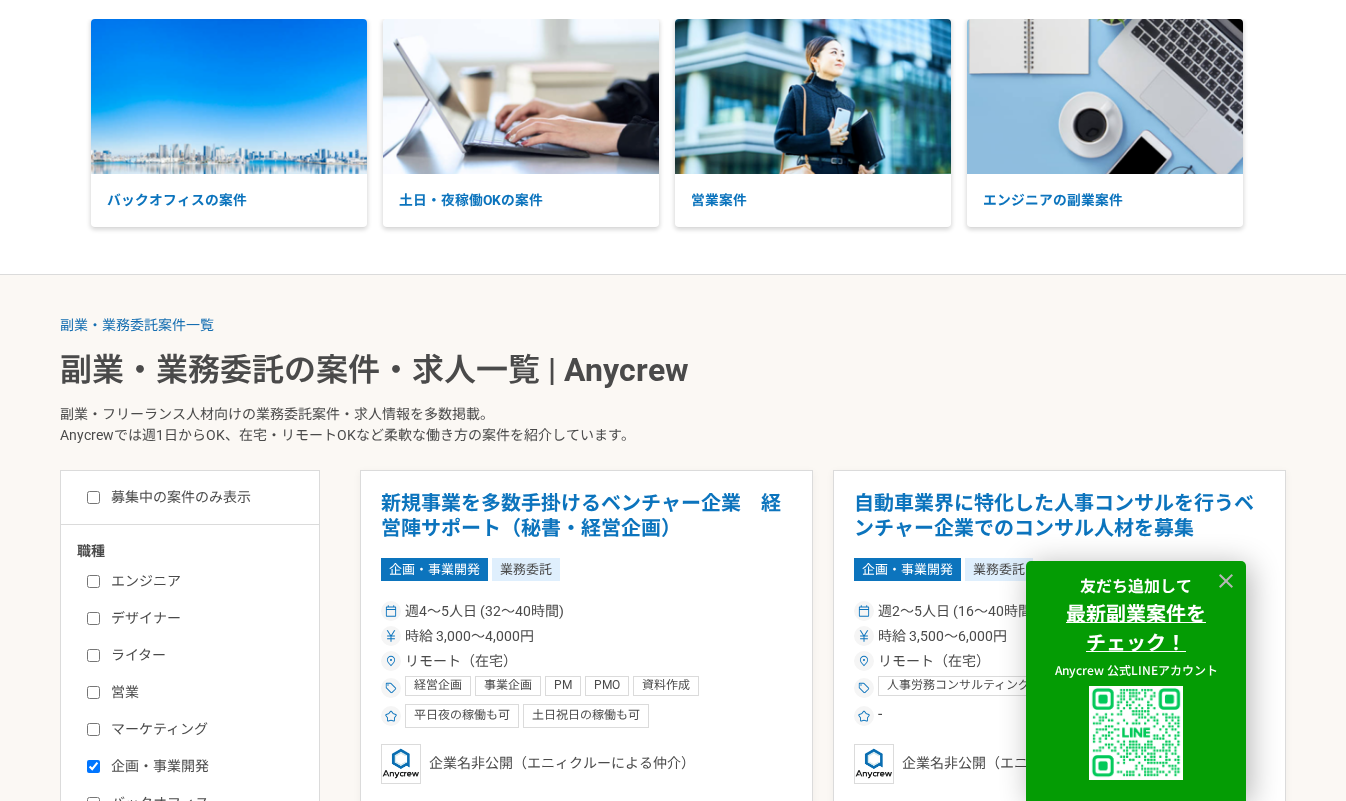 scroll, scrollTop: 0, scrollLeft: 0, axis: both 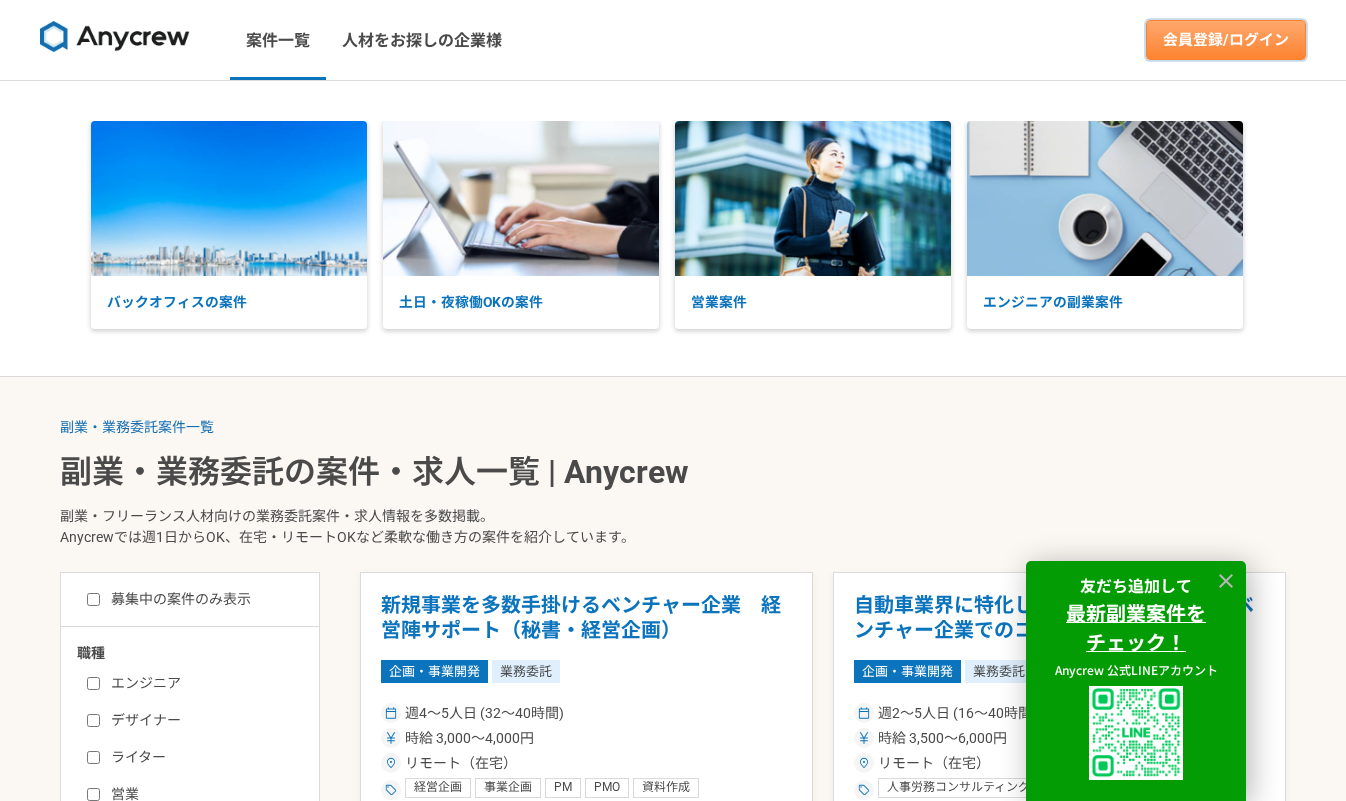 click on "会員登録/ログイン" at bounding box center (1226, 40) 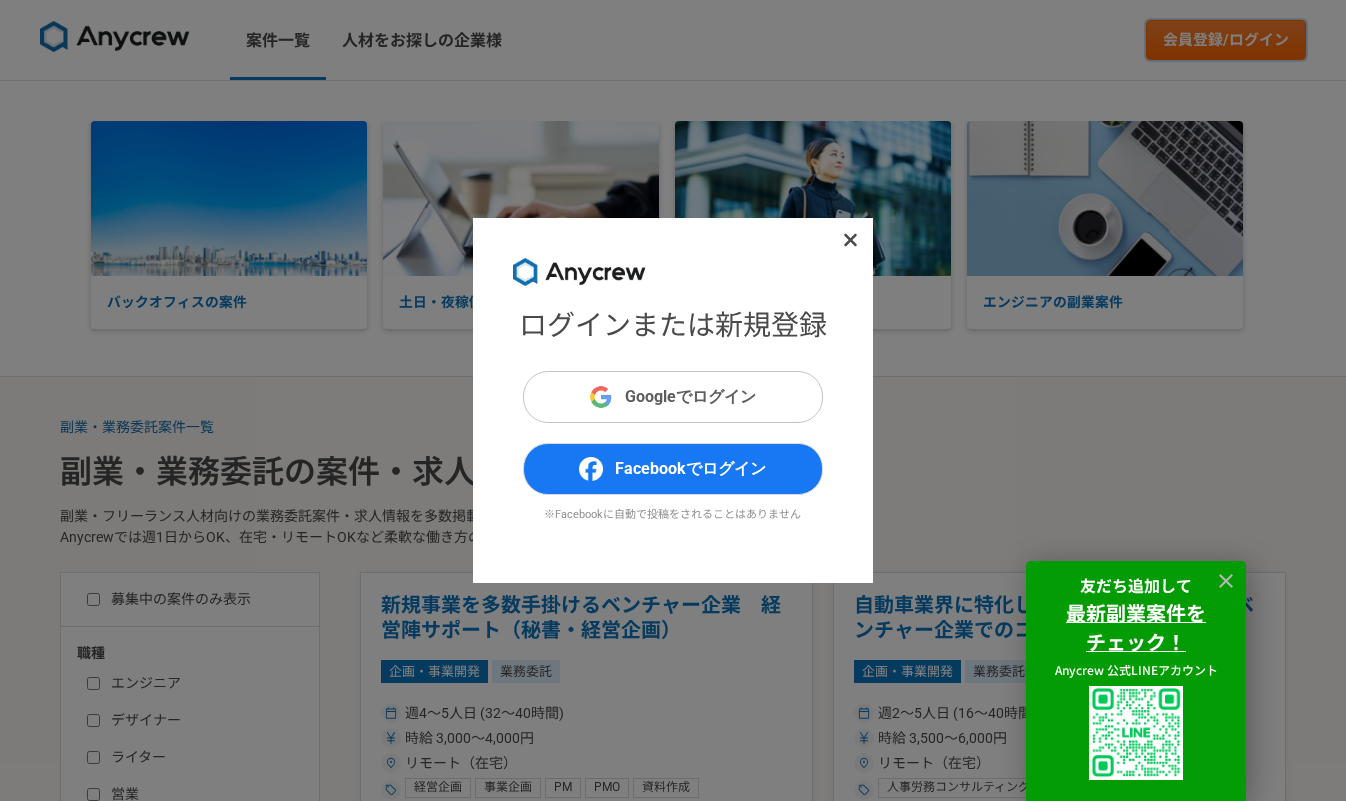 click on "Googleでログイン" at bounding box center [673, 397] 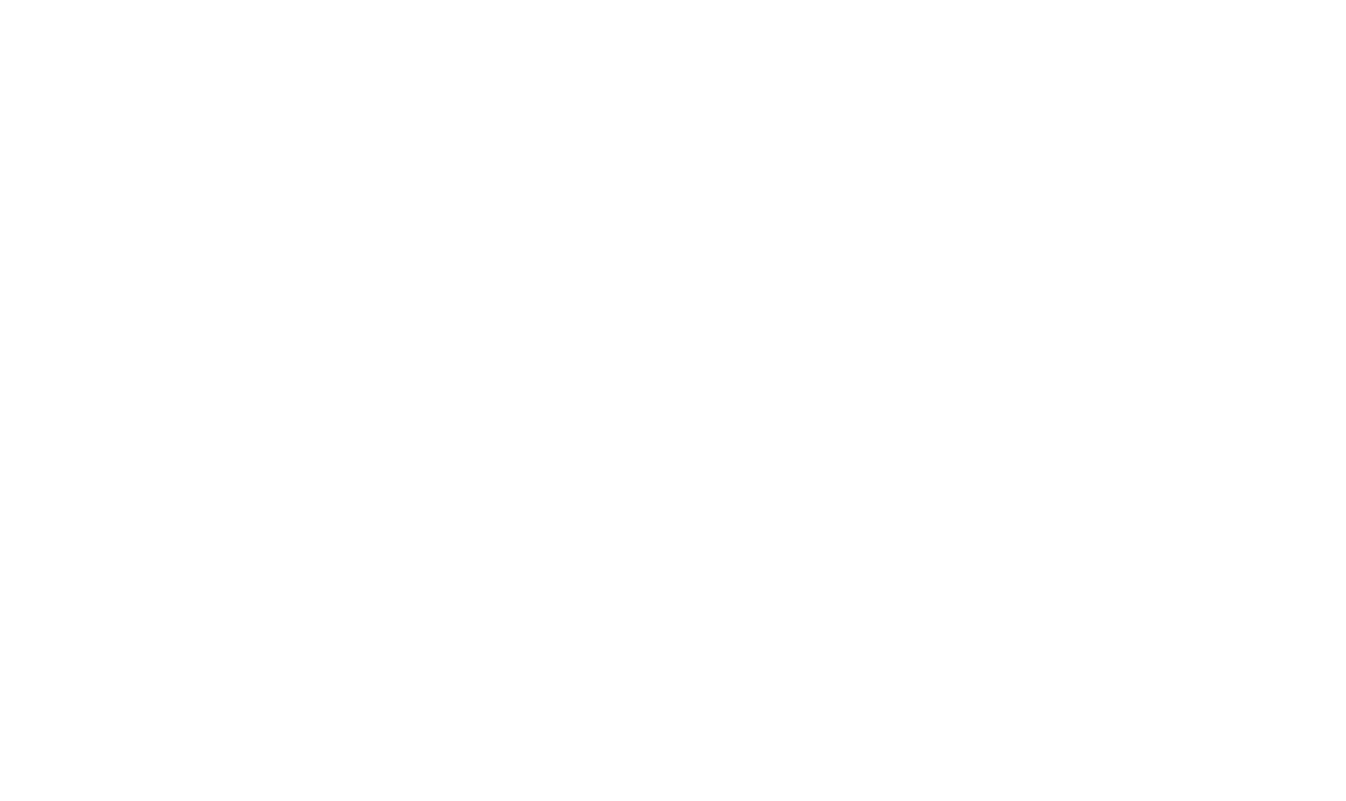 scroll, scrollTop: 0, scrollLeft: 0, axis: both 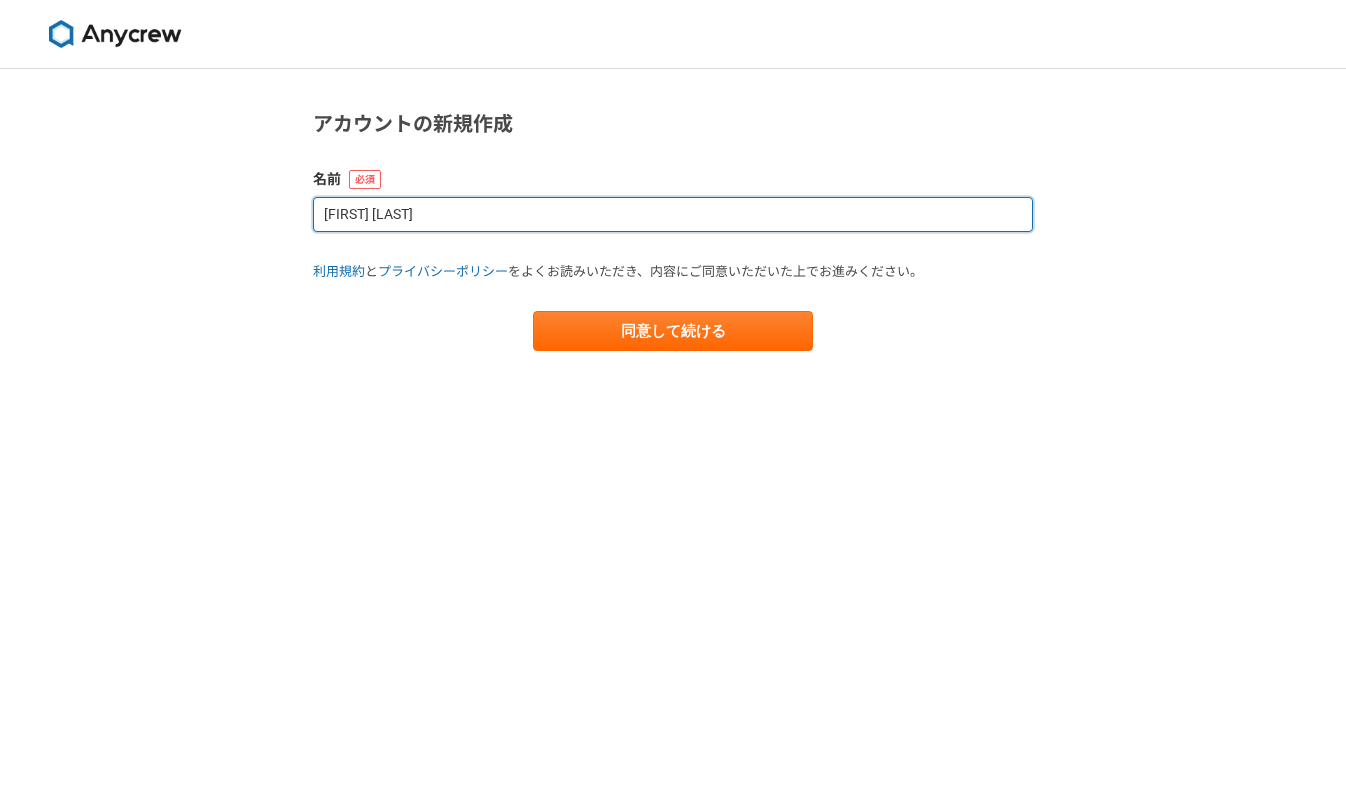 click on "[FIRST] [LAST]" at bounding box center [673, 214] 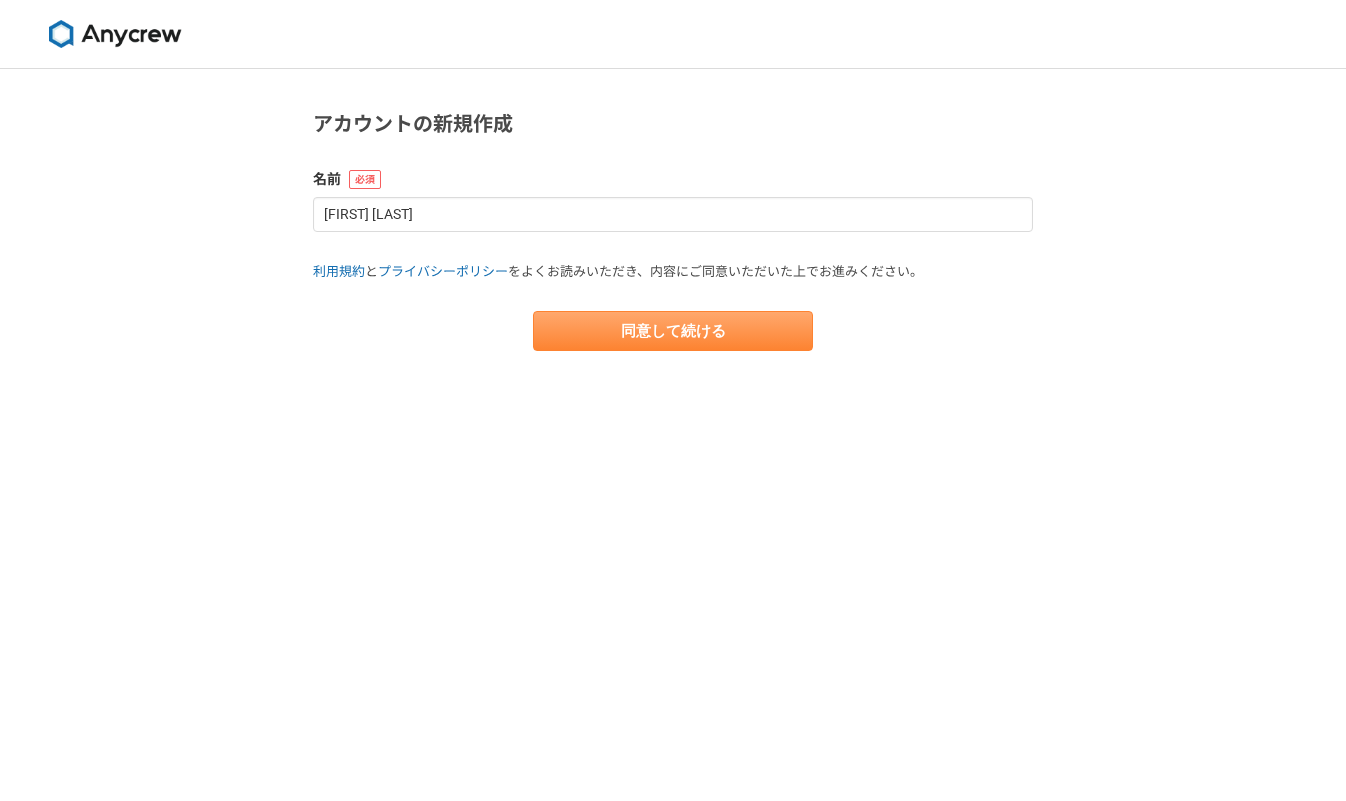 click on "同意して続ける" at bounding box center [673, 331] 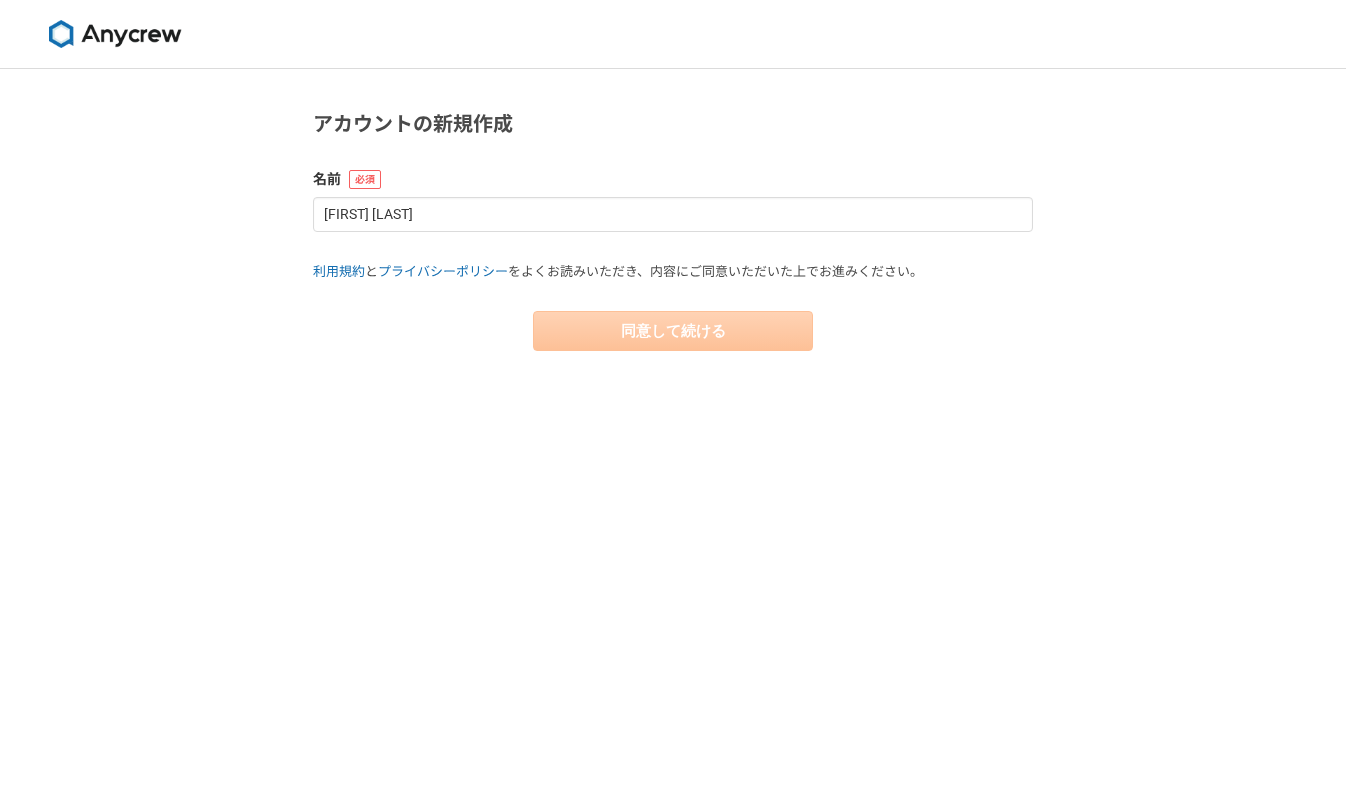 select on "13" 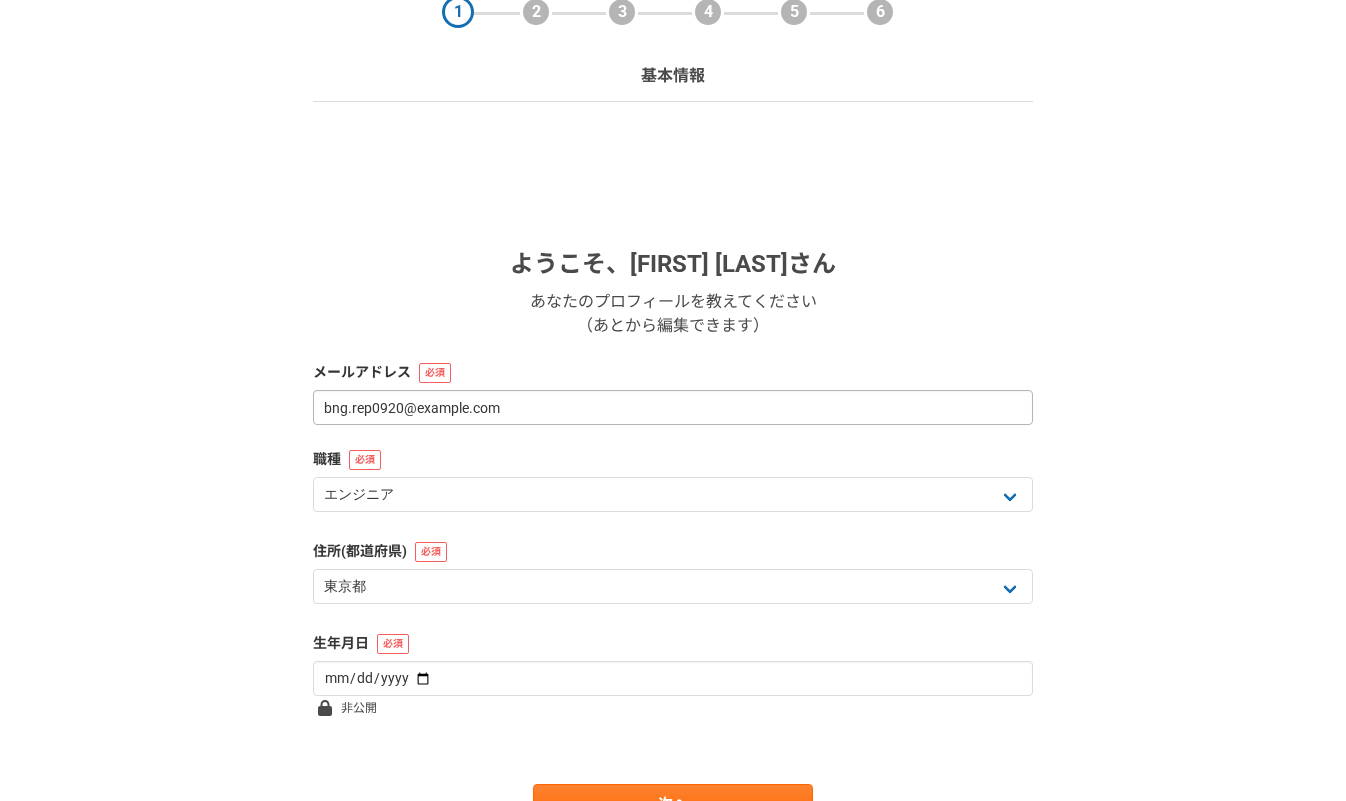 scroll, scrollTop: 183, scrollLeft: 0, axis: vertical 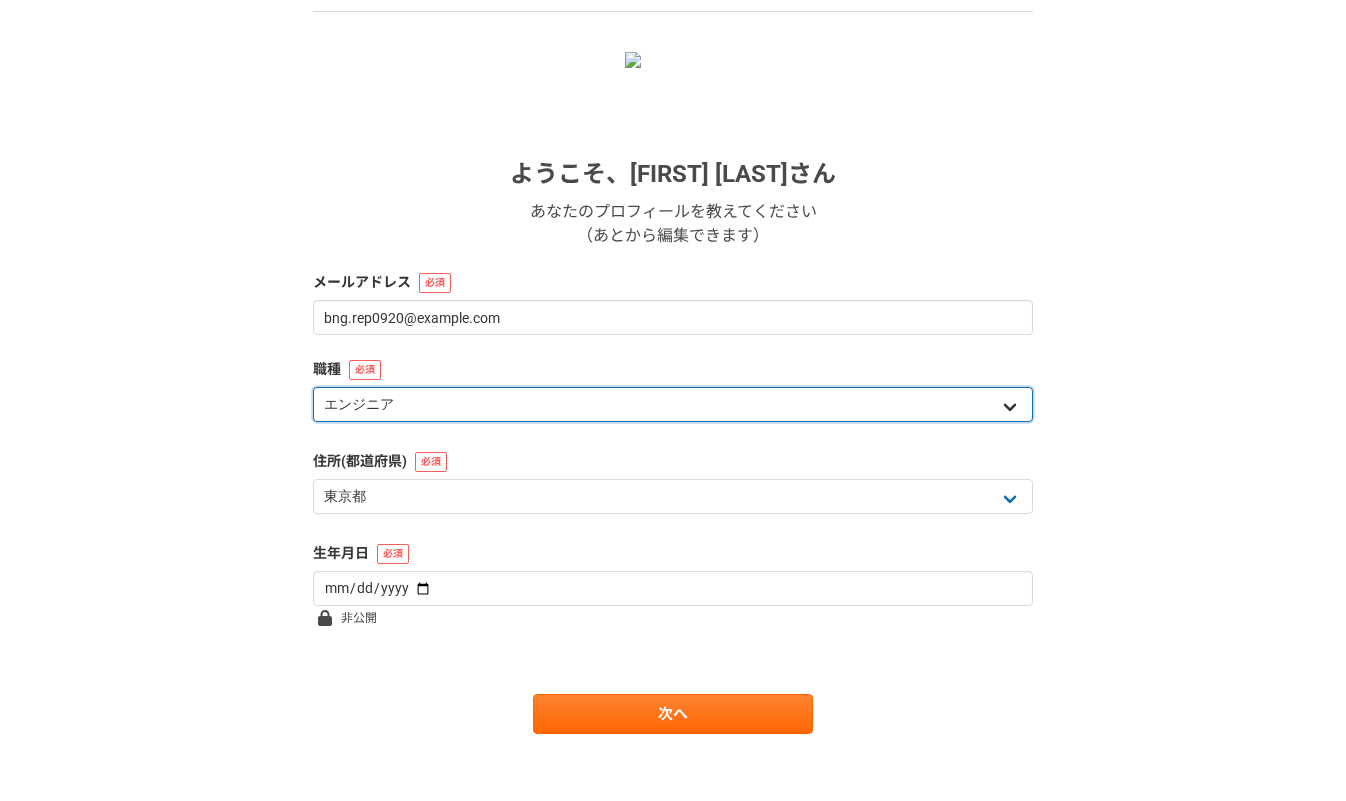 click on "エンジニア デザイナー ライター 営業 マーケティング 企画・事業開発 バックオフィス その他" at bounding box center (673, 404) 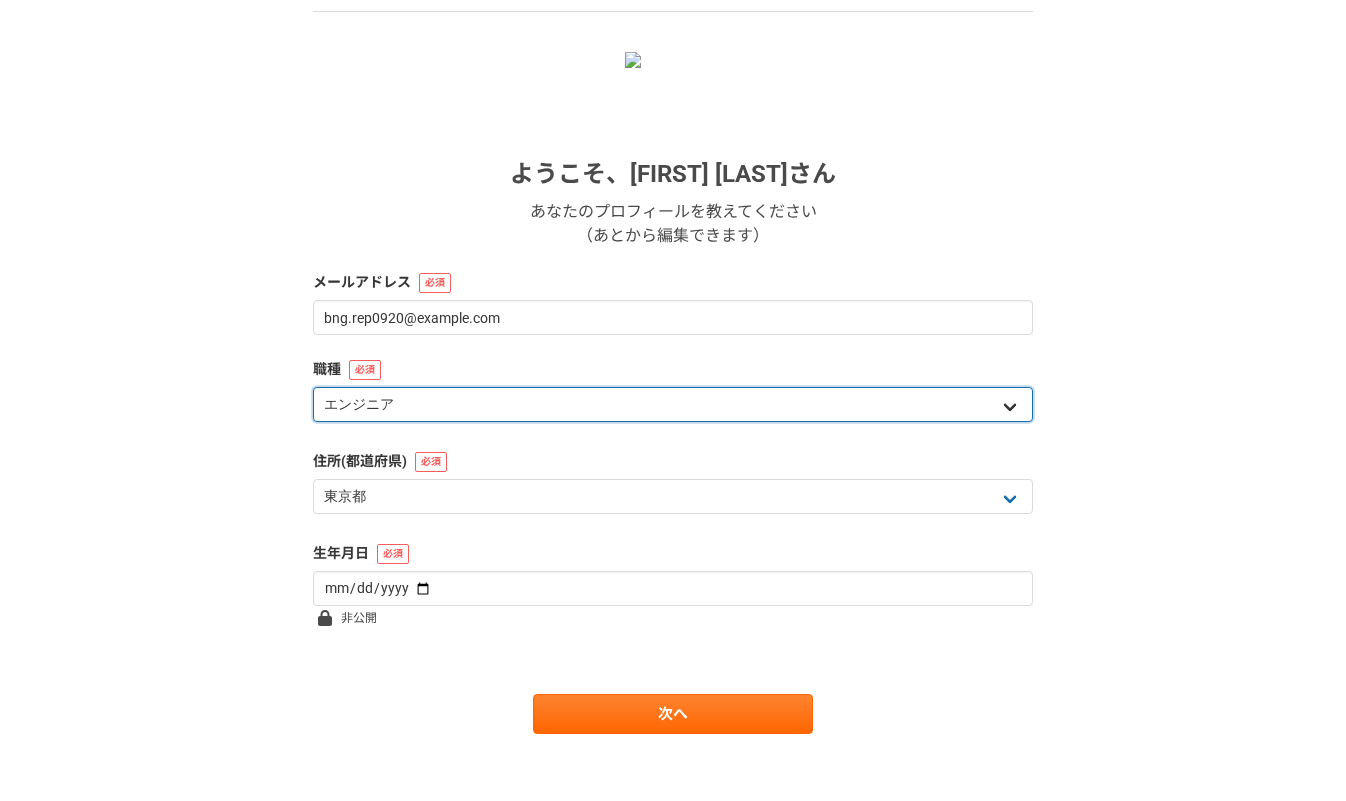 select on "6" 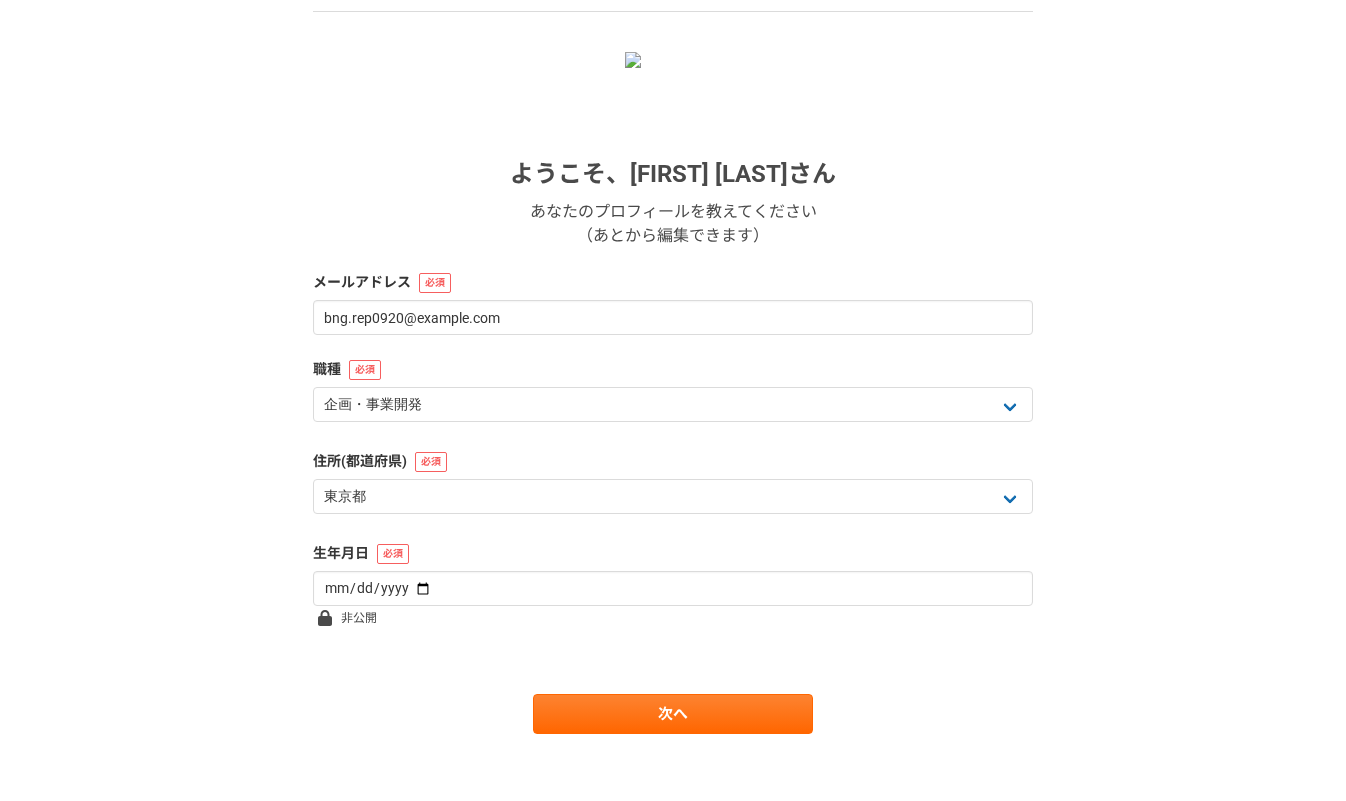 click on "1 2 3 4 5 6 基本情報 ようこそ、 [FIRST] [LAST] さん あなたのプロフィールを教えてください （あとから編集できます） メールアドレス bng.rep0920@example.com 職種 エンジニア デザイナー ライター 営業 マーケティング 企画・事業開発 バックオフィス その他 住所(都道府県) 北海道 青森県 岩手県 宮城県 秋田県 山形県 福島県 茨城県 栃木県 群馬県 埼玉県 千葉県 東京都 神奈川県 新潟県 富山県 石川県 福井県 山梨県 長野県 岐阜県 静岡県 愛知県 三重県 滋賀県 京都府 大阪府 兵庫県 奈良県 和歌山県 鳥取県 島根県 岡山県 広島県 山口県 徳島県 香川県 愛媛県 高知県 福岡県 佐賀県 長崎県 熊本県 大分県 宮崎県 鹿児島県 沖縄県 海外 生年月日 非公開 次へ" at bounding box center (673, 350) 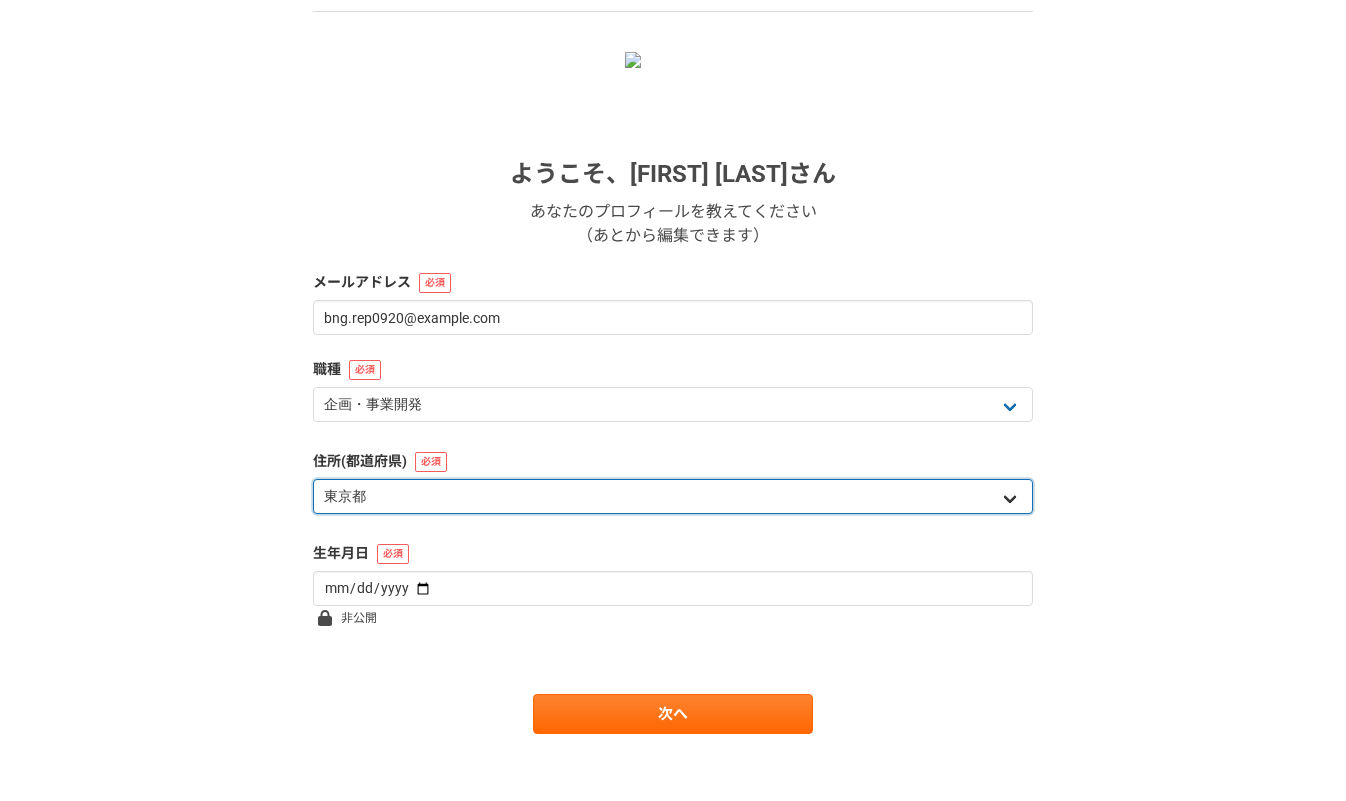 click on "北海道 青森県 岩手県 宮城県 秋田県 山形県 福島県 茨城県 栃木県 群馬県 埼玉県 千葉県 東京都 神奈川県 新潟県 富山県 石川県 福井県 山梨県 長野県 岐阜県 静岡県 愛知県 三重県 滋賀県 京都府 大阪府 兵庫県 奈良県 和歌山県 鳥取県 島根県 岡山県 広島県 山口県 徳島県 香川県 愛媛県 高知県 福岡県 佐賀県 長崎県 熊本県 大分県 宮崎県 鹿児島県 沖縄県 海外" at bounding box center (673, 496) 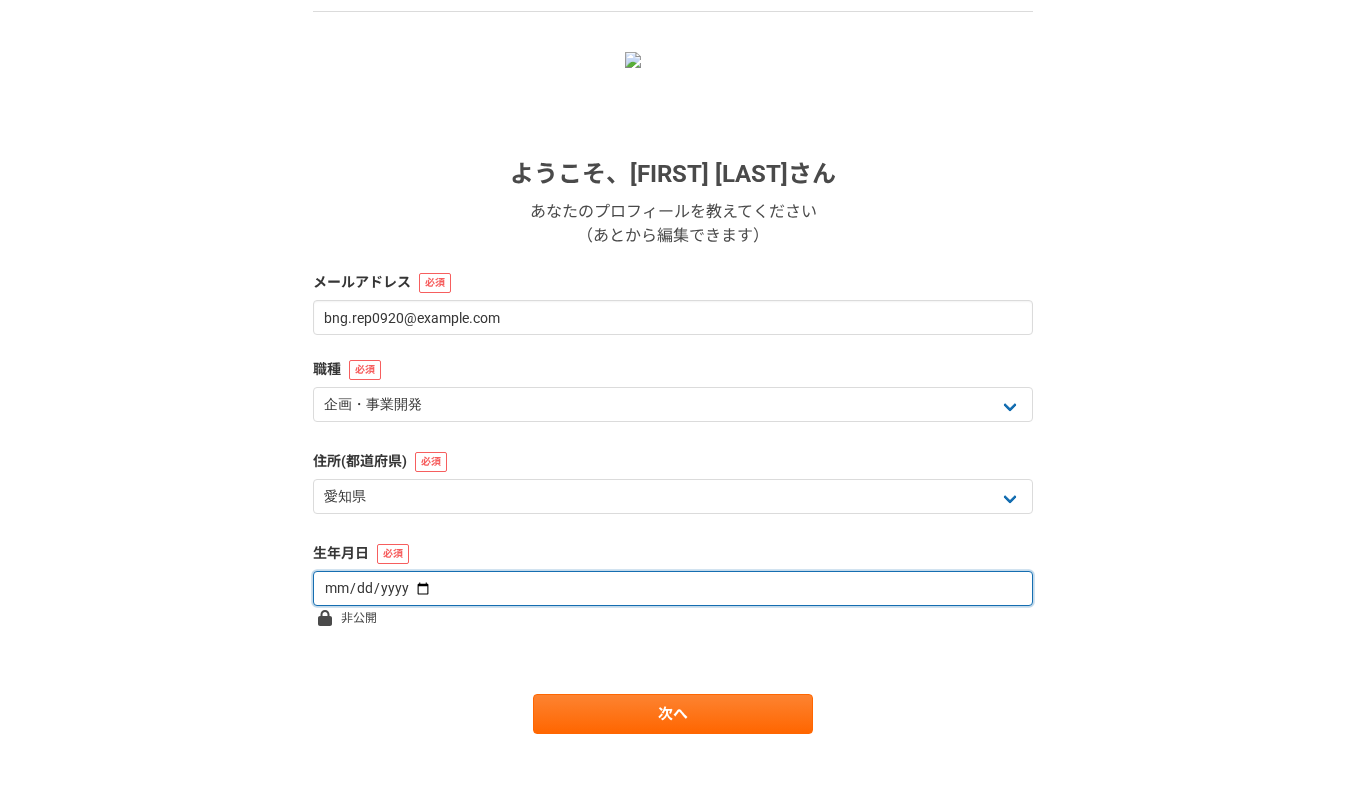 click at bounding box center [673, 588] 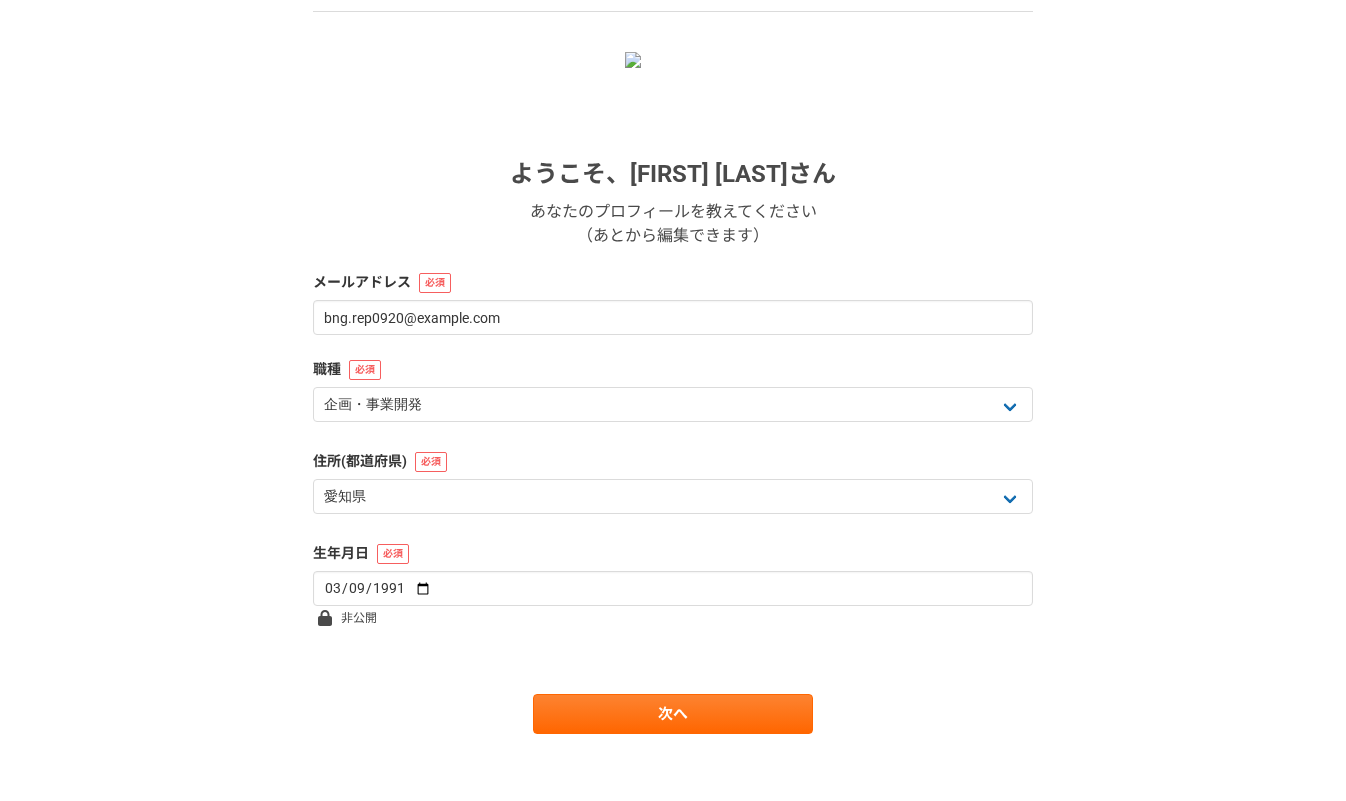 click on "ようこそ、 [FIRST] [LAST] さん あなたのプロフィールを教えてください （あとから編集できます） メールアドレス bng.rep0920@example.com 職種 エンジニア デザイナー ライター 営業 マーケティング 企画・事業開発 バックオフィス その他 住所(都道府県) 北海道 青森県 岩手県 宮城県 秋田県 山形県 福島県 茨城県 栃木県 群馬県 埼玉県 千葉県 東京都 神奈川県 新潟県 富山県 石川県 福井県 山梨県 長野県 岐阜県 静岡県 愛知県 三重県 滋賀県 京都府 大阪府 兵庫県 奈良県 和歌山県 鳥取県 島根県 岡山県 広島県 山口県 徳島県 香川県 愛媛県 高知県 福岡県 佐賀県 長崎県 熊本県 大分県 宮崎県 鹿児島県 沖縄県 海外 生年月日 1991-03-09 非公開 次へ" at bounding box center [673, 393] 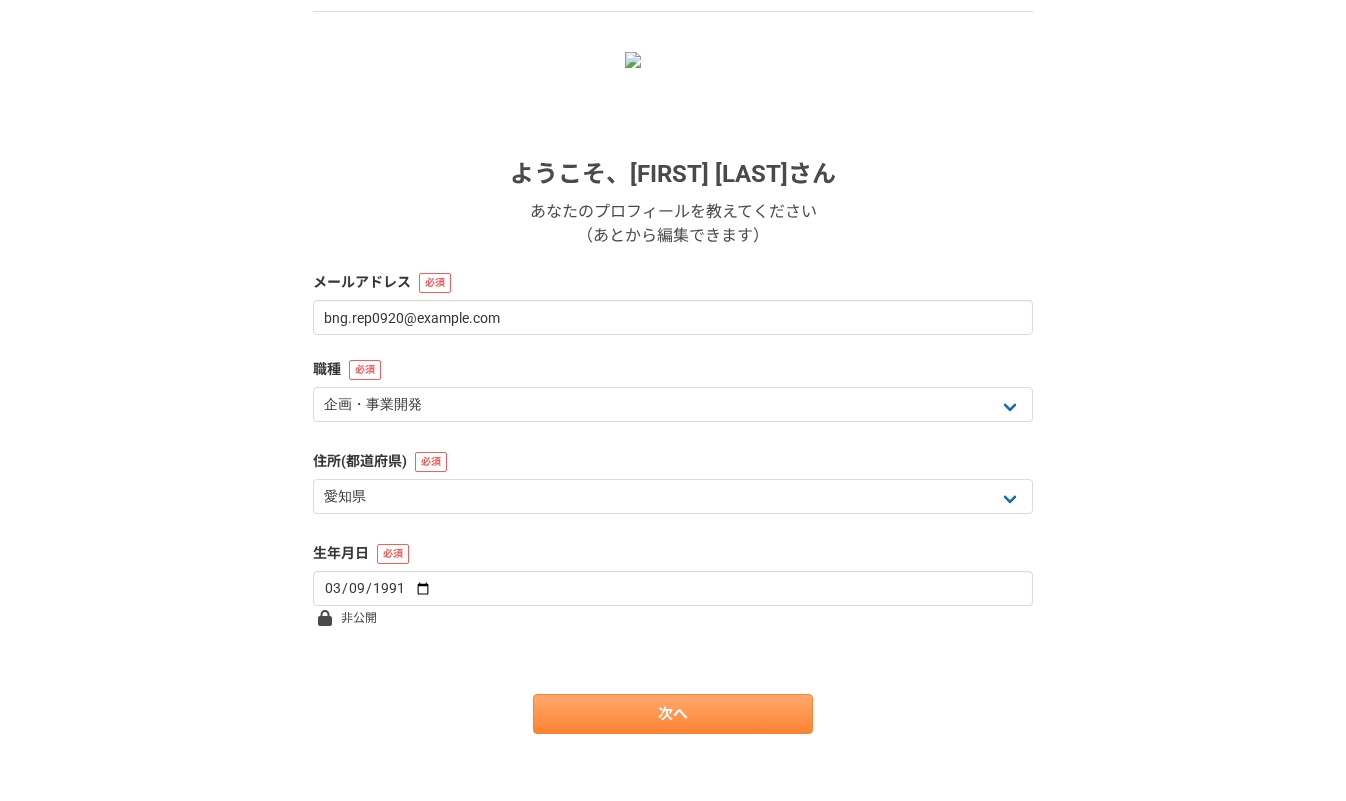 click on "次へ" at bounding box center (673, 714) 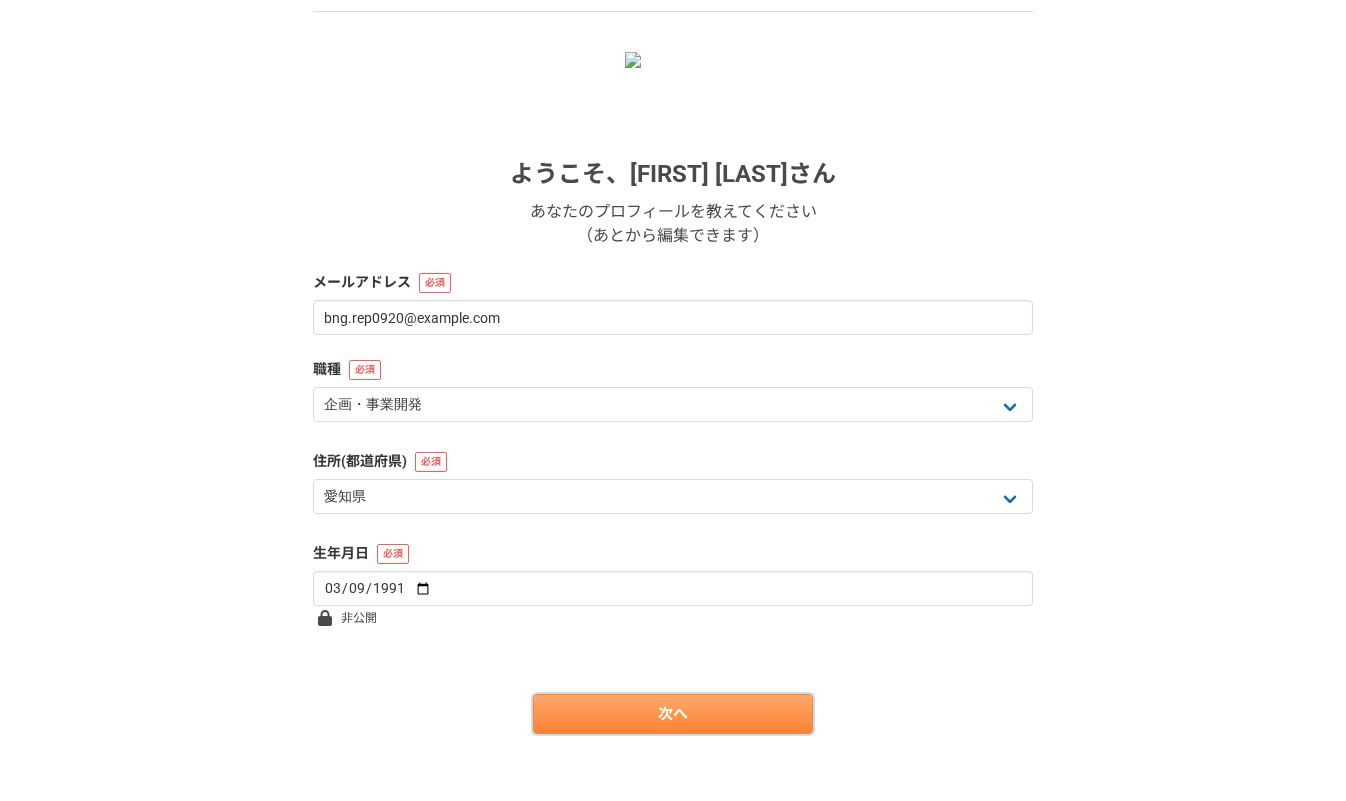 scroll, scrollTop: 0, scrollLeft: 0, axis: both 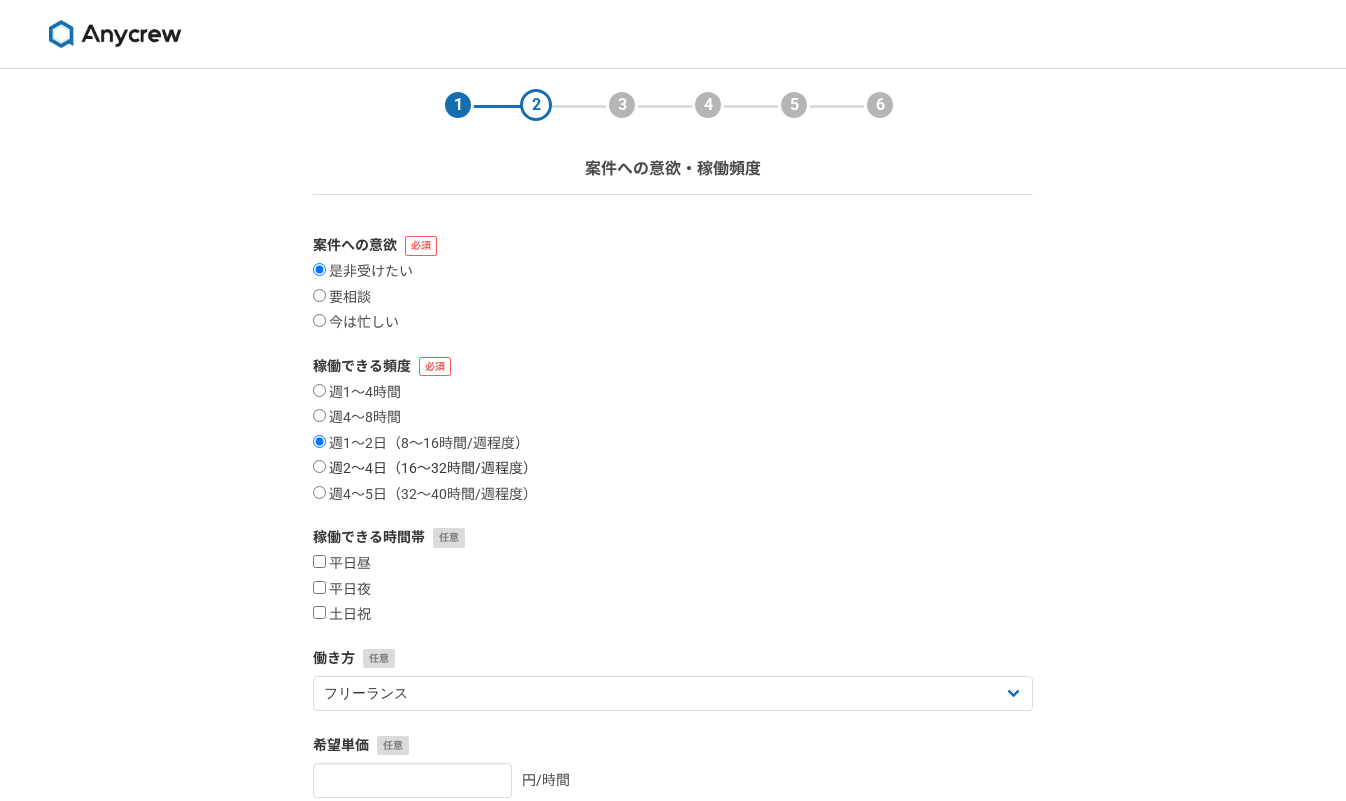 click on "週2〜4日（16〜32時間/週程度）" at bounding box center (425, 469) 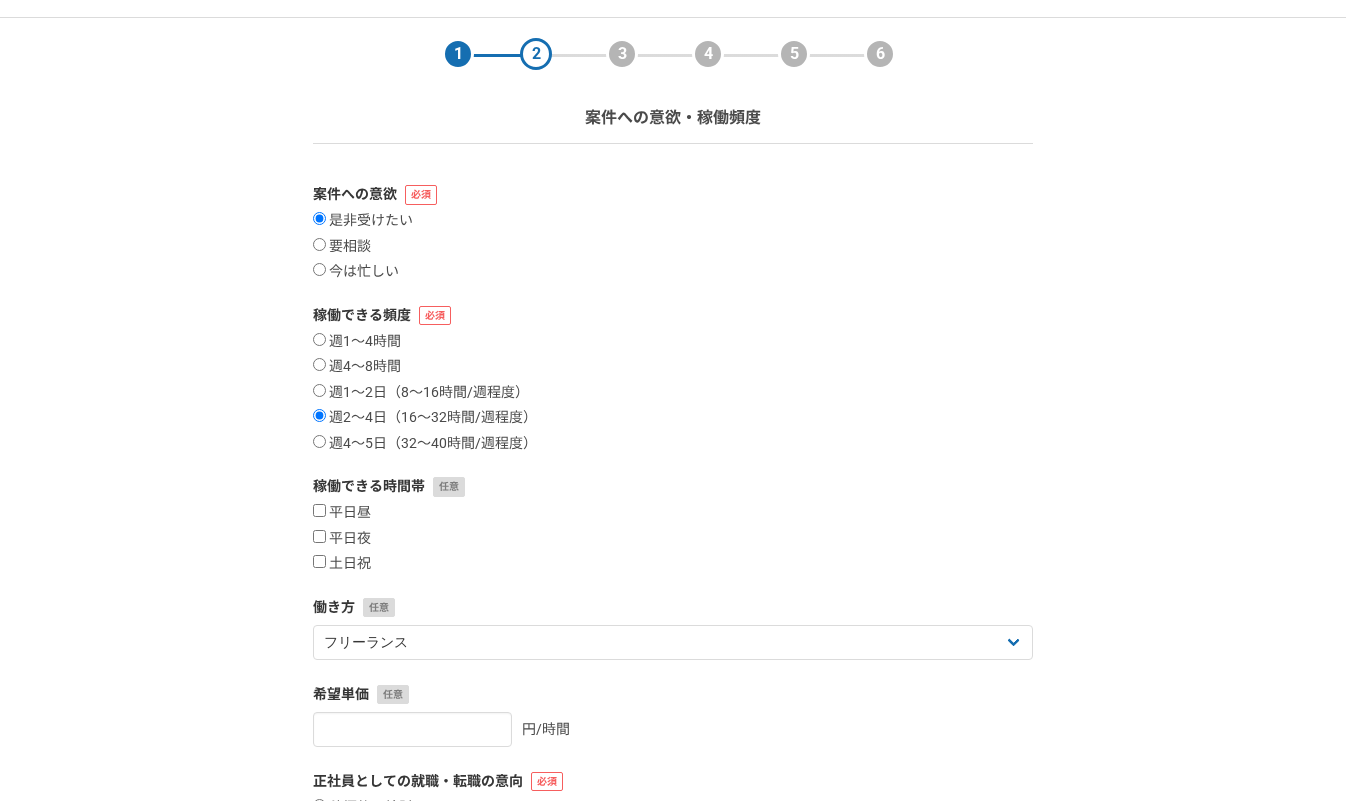 scroll, scrollTop: 111, scrollLeft: 0, axis: vertical 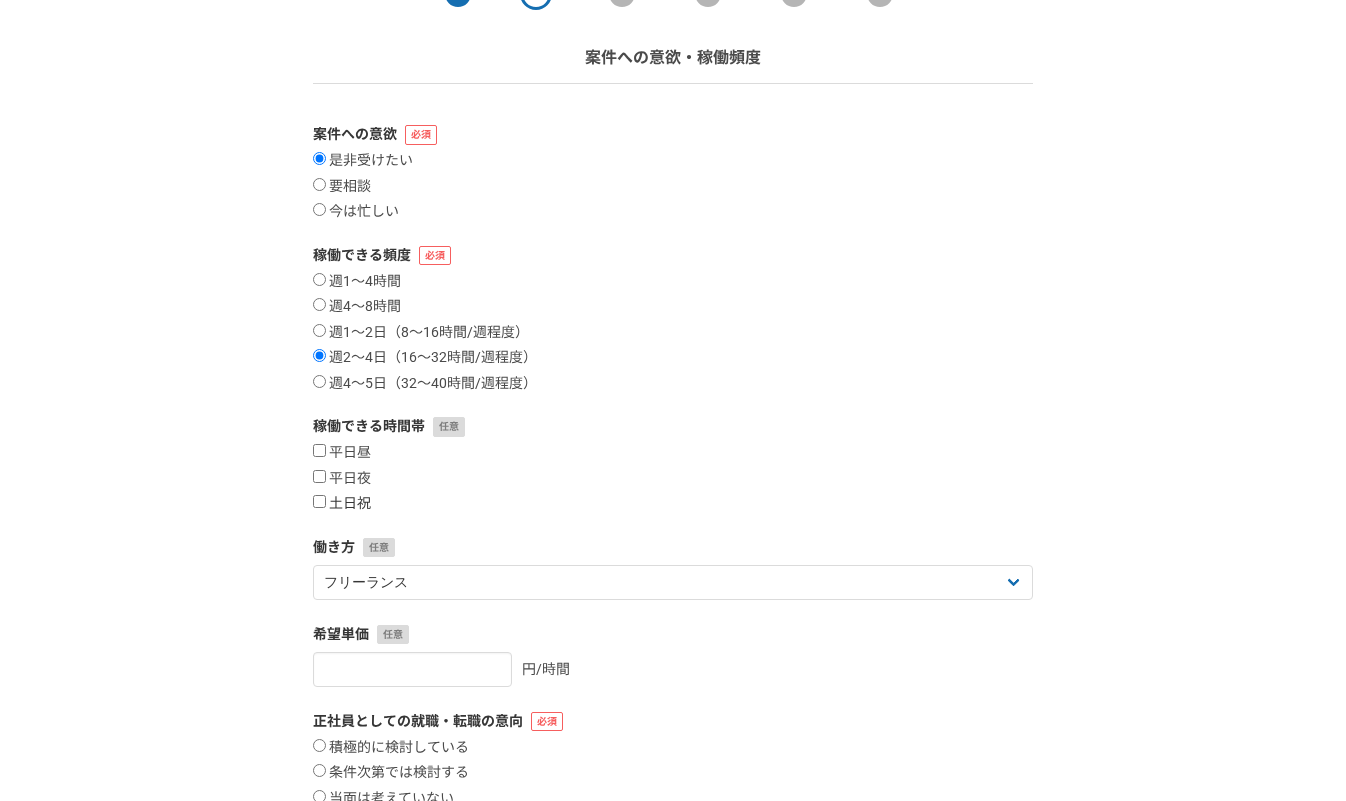 click on "土日祝" at bounding box center [342, 504] 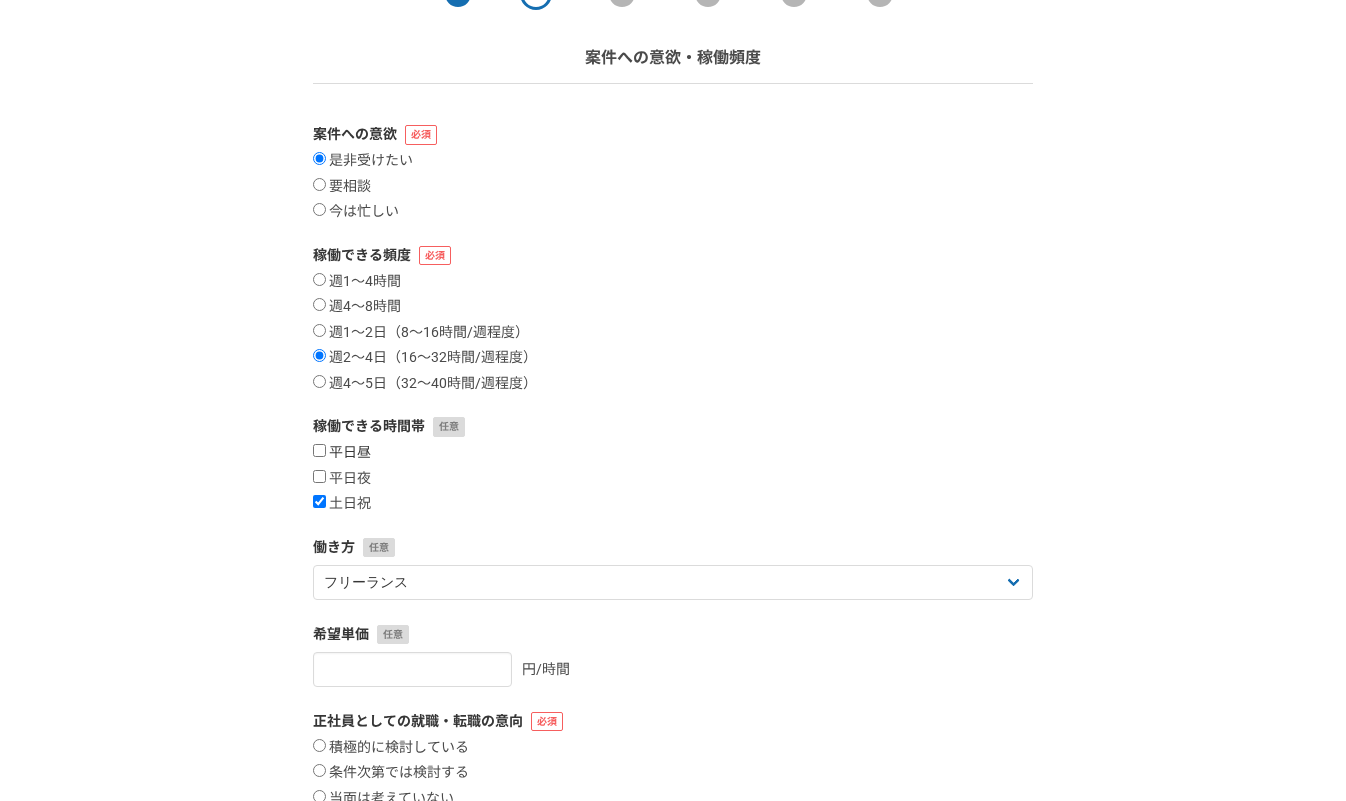 click on "平日昼" at bounding box center [342, 453] 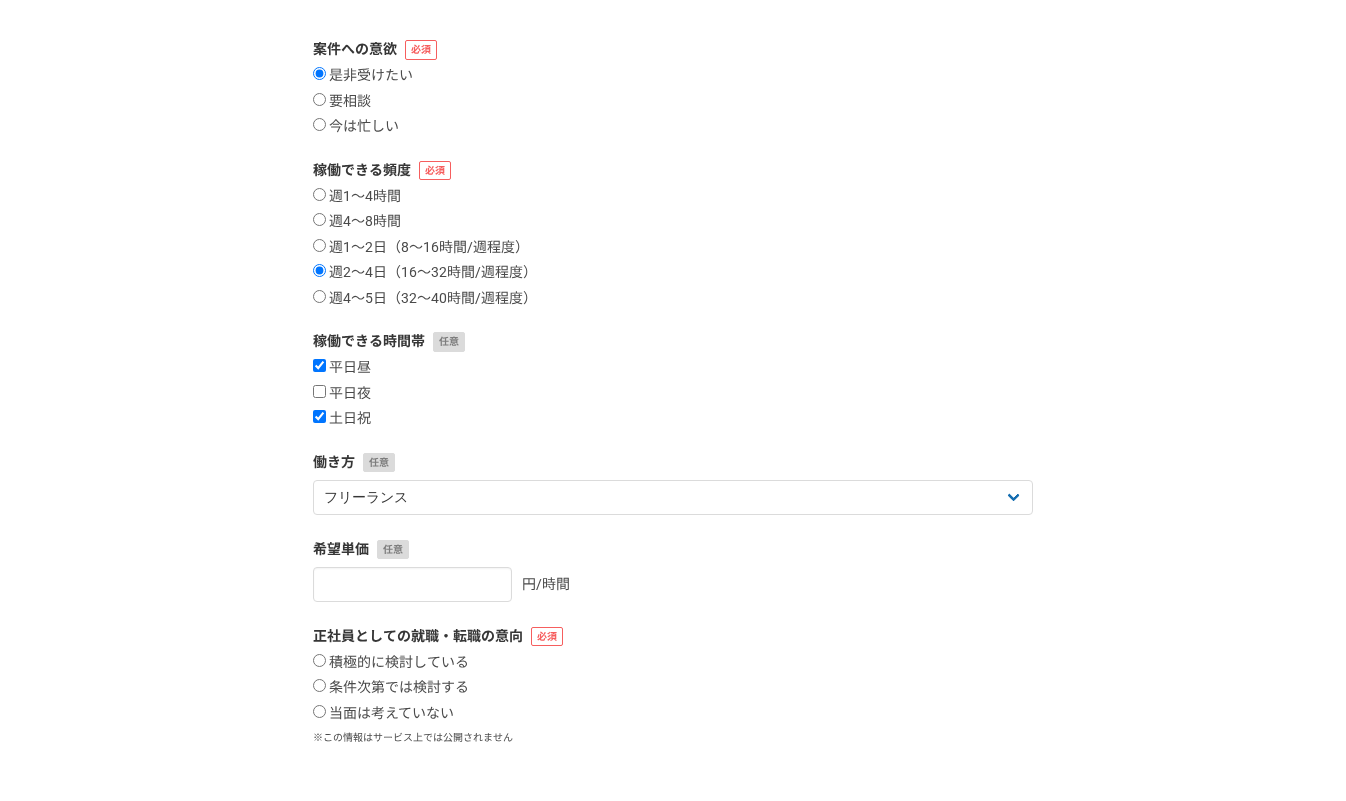 scroll, scrollTop: 265, scrollLeft: 0, axis: vertical 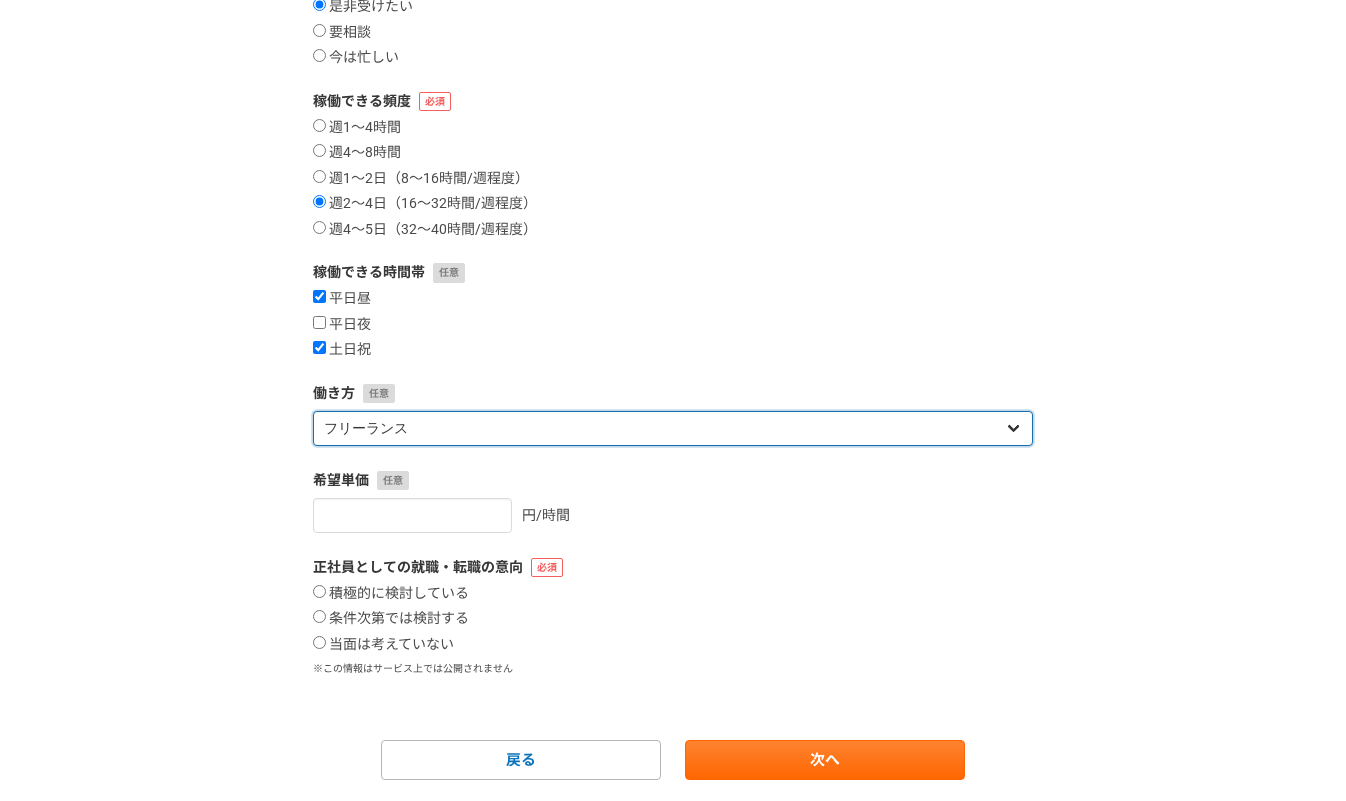 click on "フリーランス 副業 その他" at bounding box center [673, 428] 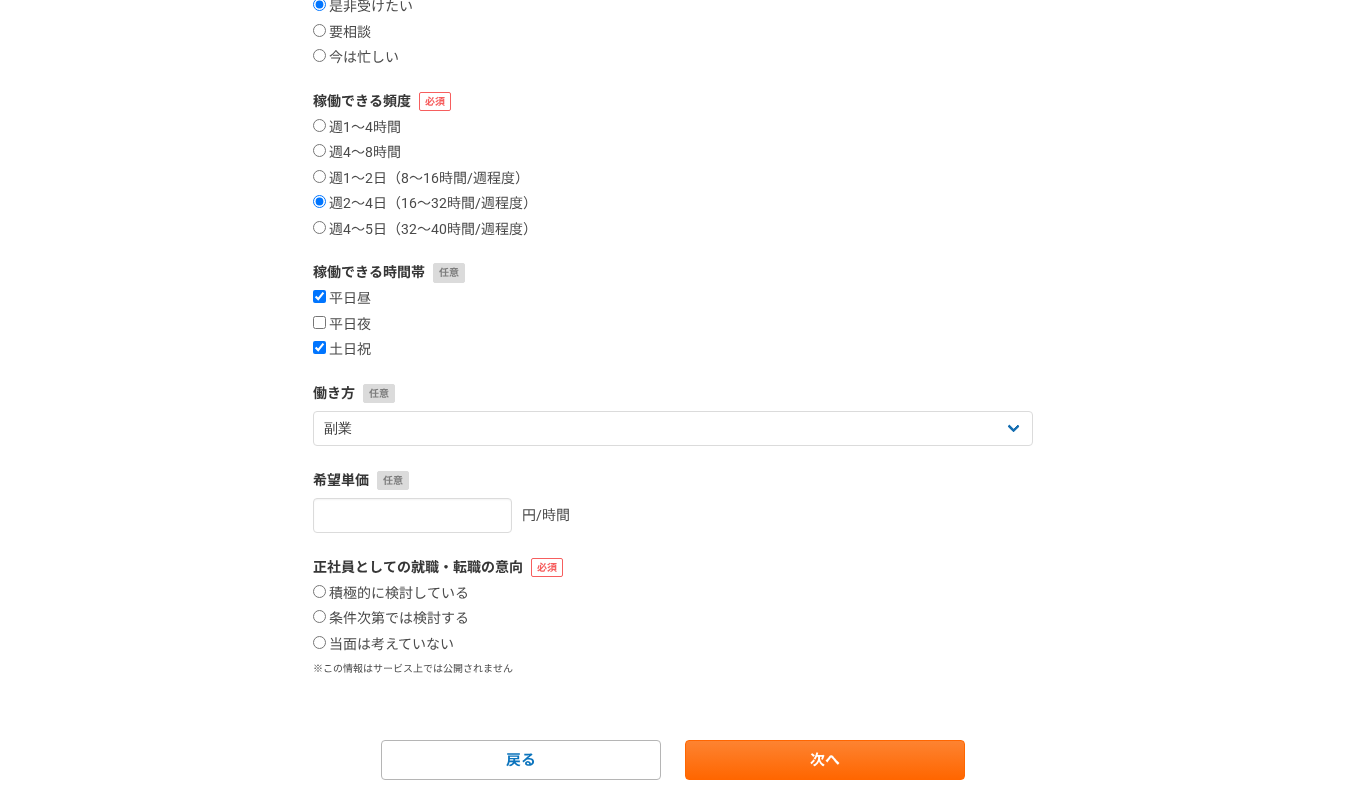 click on "希望単価 円/時間" at bounding box center [673, 501] 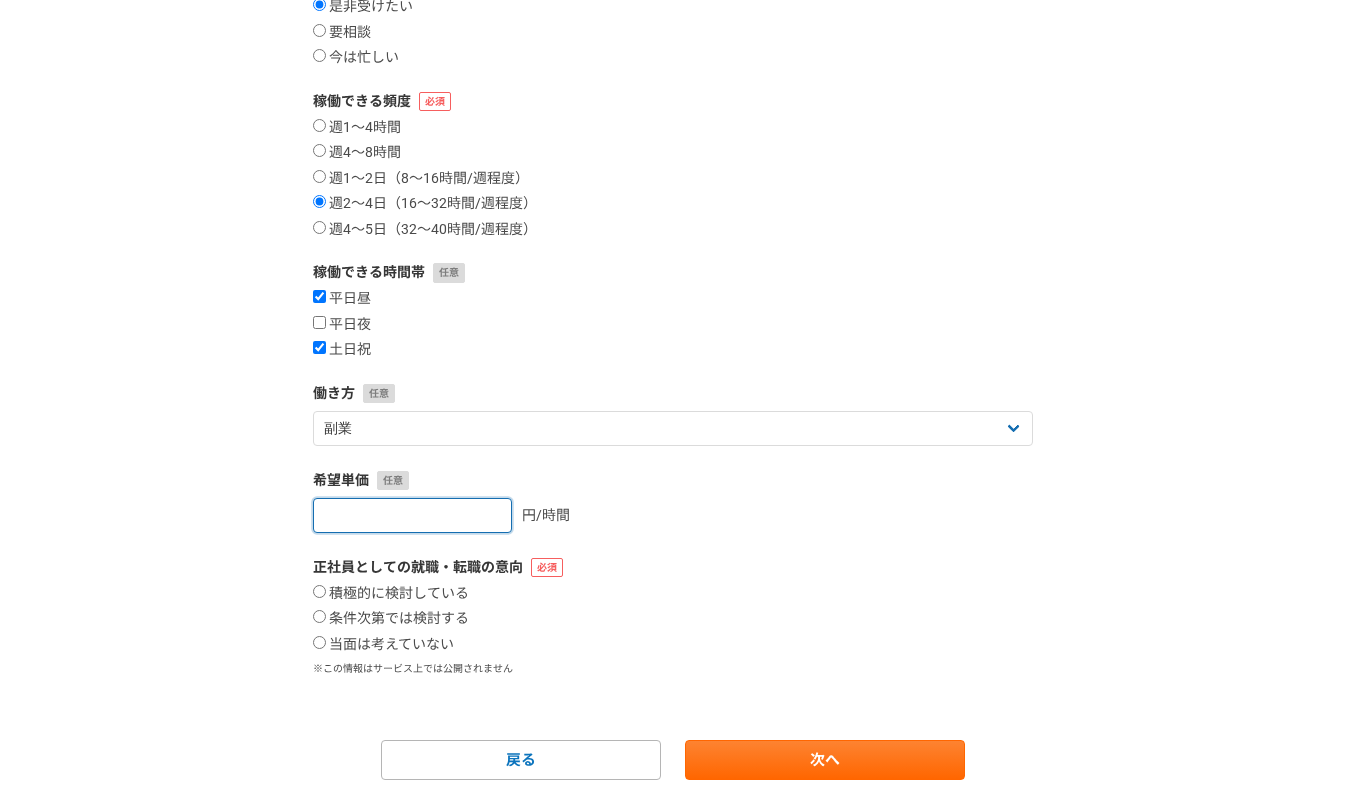 click on "1" at bounding box center (412, 515) 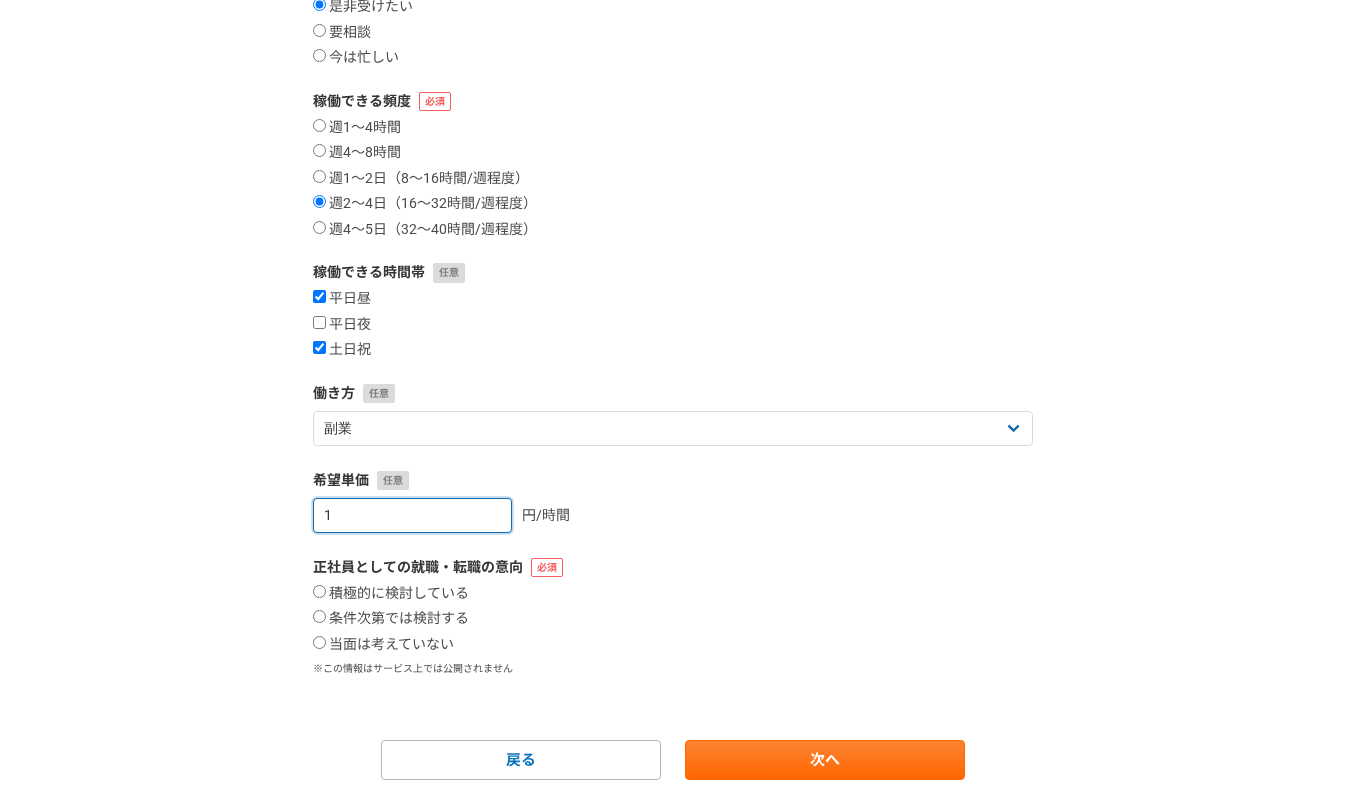click on "2" at bounding box center (412, 515) 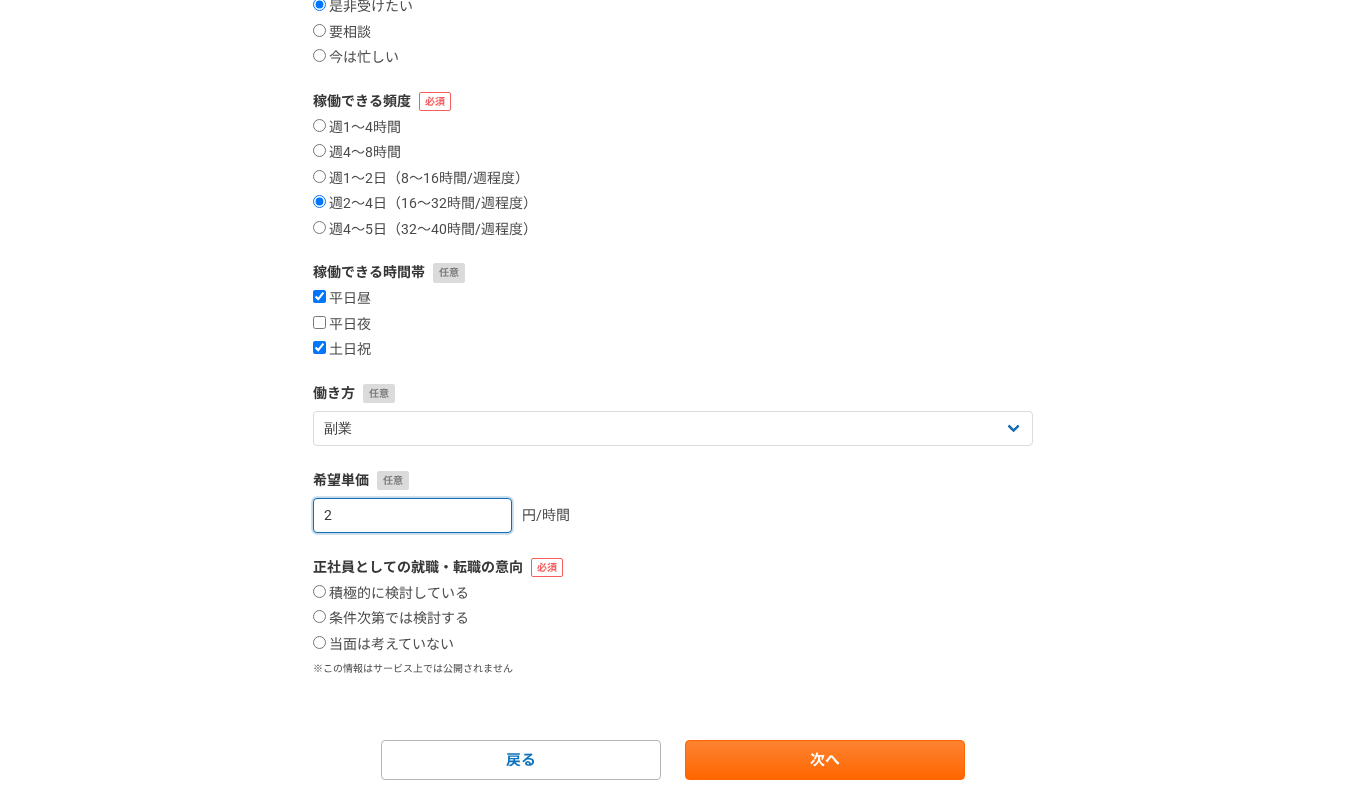 click on "3" at bounding box center [412, 515] 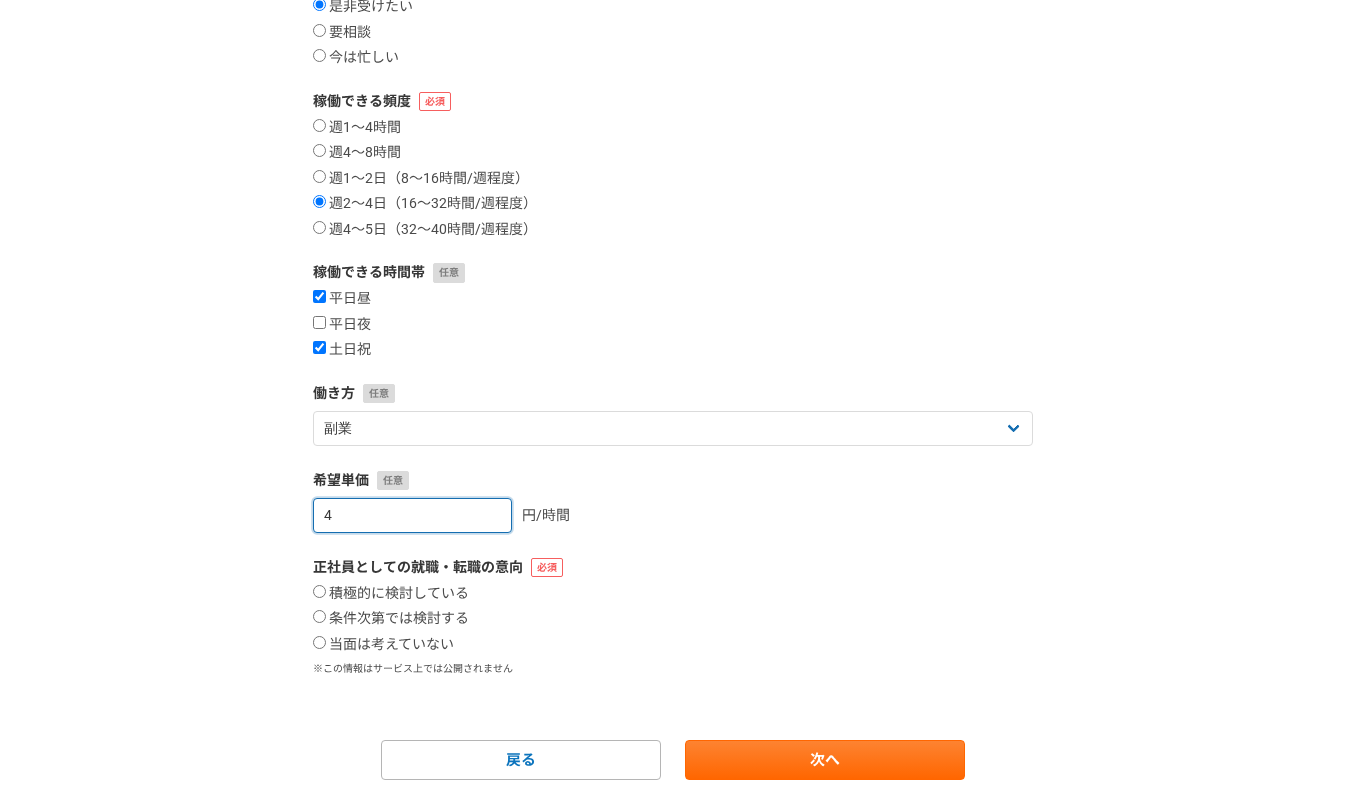 click on "4" at bounding box center [412, 515] 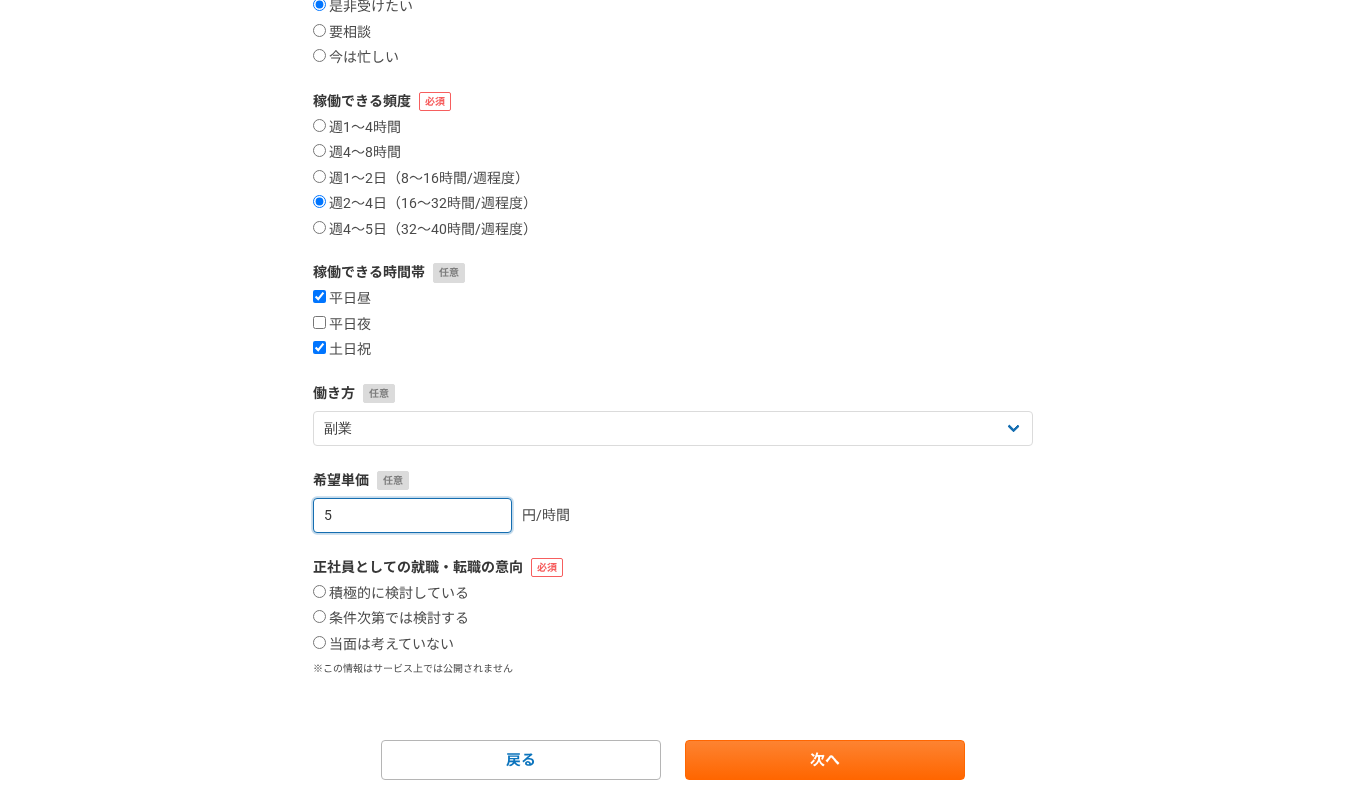click on "6" at bounding box center (412, 515) 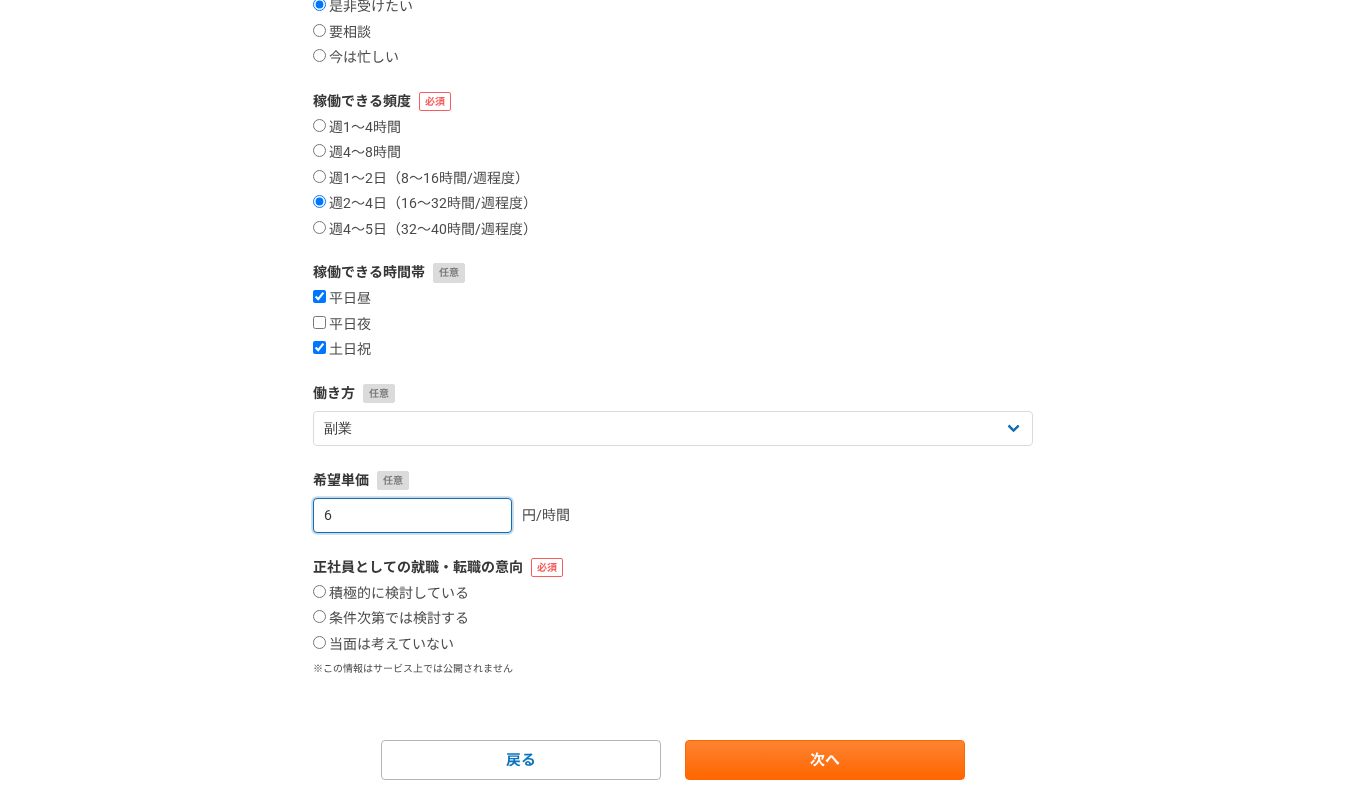 click on "7" at bounding box center [412, 515] 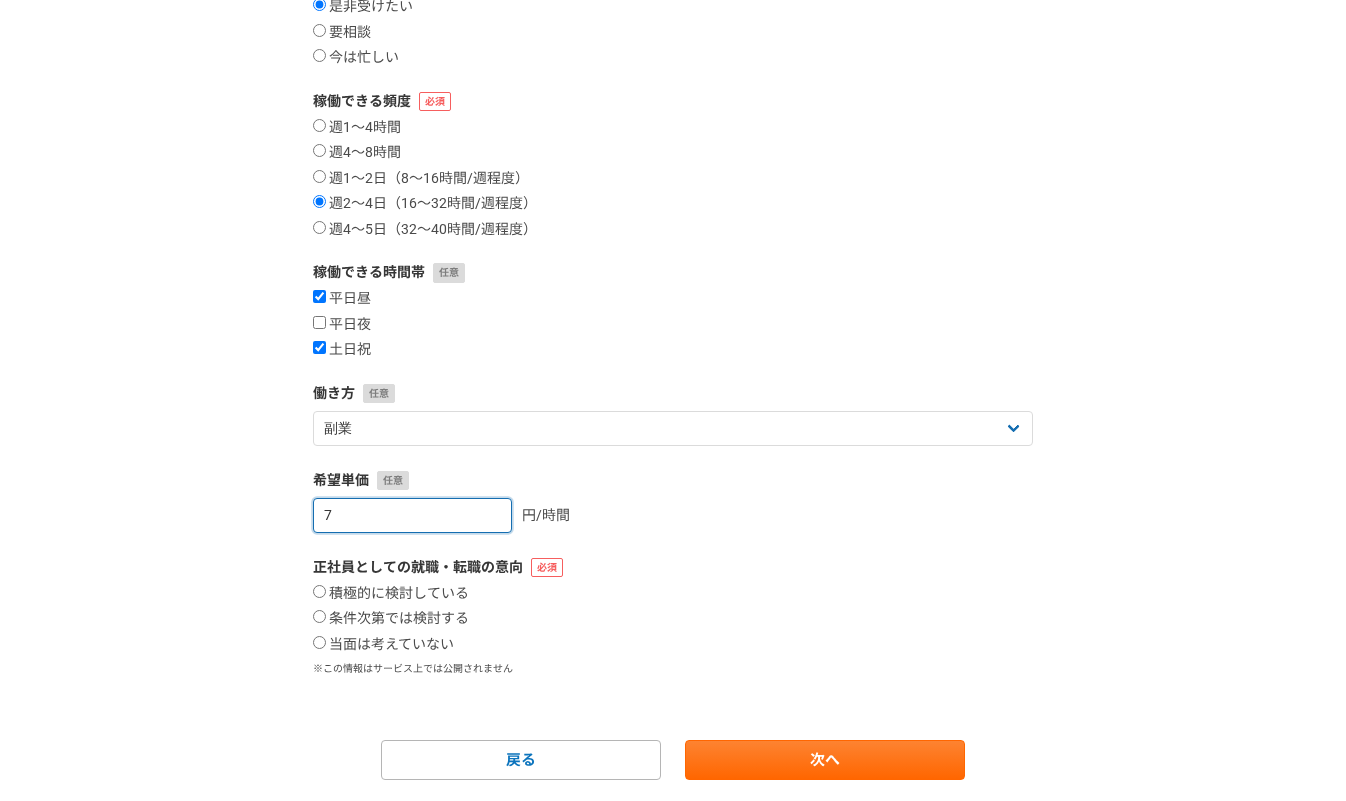 click on "8" at bounding box center (412, 515) 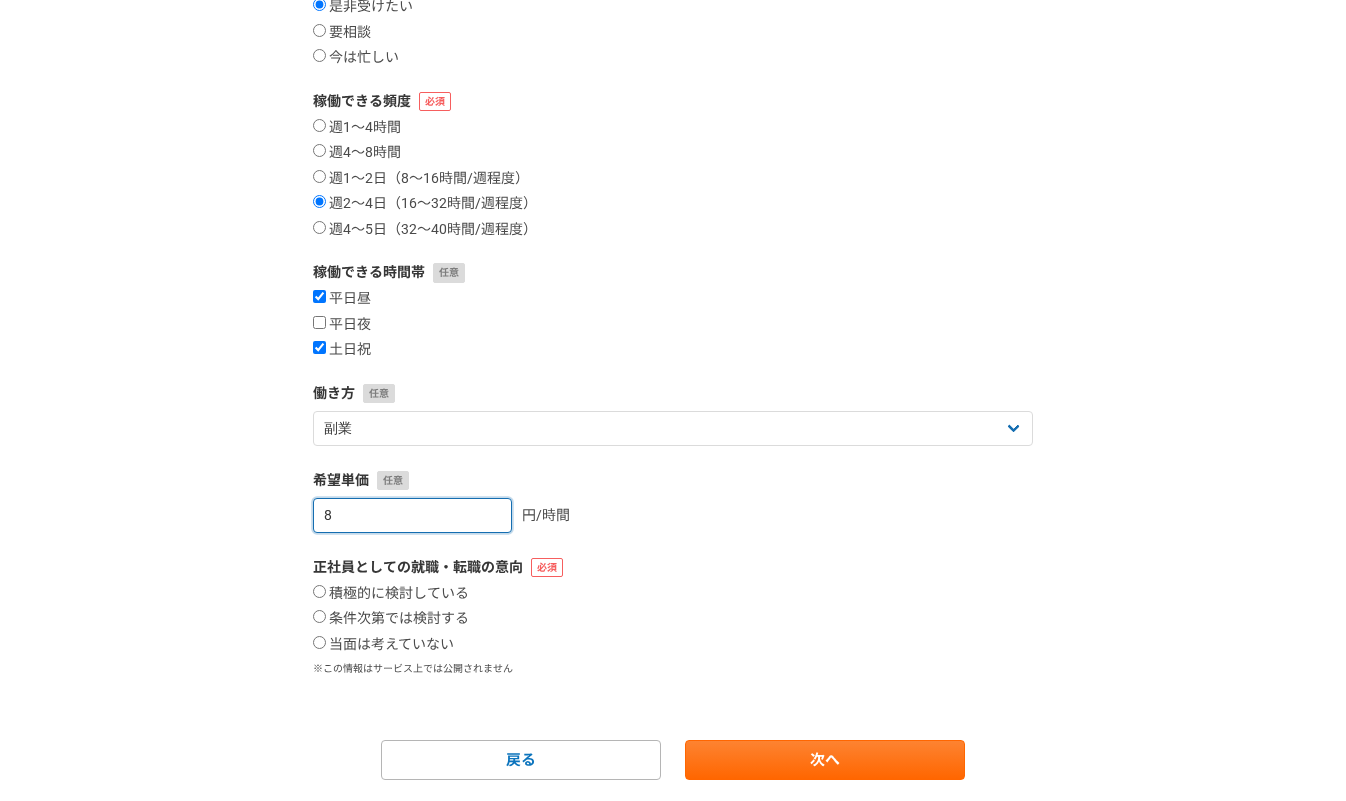 type on "9" 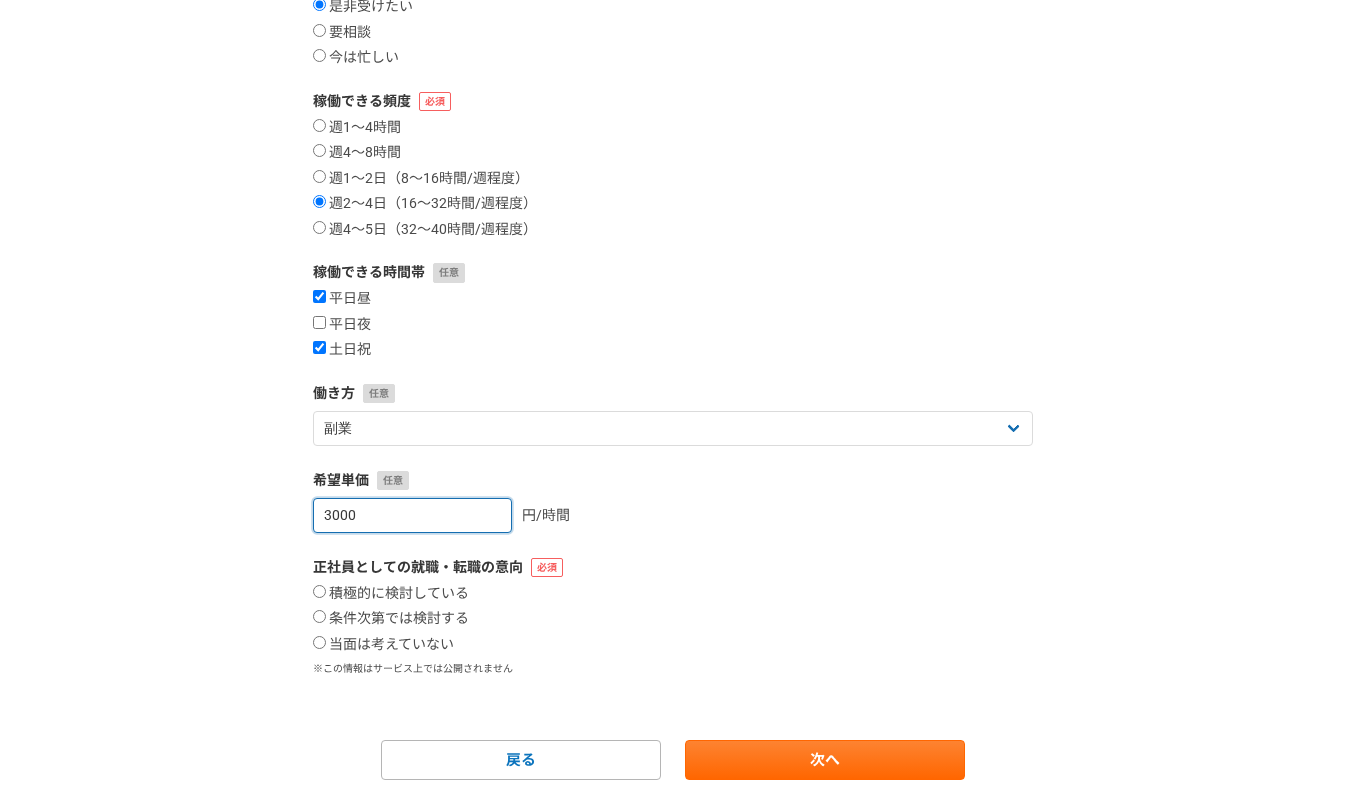 click on "3000 円/時間" at bounding box center [673, 515] 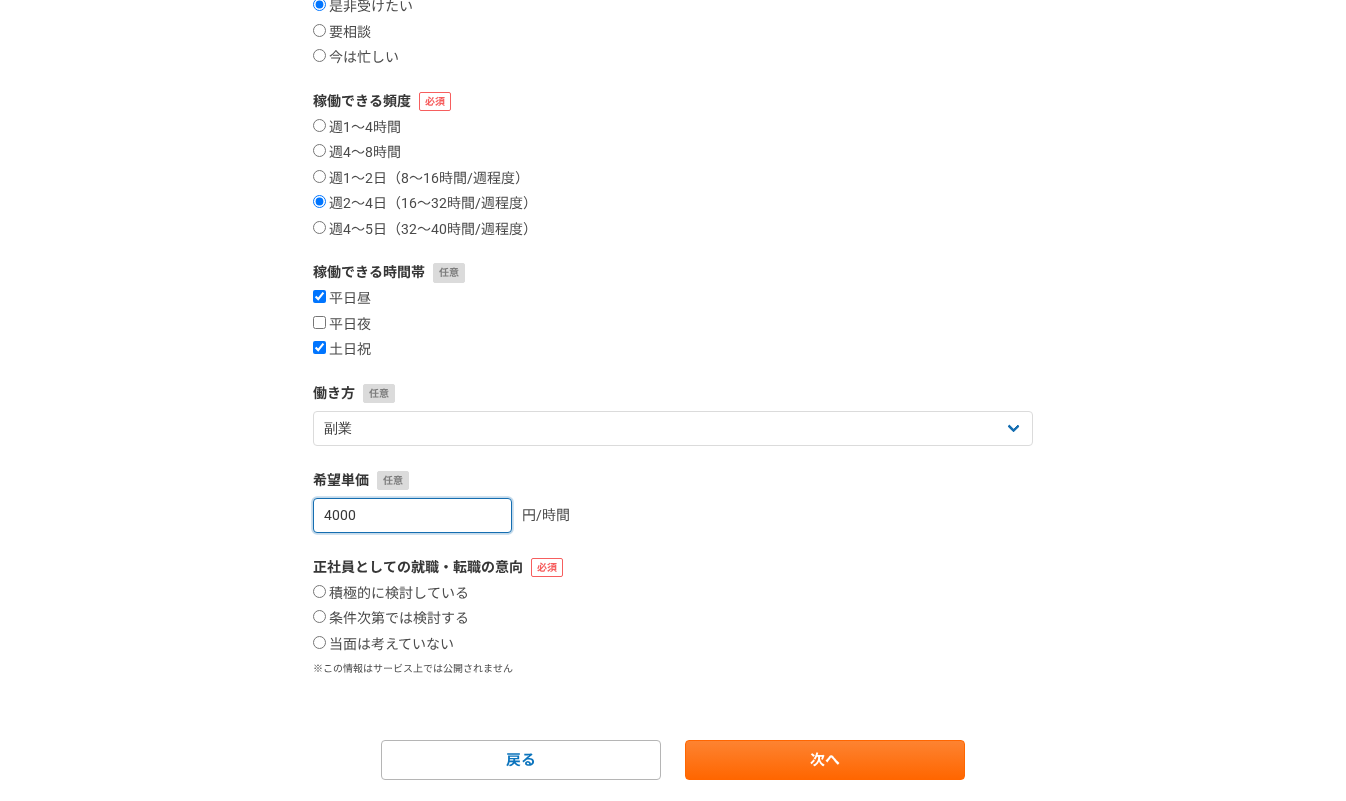 type on "4000" 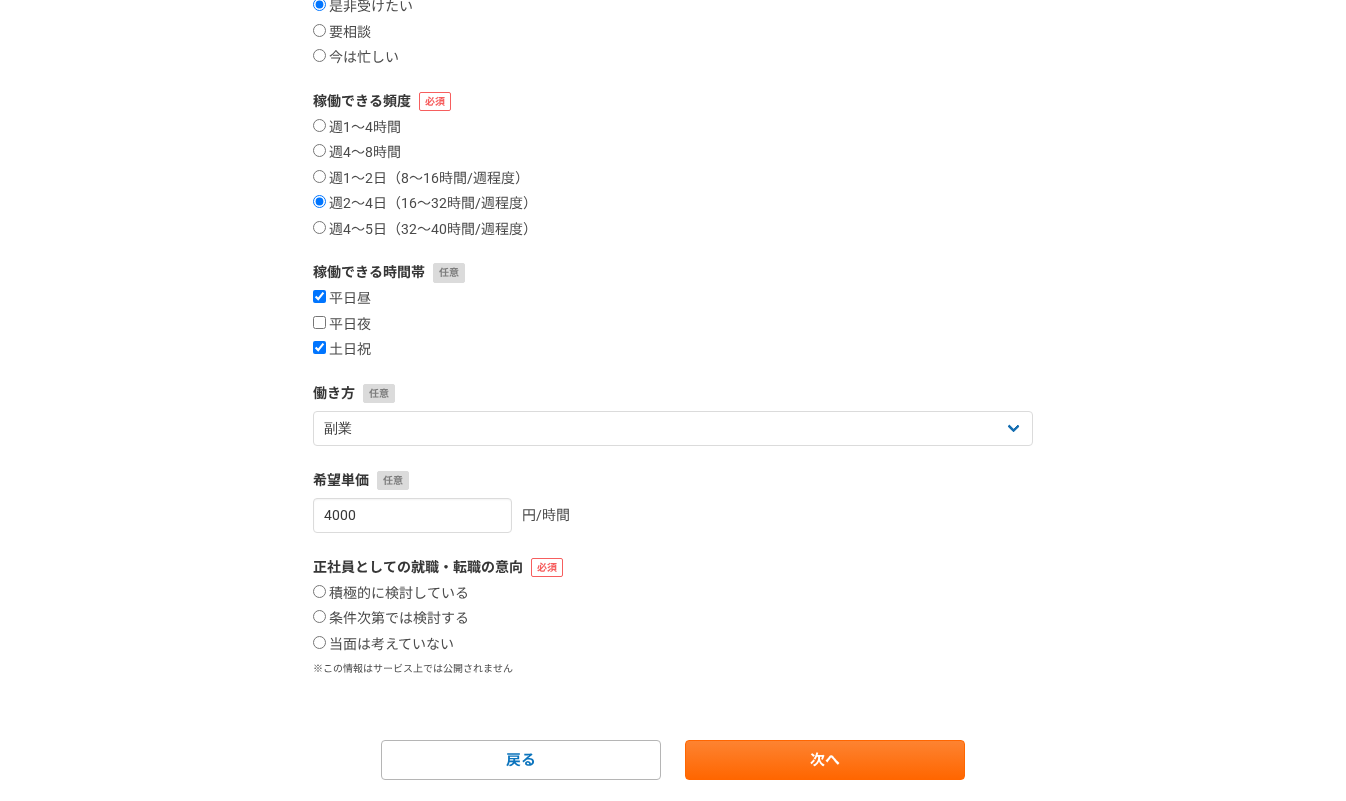click on "案件への意欲   是非受けたい   要相談   今は忙しい 稼働できる頻度   週1〜4時間   週4〜8時間   週1〜2日（8〜16時間/週程度）   週2〜4日（16〜32時間/週程度）   週4〜5日（32〜40時間/週程度） 稼働できる時間帯   平日昼   平日夜   土日祝 働き方フリーランス 副業 その他 希望単価 4000 円/時間 正社員としての就職・転職の意向   積極的に検討している   条件次第では検討する   当面は考えていない ※この情報はサービス上では公開されません 戻る 次へ" at bounding box center [673, 375] 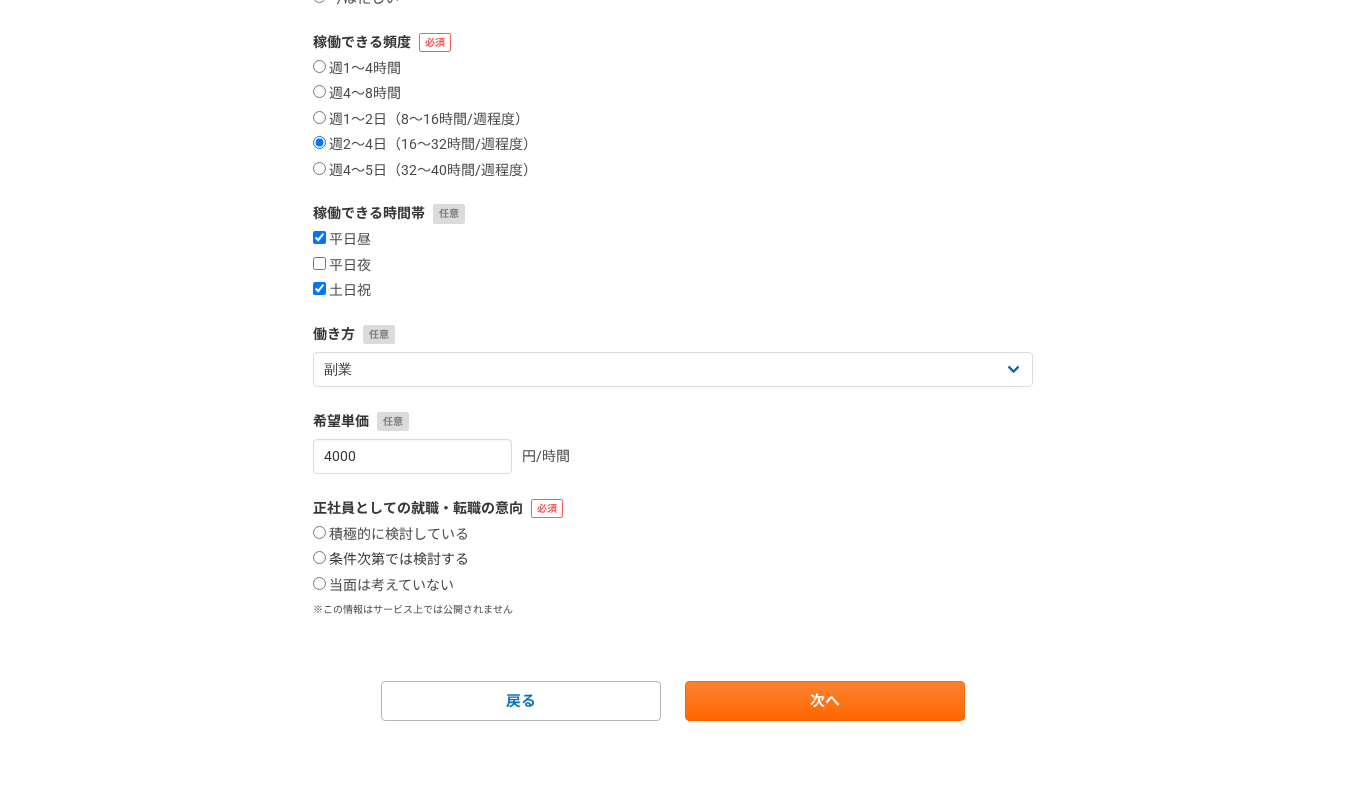 click on "条件次第では検討する" at bounding box center (391, 560) 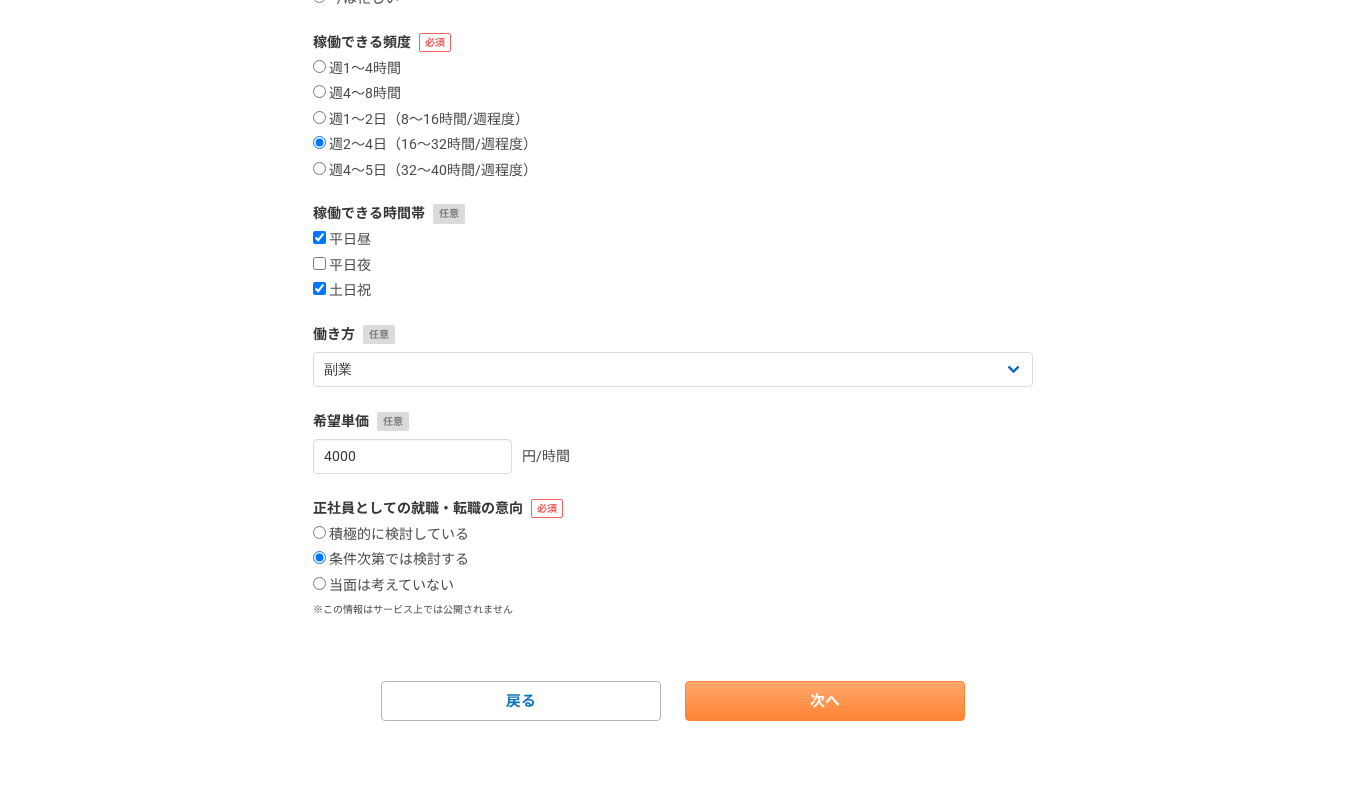click on "次へ" at bounding box center [825, 701] 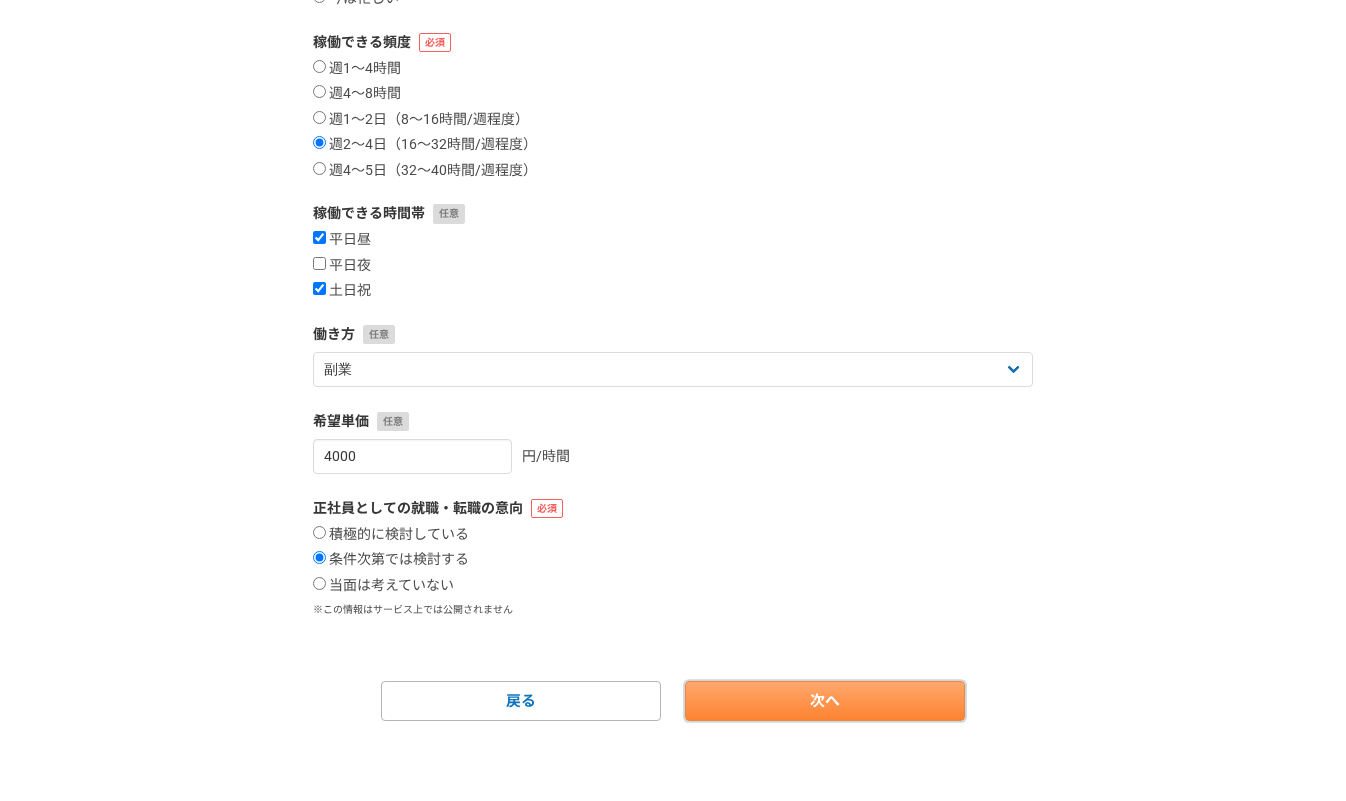 select 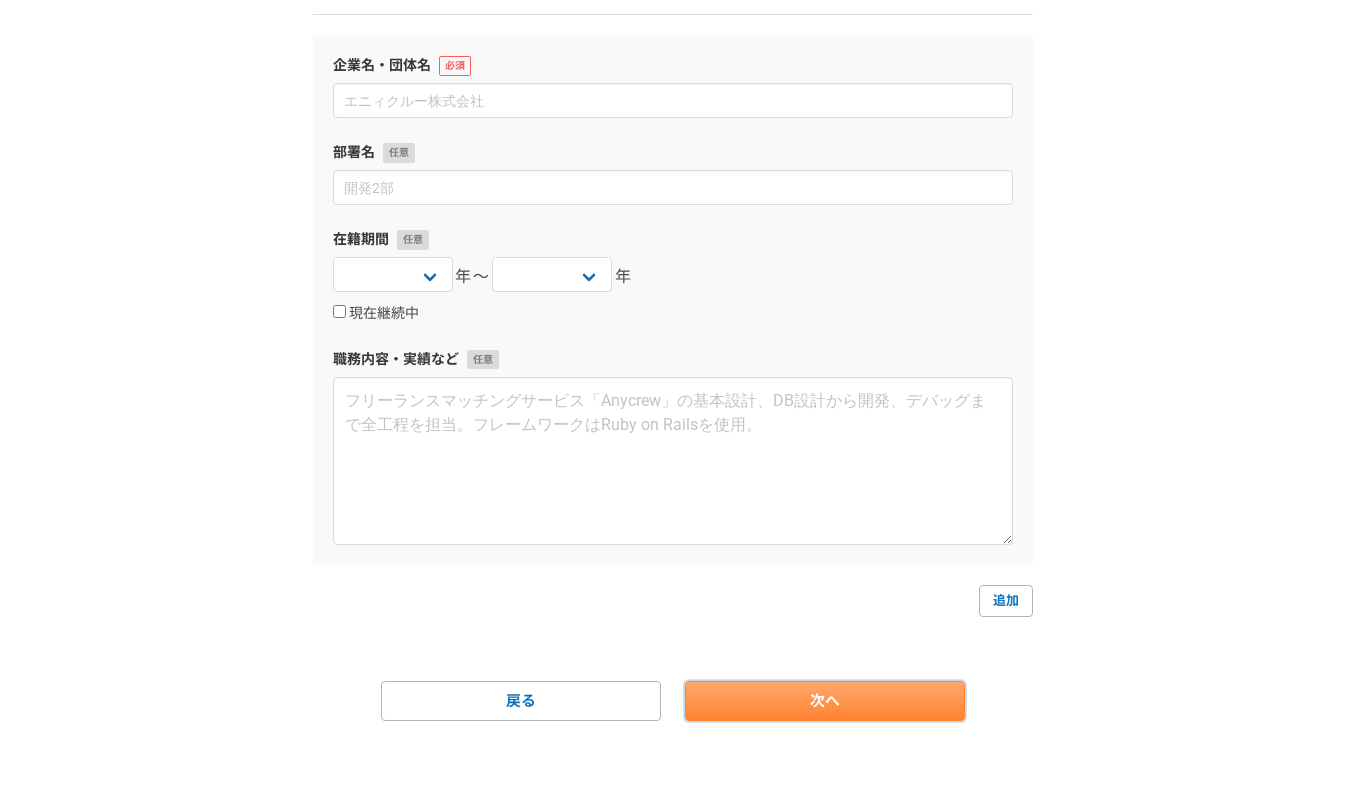 scroll, scrollTop: 0, scrollLeft: 0, axis: both 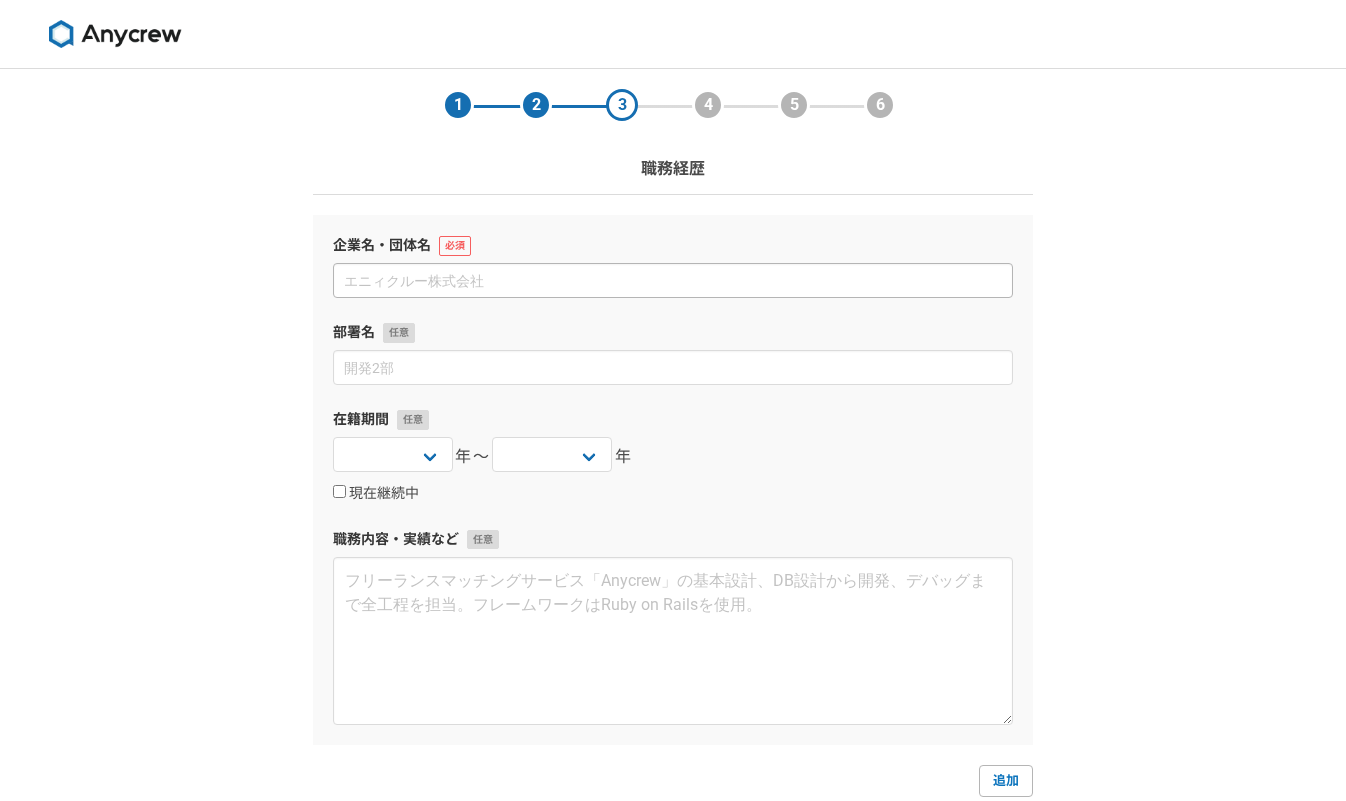 click at bounding box center [673, 280] 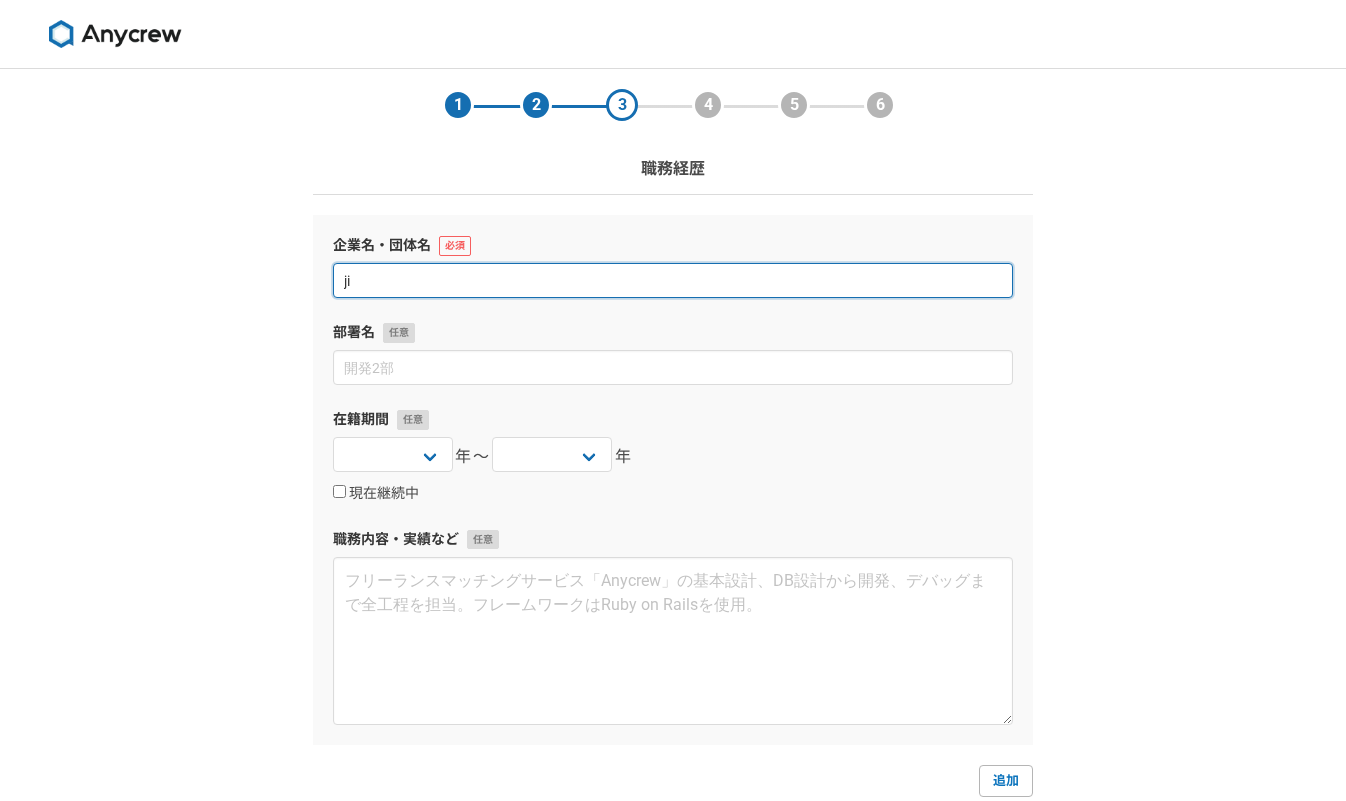 type on "j" 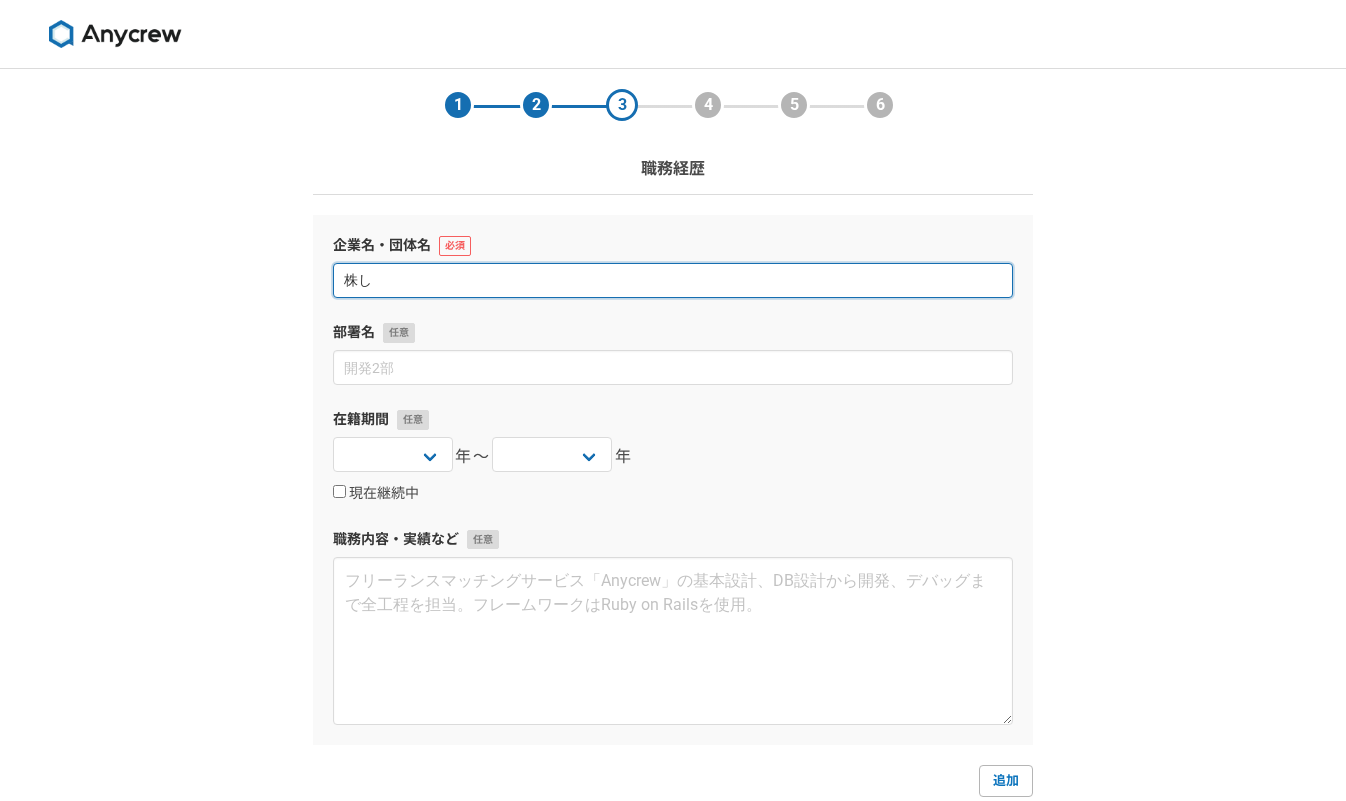 type on "株" 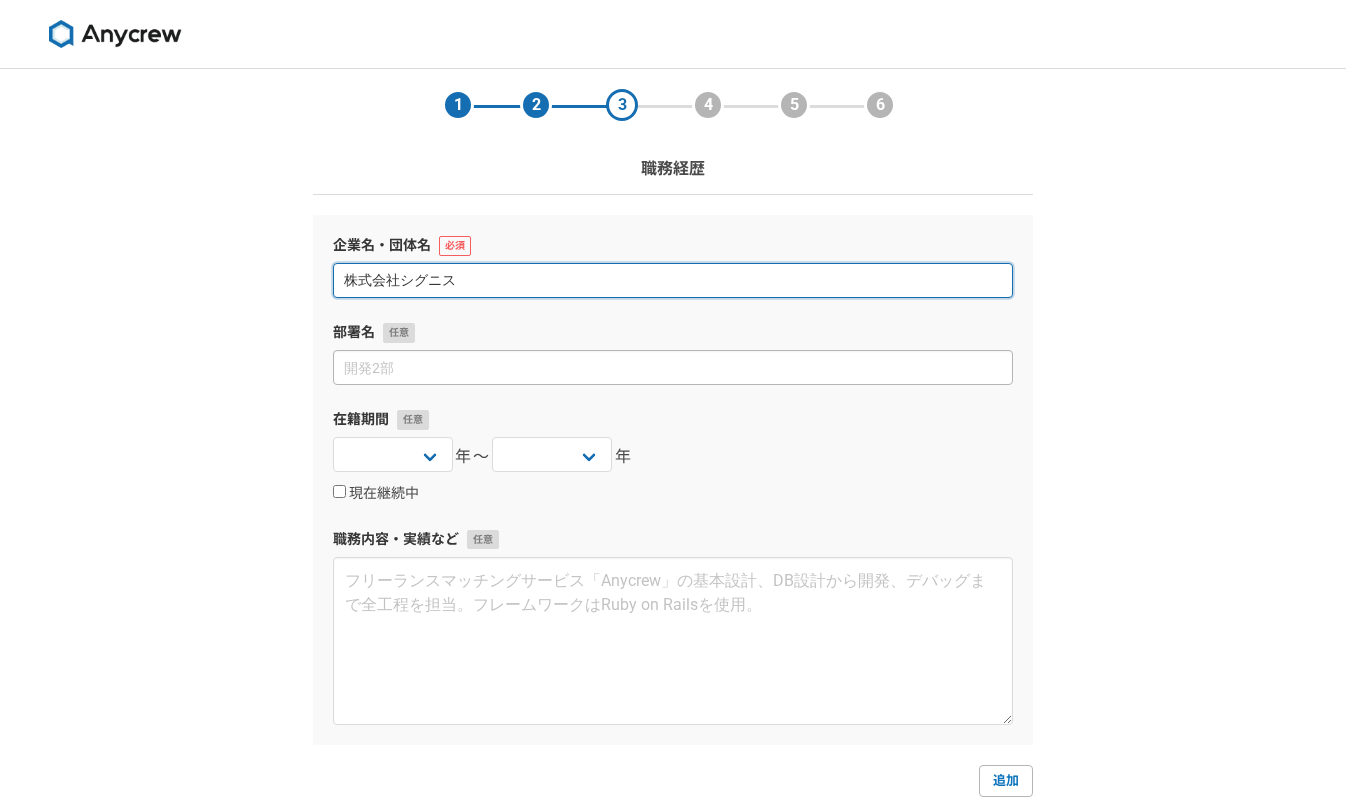 type on "株式会社シグニス" 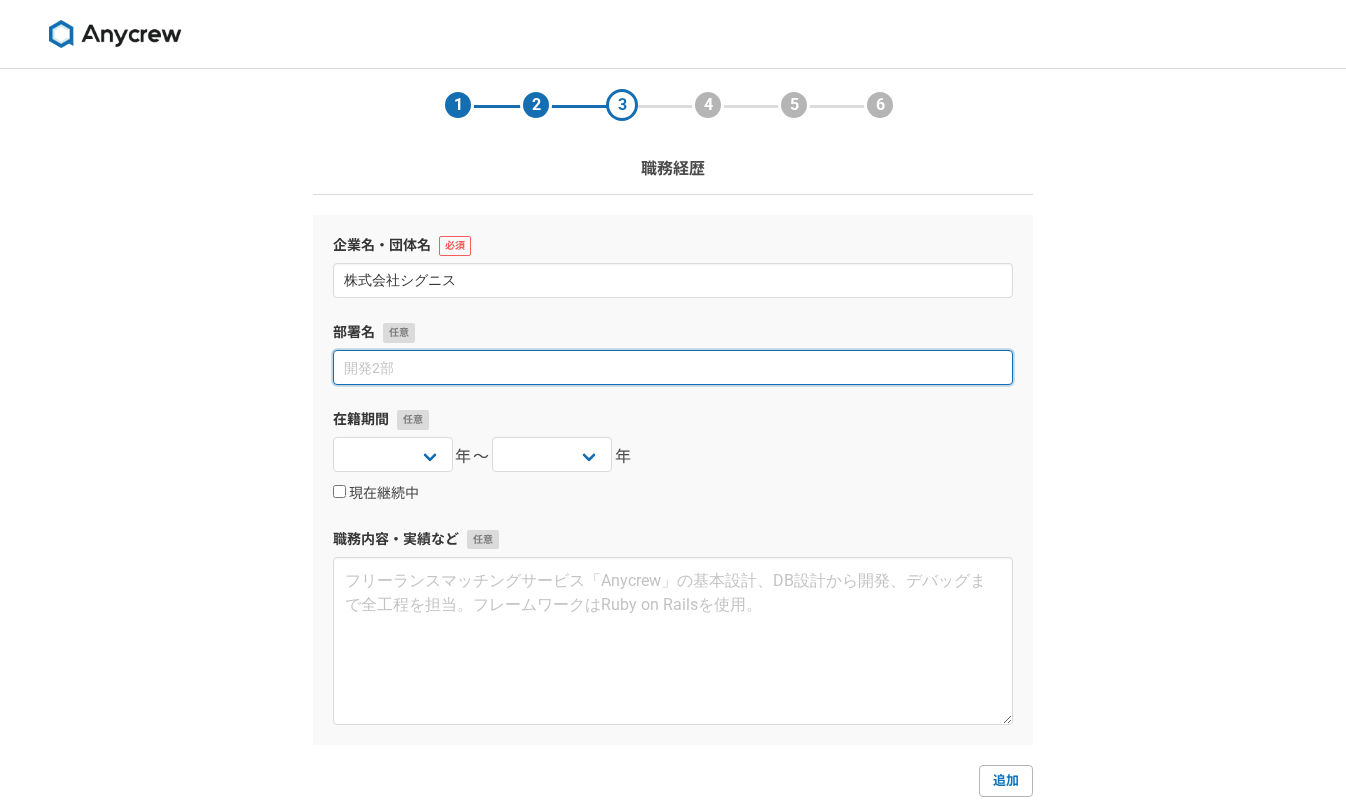 click at bounding box center (673, 367) 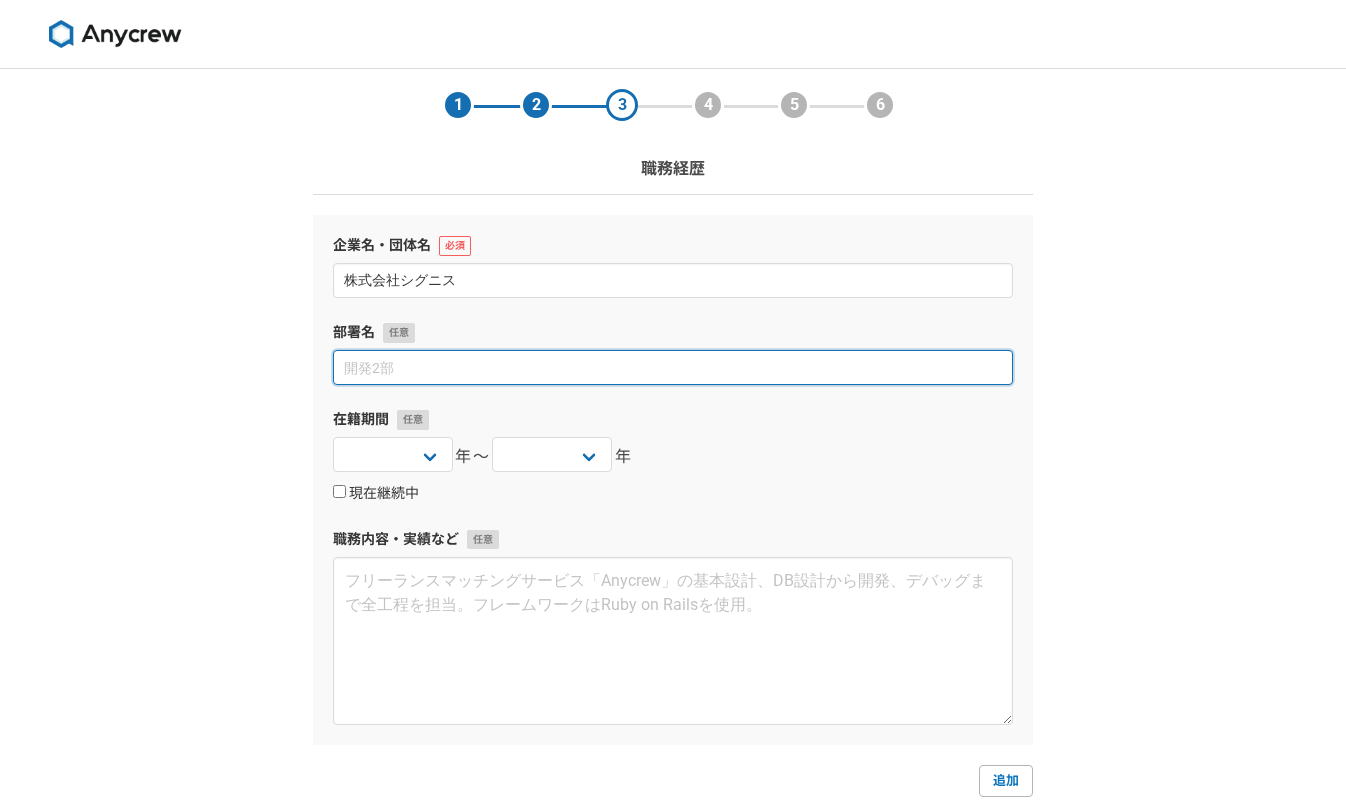 click on "現在継続中" at bounding box center (376, 494) 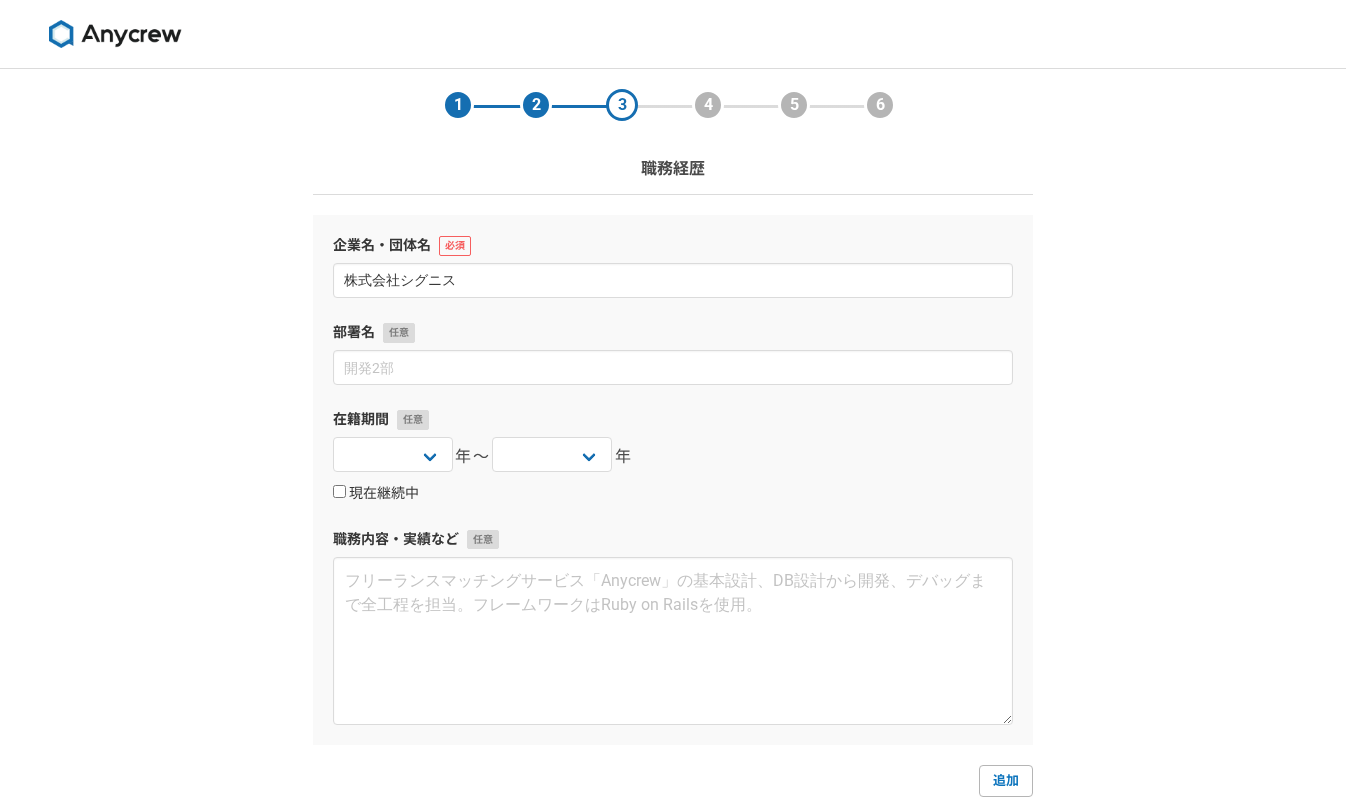 click on "現在継続中" at bounding box center (339, 491) 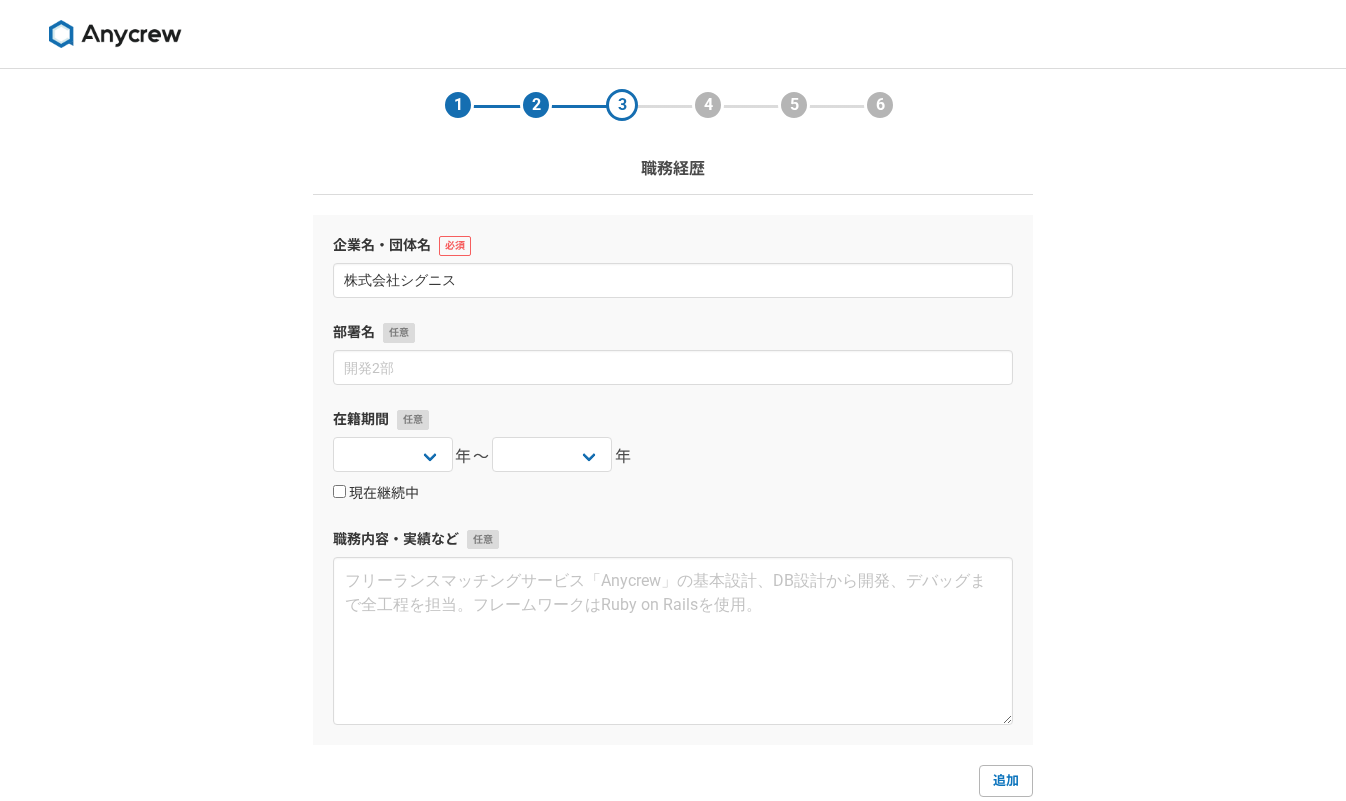checkbox on "true" 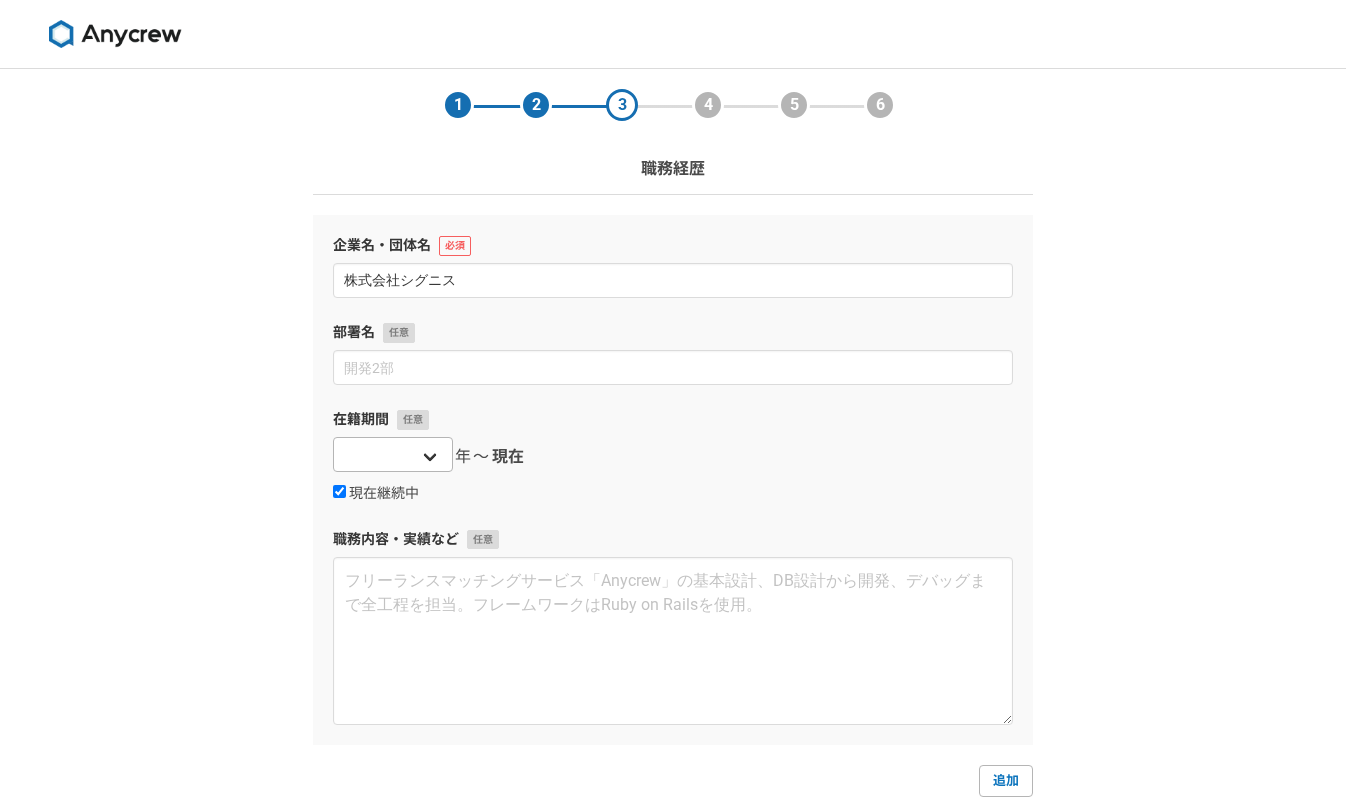 click on "2025 2024 2023 2022 2021 2020 2019 2018 2017 2016 2015 2014 2013 2012 2011 2010 2009 2008 2007 2006 2005 2004 2003 2002 2001 2000 1999 1998 1997 1996 1995 1994 1993 1992 1991 1990 1989 1988 1987 1986 1985 1984 1983 1982 1981 1980 1979 1978 1977 1976" at bounding box center (393, 454) 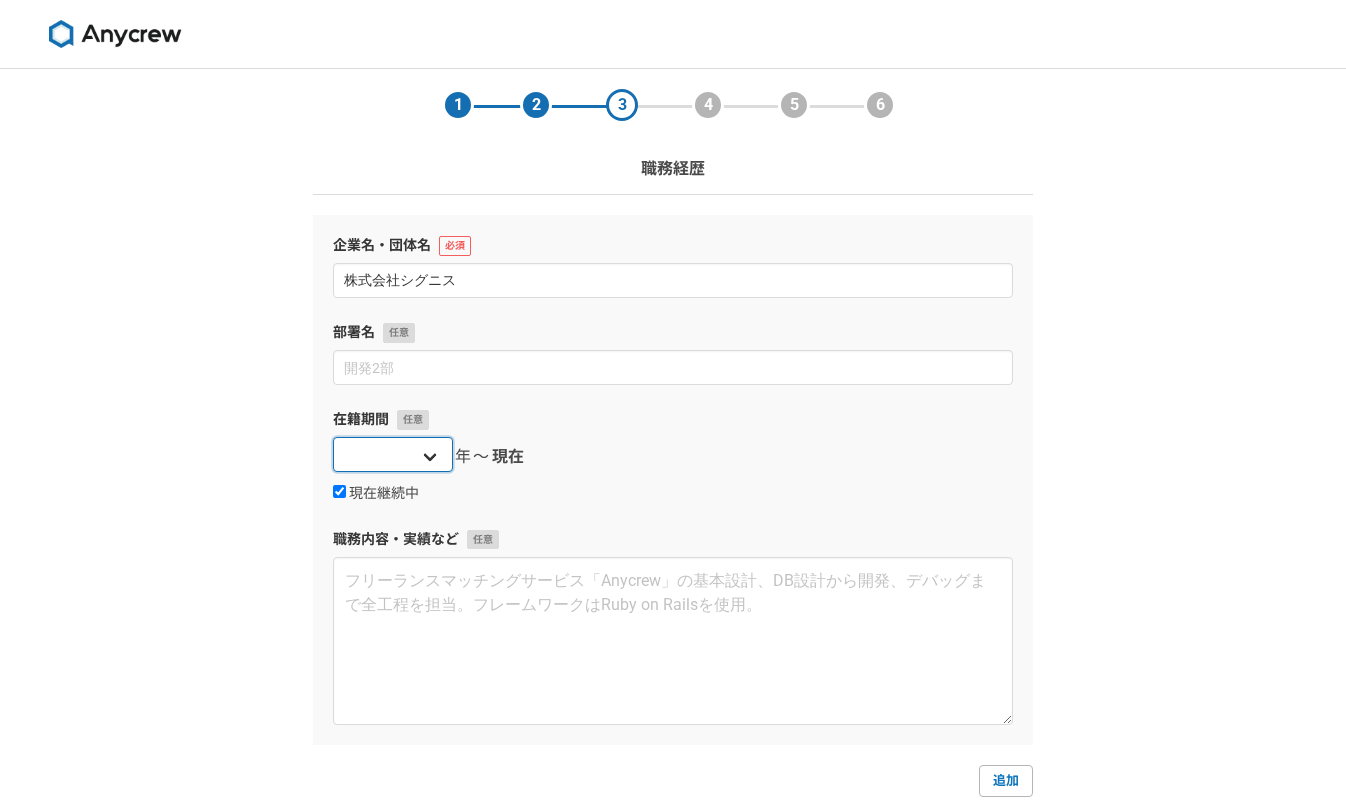 select on "2014" 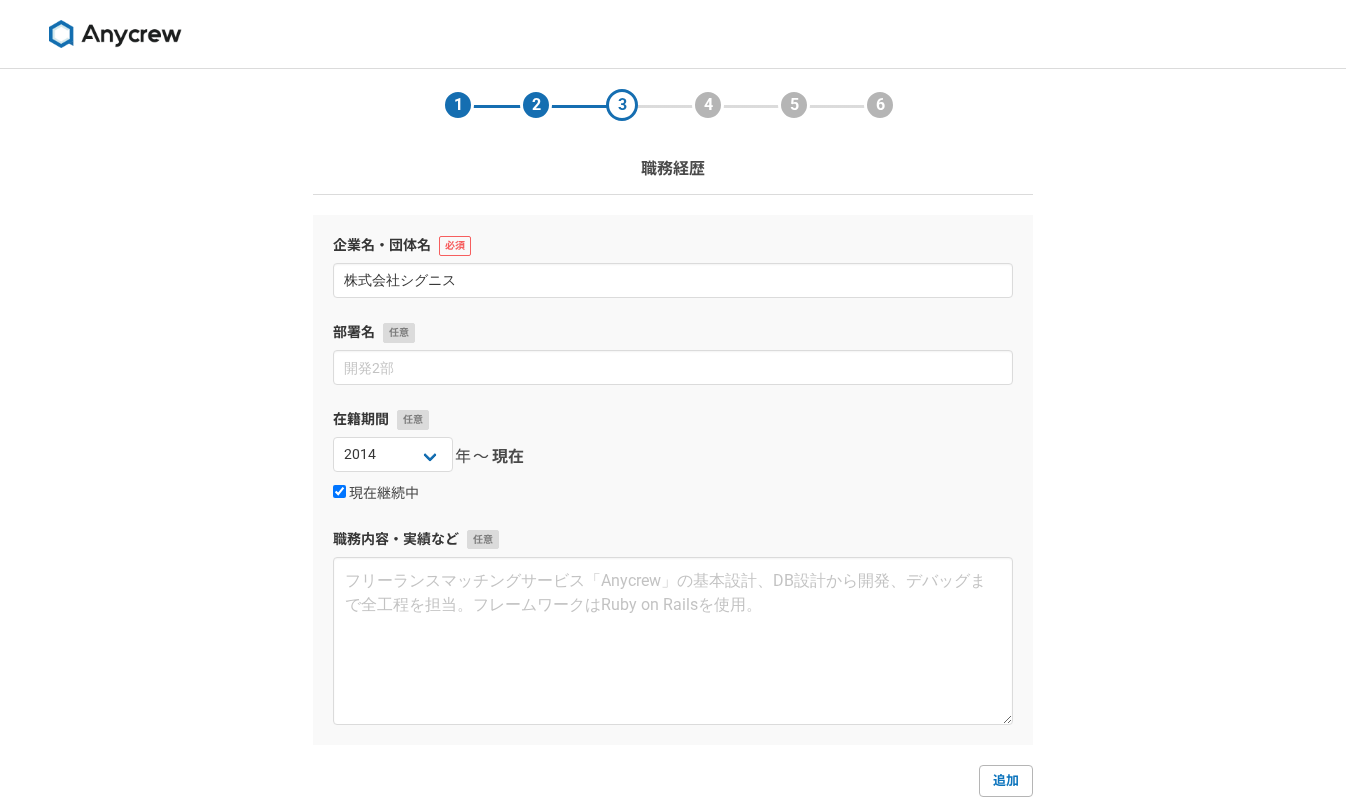 click on "1 2 3 4 5 6 職務経歴 企業名・団体名 株式会社シグニス 部署名 在籍期間 2025 2024 2023 2022 2021 2020 2019 2018 2017 2016 2015 2014 2013 2012 2011 2010 2009 2008 2007 2006 2005 2004 2003 2002 2001 2000 1999 1998 1997 1996 1995 1994 1993 1992 1991 1990 1989 1988 1987 1986 1985 1984 1983 1982 1981 1980 1979 1978 1977 1976 年〜 現在   現在継続中 職務内容・実績など 追加 戻る 次へ" at bounding box center [673, 525] 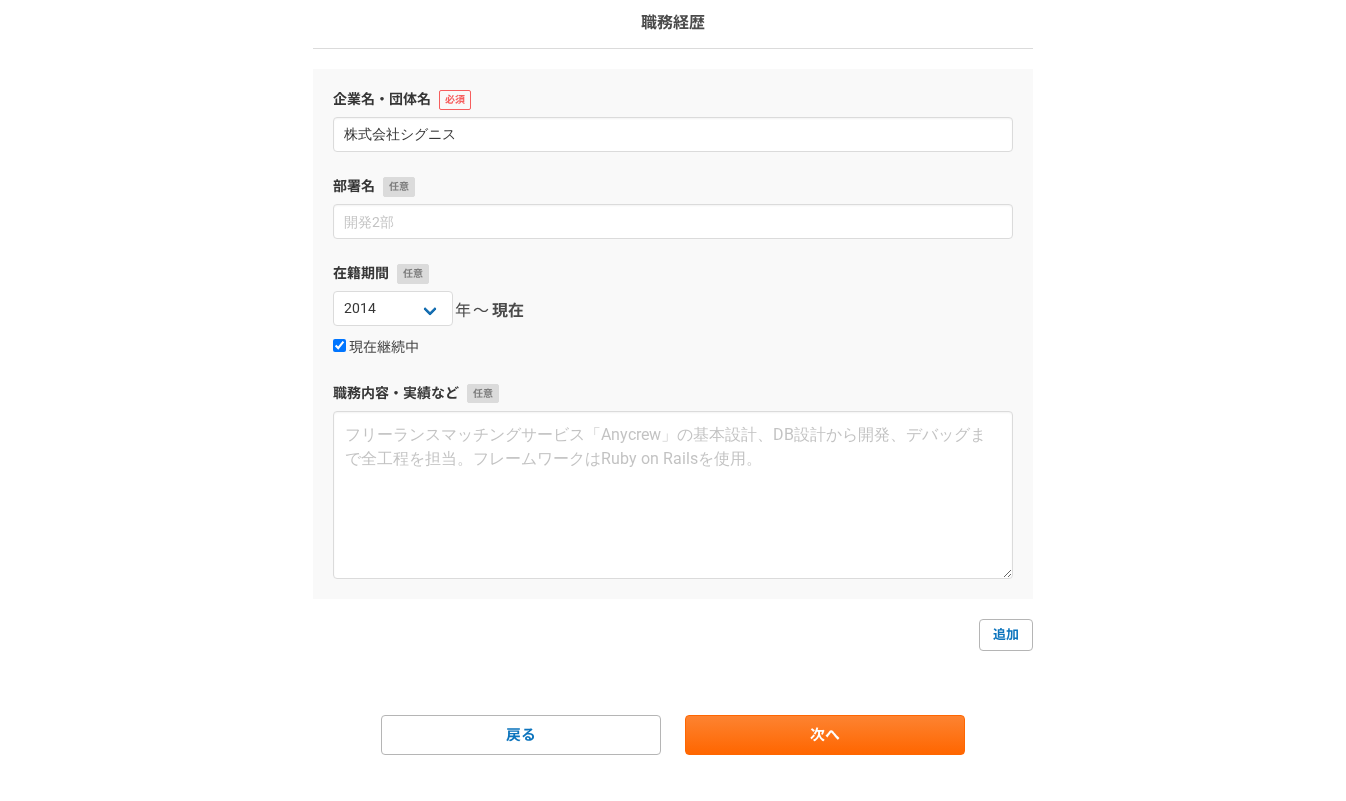 scroll, scrollTop: 160, scrollLeft: 0, axis: vertical 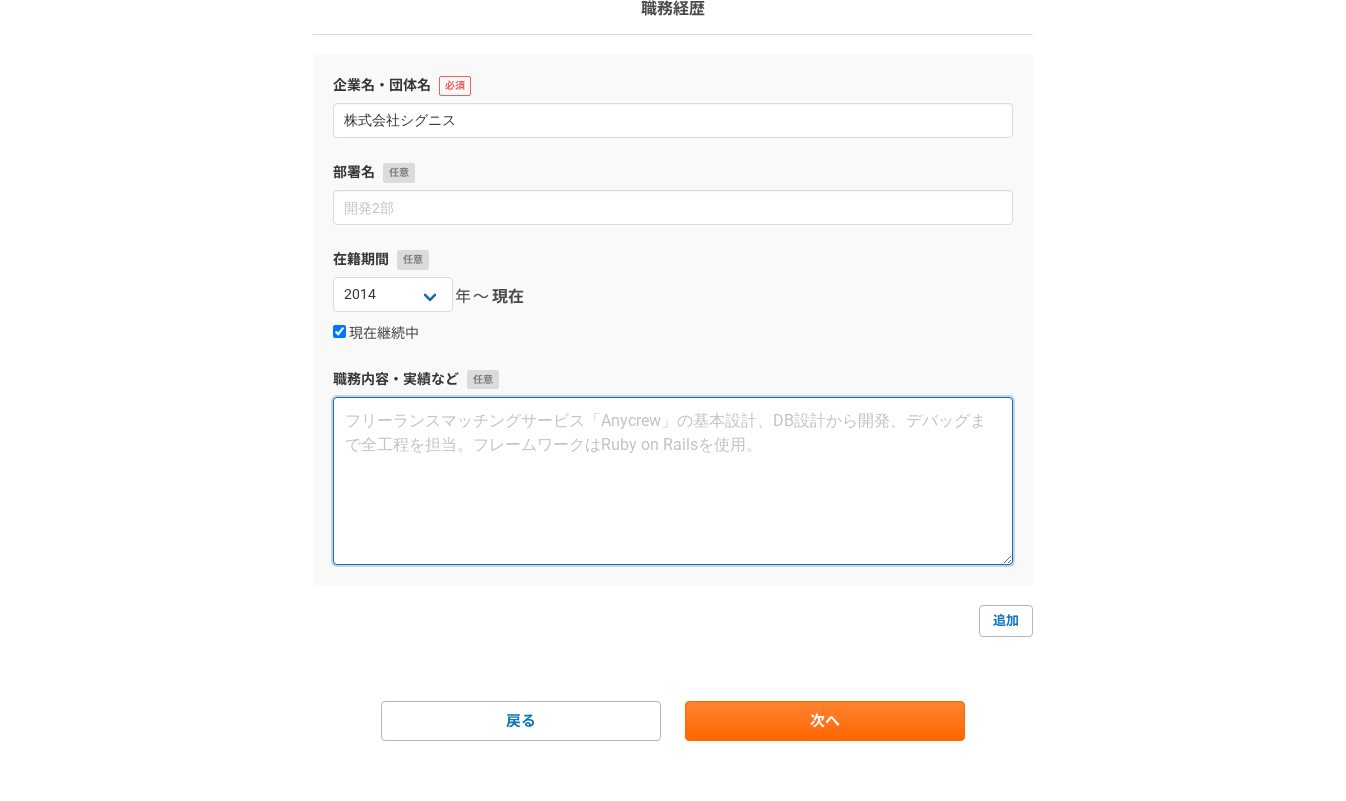 click at bounding box center [673, 481] 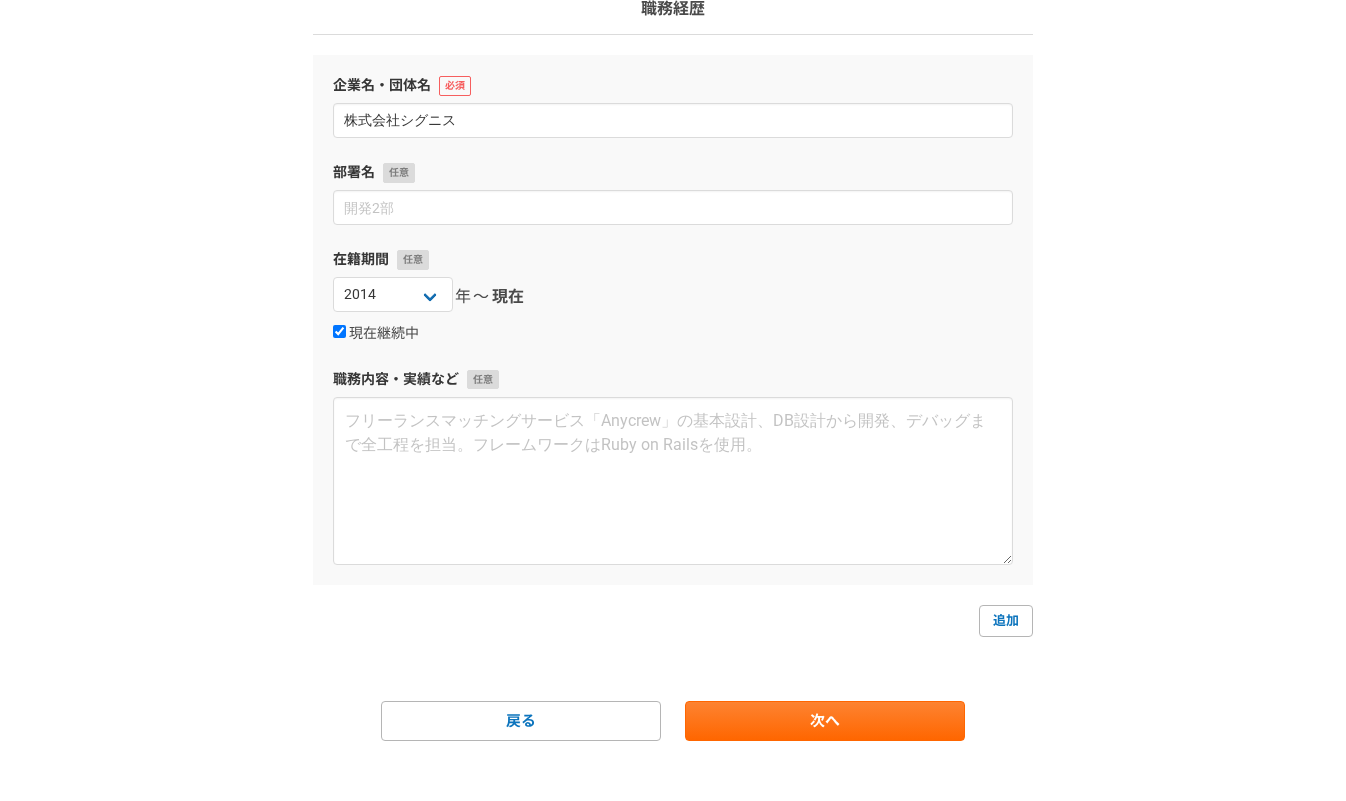click on "1 2 3 4 5 6 職務経歴 企業名・団体名 株式会社シグニス 部署名 在籍期間 2025 2024 2023 2022 2021 2020 2019 2018 2017 2016 2015 2014 2013 2012 2011 2010 2009 2008 2007 2006 2005 2004 2003 2002 2001 2000 1999 1998 1997 1996 1995 1994 1993 1992 1991 1990 1989 1988 1987 1986 1985 1984 1983 1982 1981 1980 1979 1978 1977 1976 年〜 現在   現在継続中 職務内容・実績など 追加 戻る 次へ" at bounding box center [673, 365] 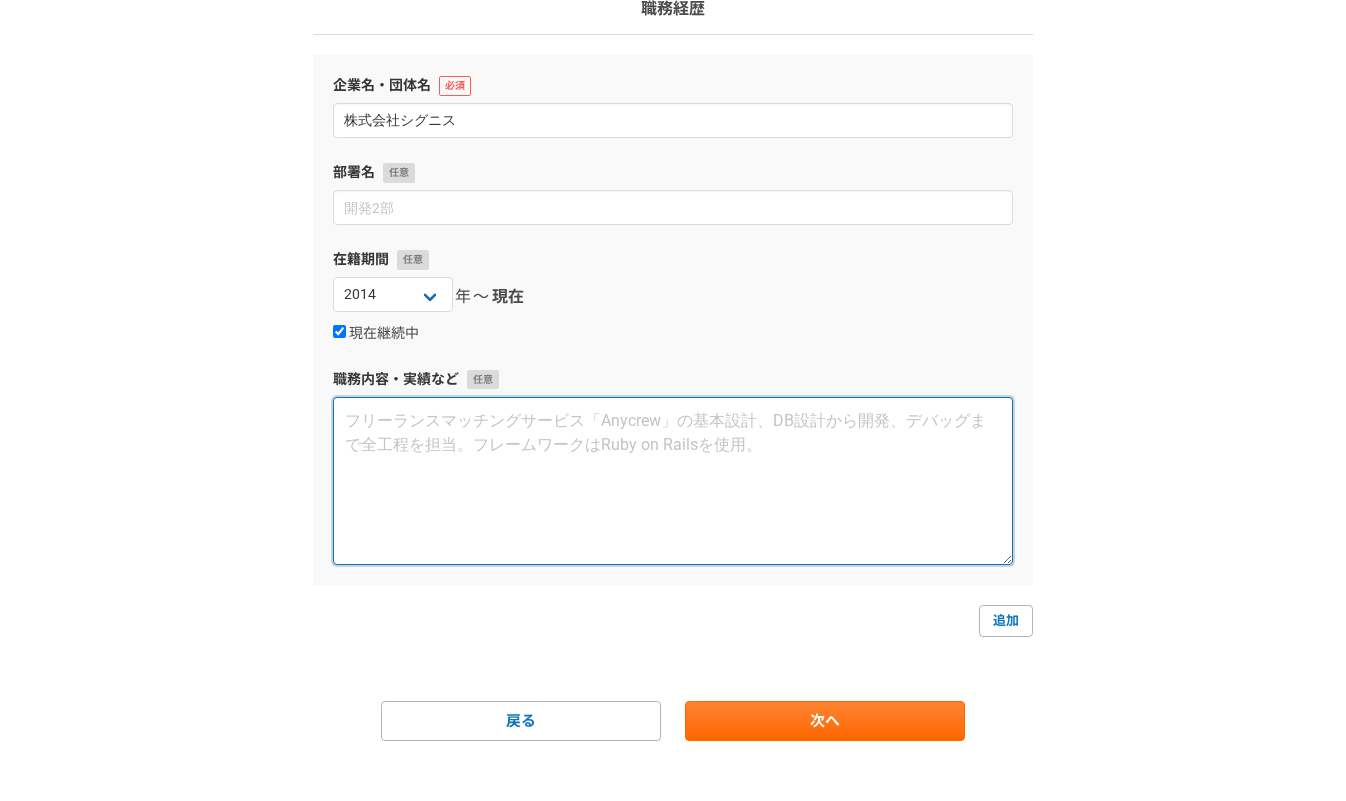 click at bounding box center [673, 481] 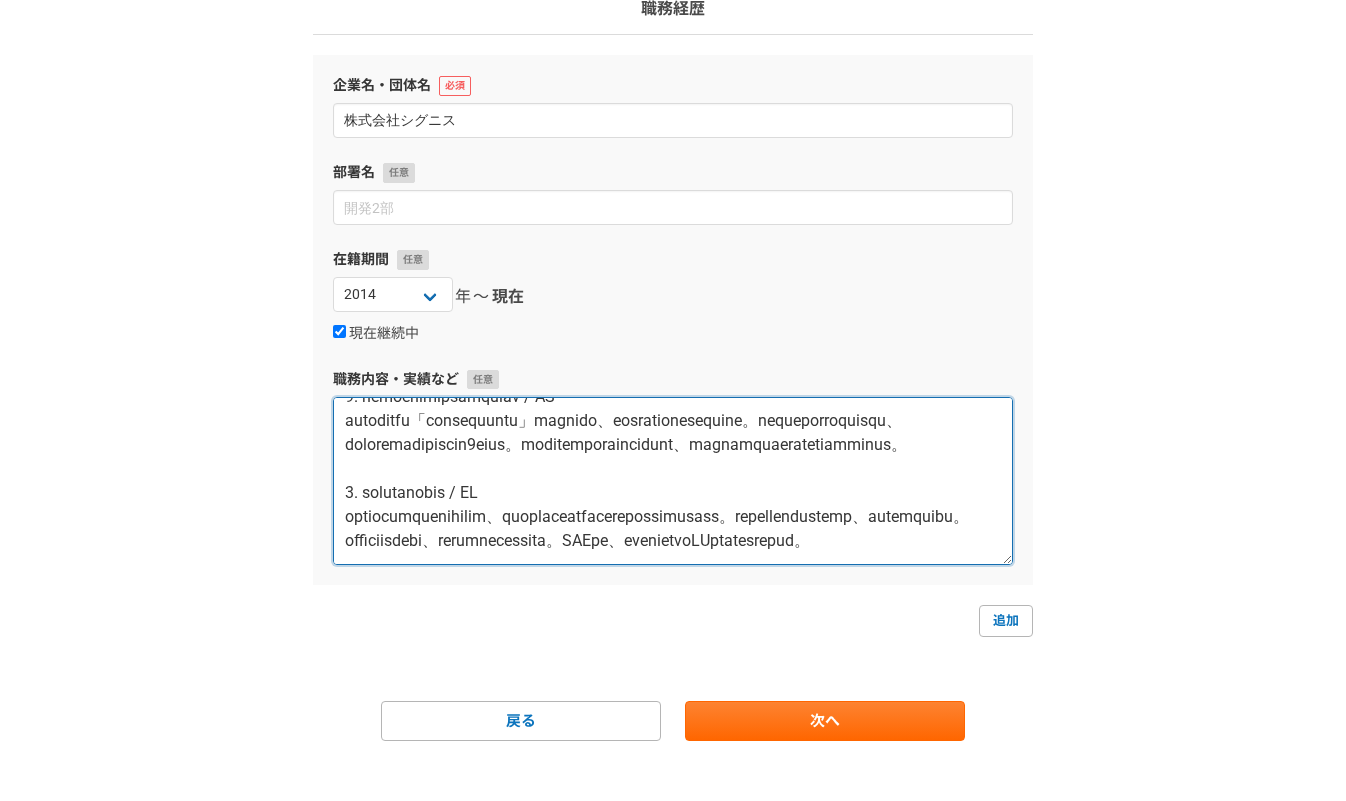 scroll, scrollTop: 1368, scrollLeft: 0, axis: vertical 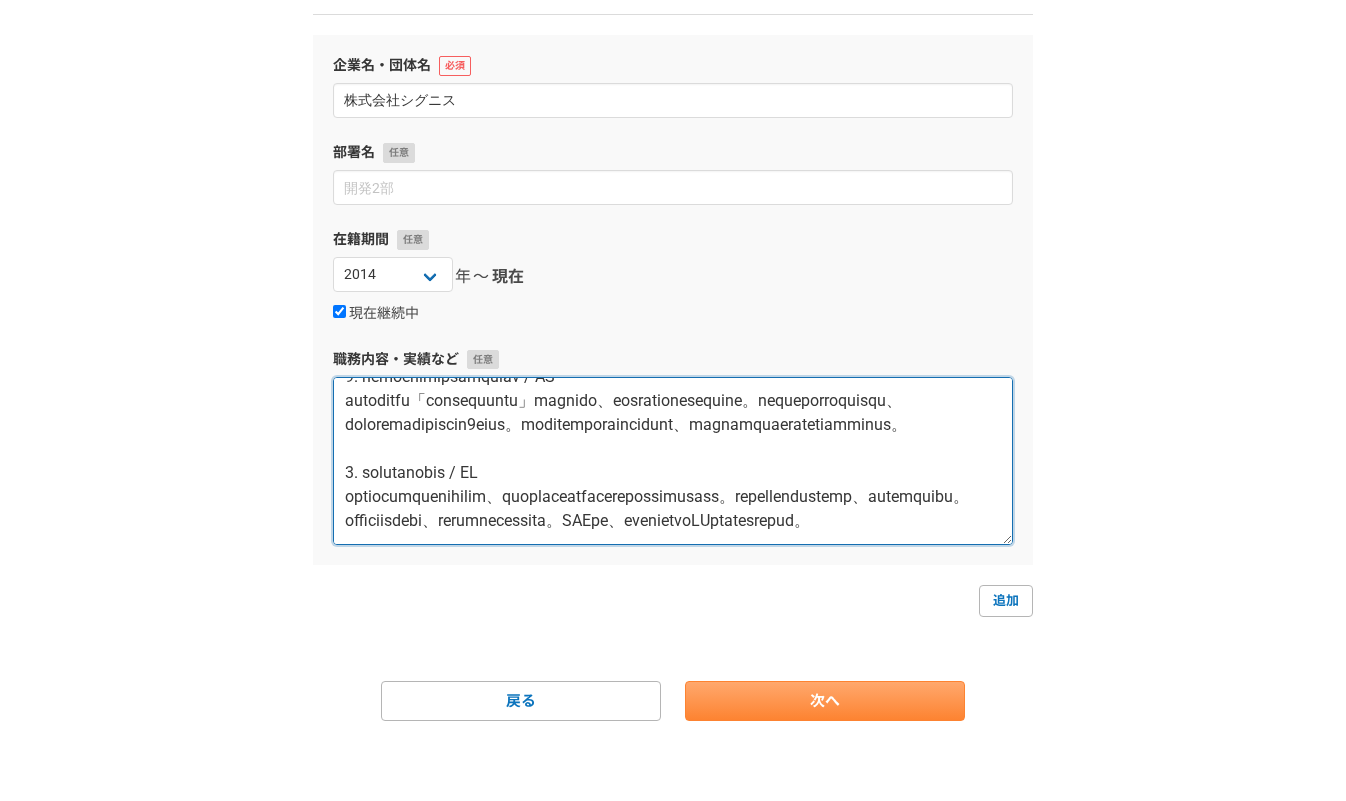 click on "次へ" at bounding box center (825, 701) 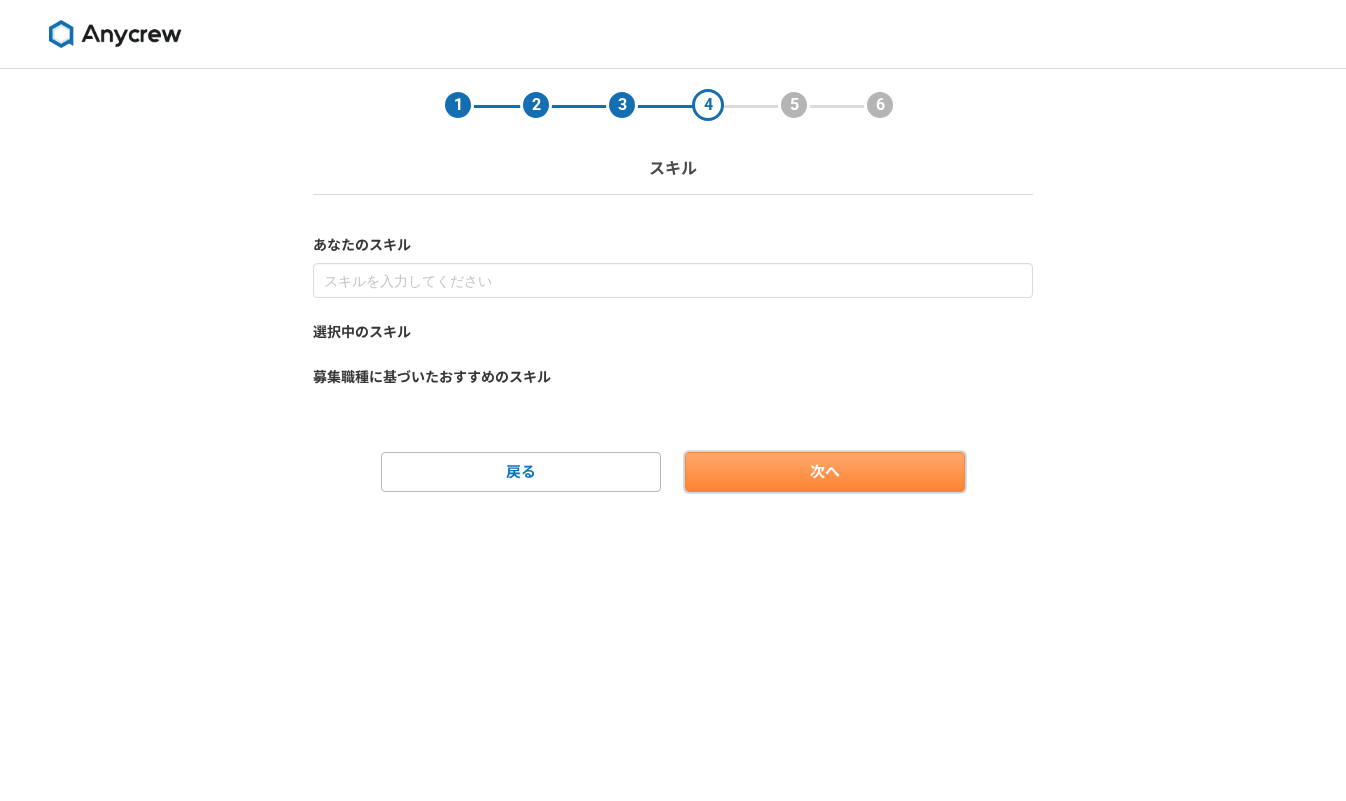 scroll, scrollTop: 0, scrollLeft: 0, axis: both 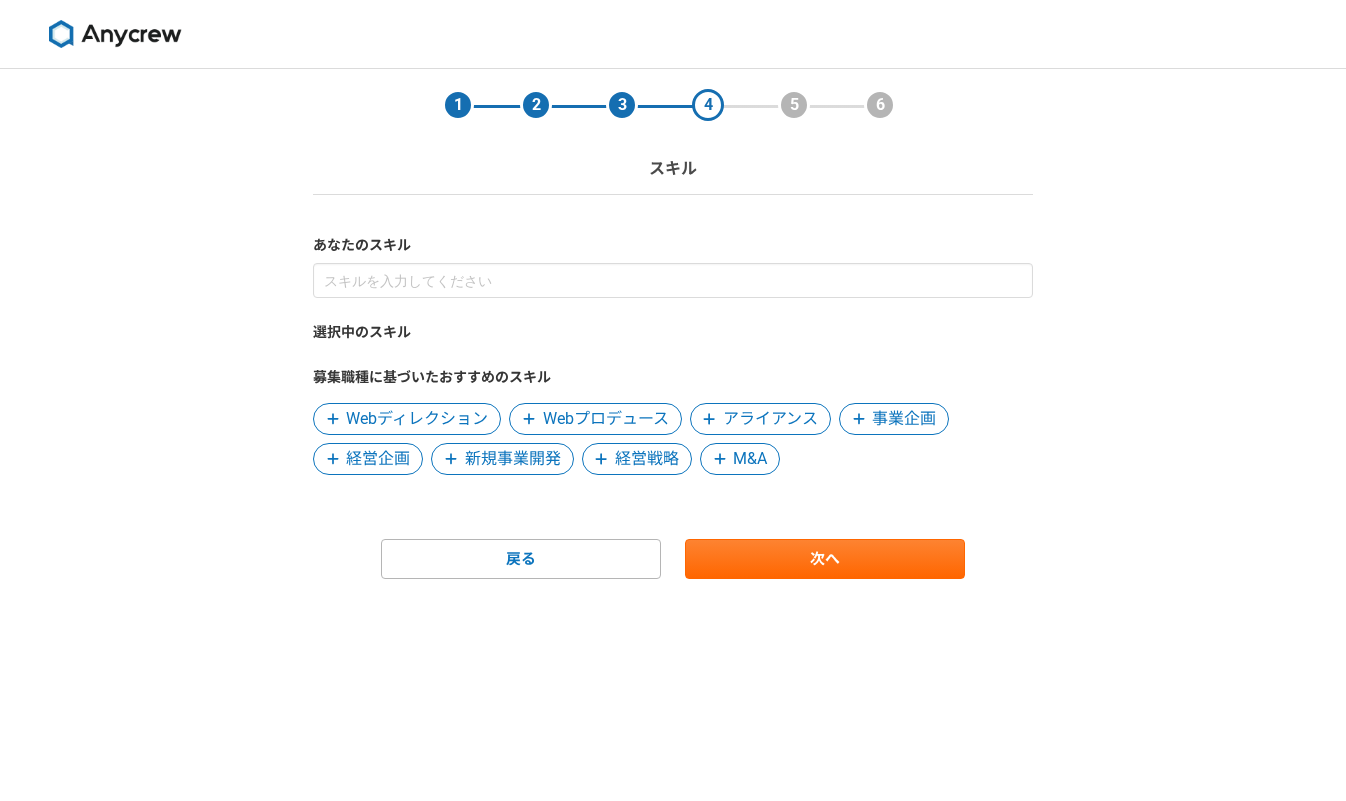 click on "事業企画" at bounding box center [904, 419] 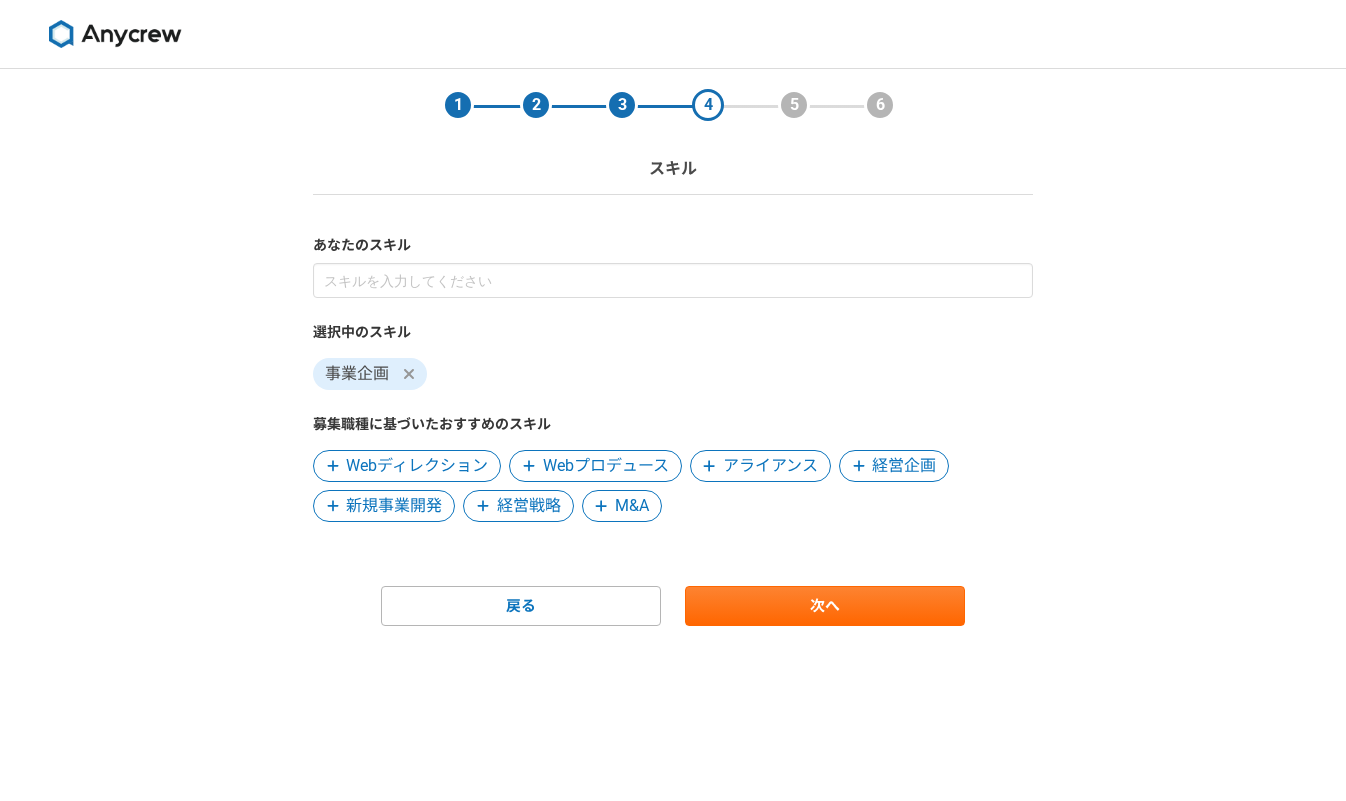 click on "新規事業開発" at bounding box center (394, 506) 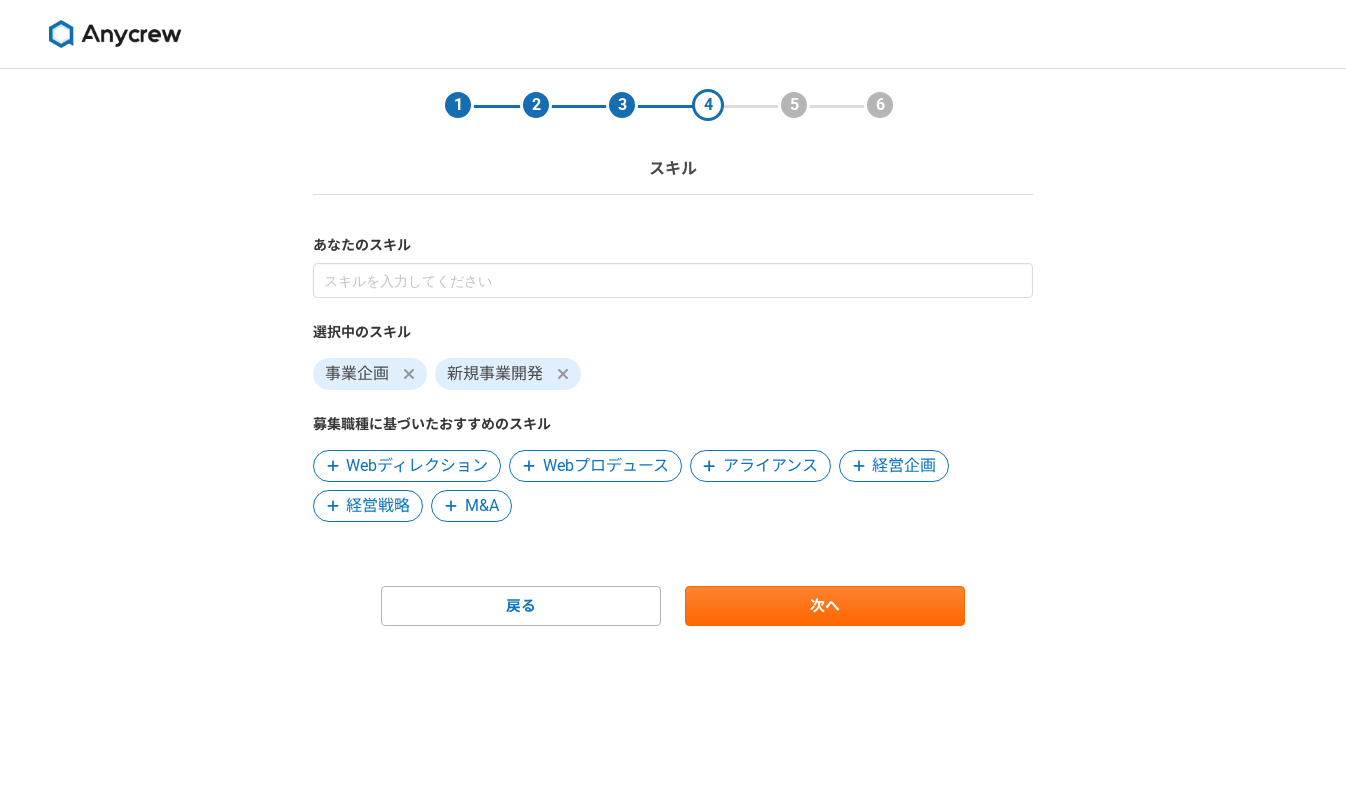 click on "経営戦略" at bounding box center (378, 506) 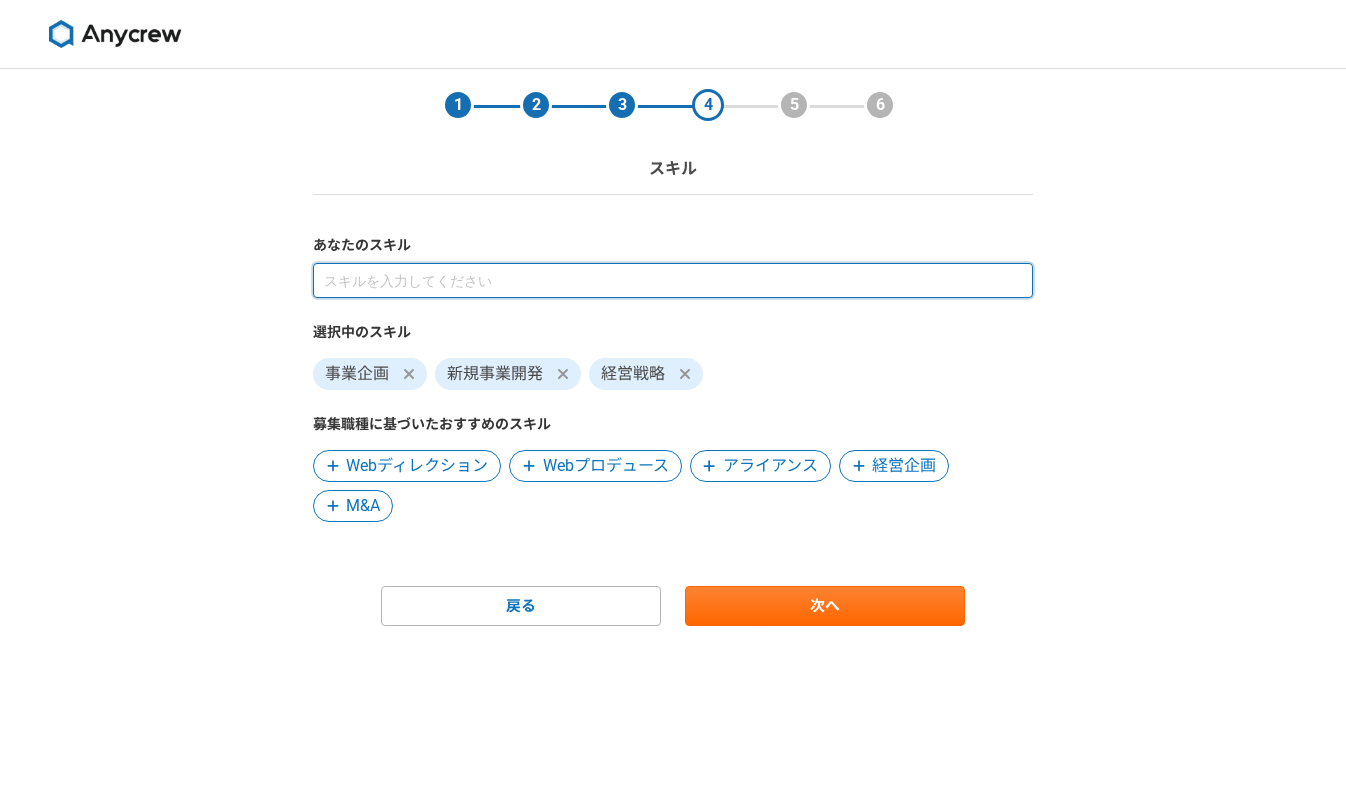 click at bounding box center (673, 280) 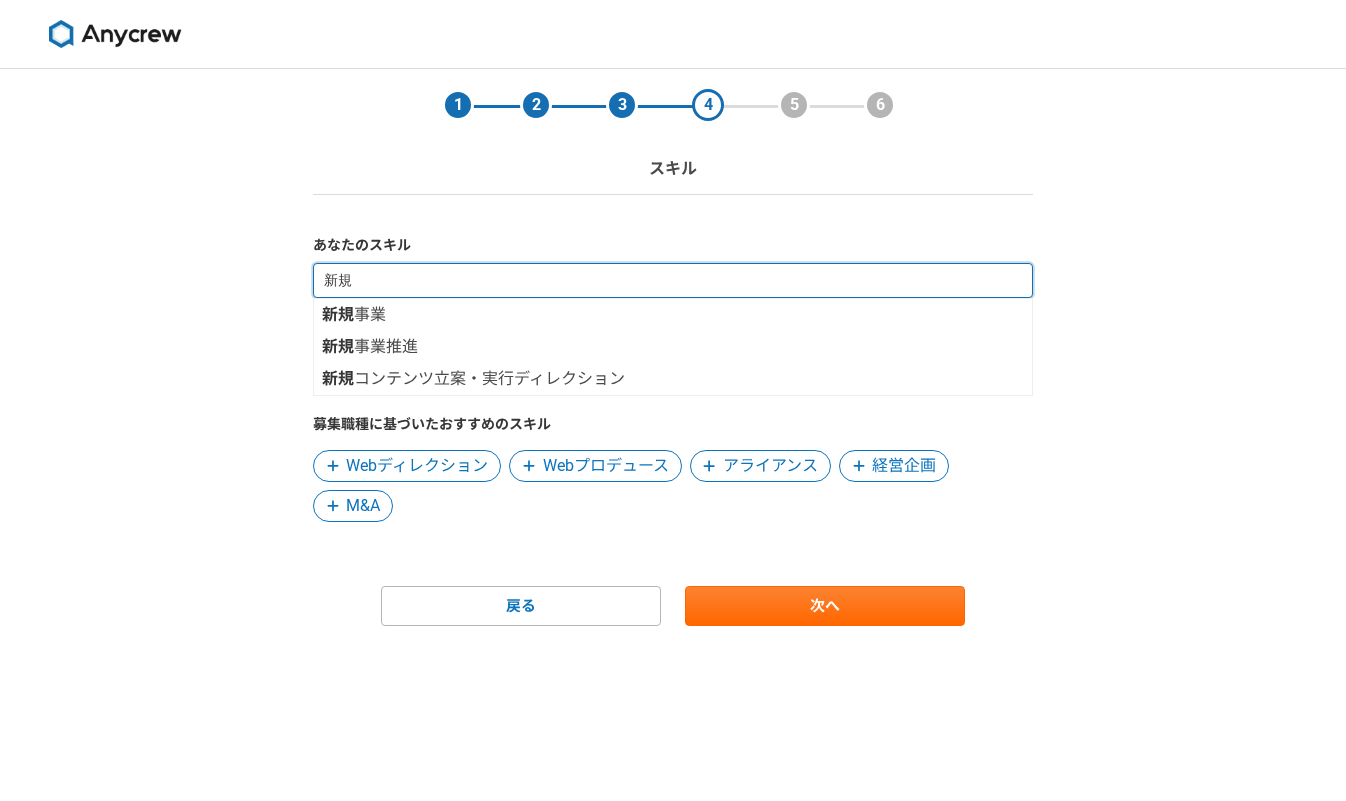 type on "新" 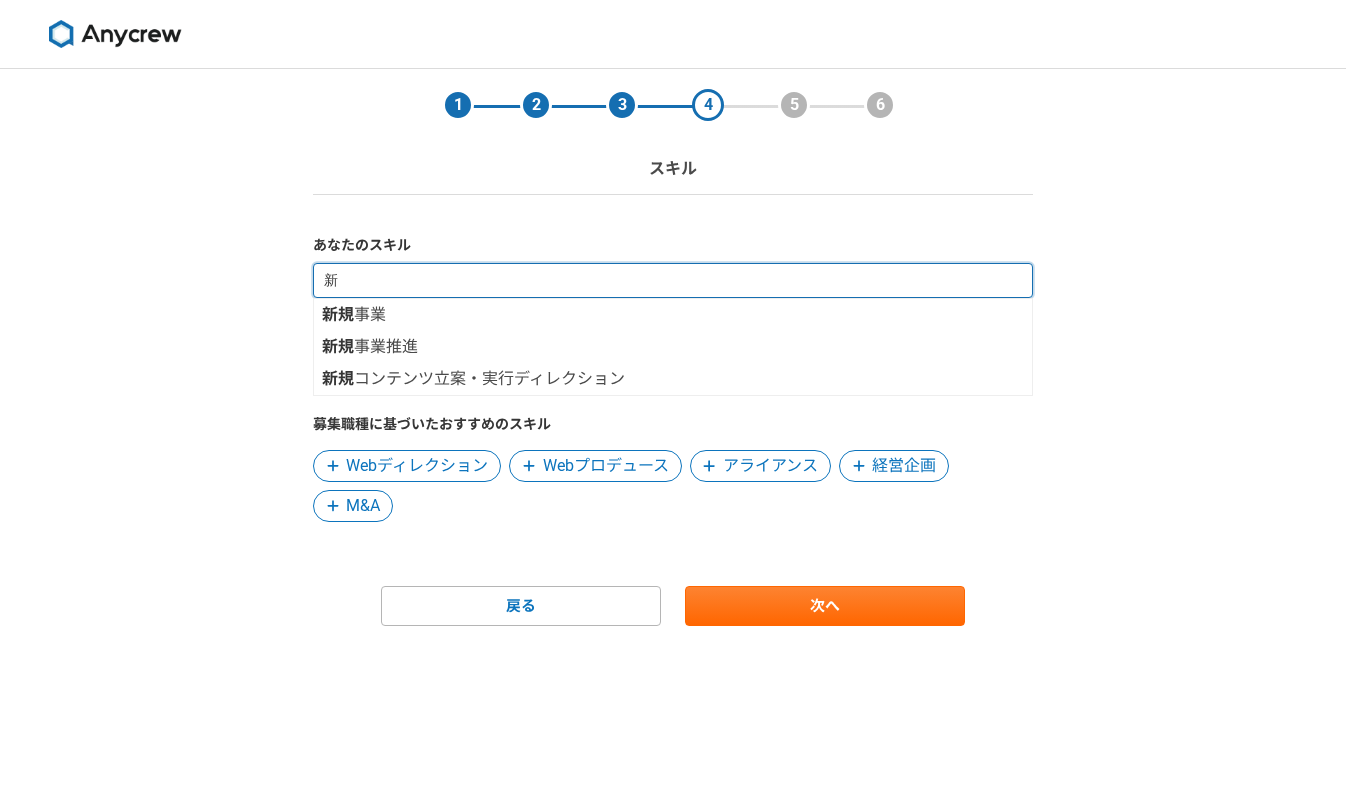 type 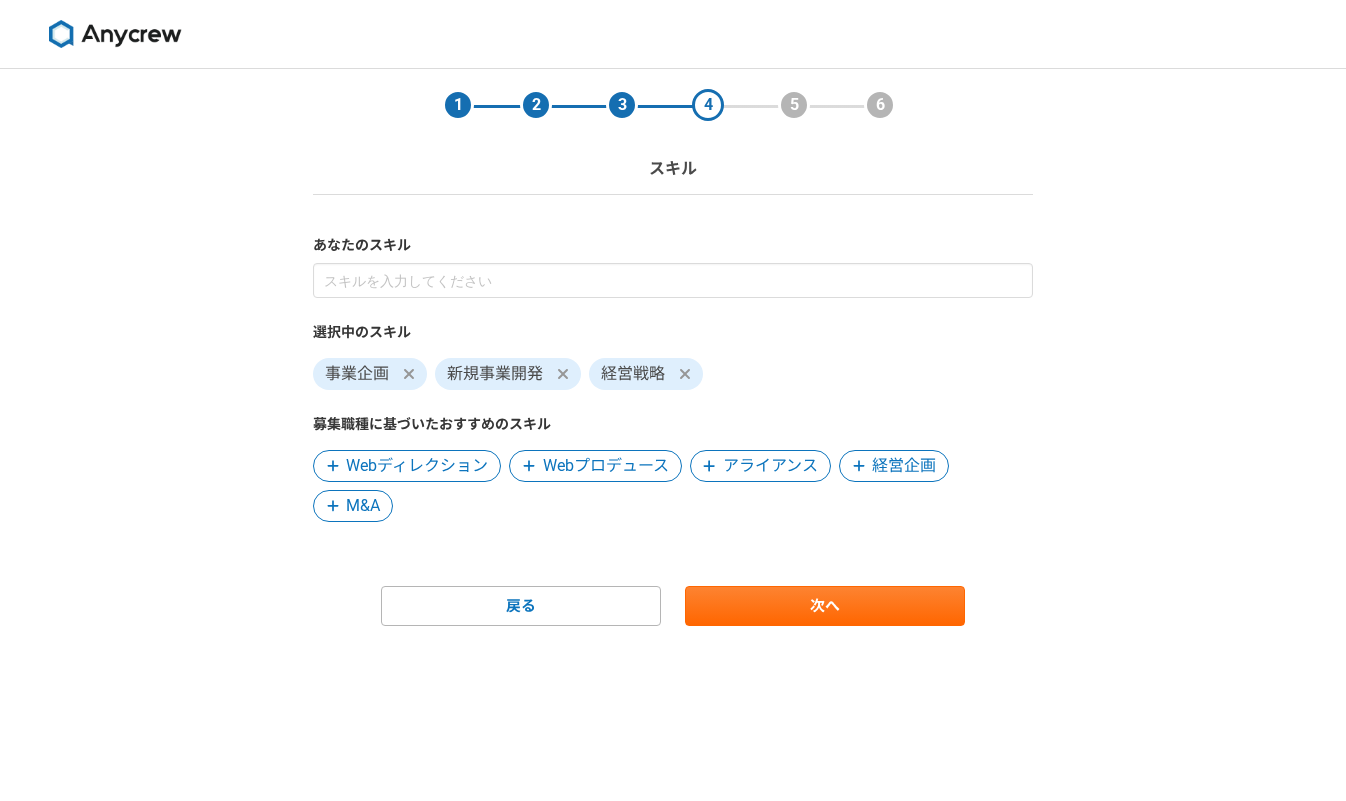 click on "選択中のスキル 事業企画 新規事業開発 経営戦略 募集職種に基づいたおすすめのスキル Webディレクション Webプロデュース アライアンス 経営企画 M&A" at bounding box center (673, 392) 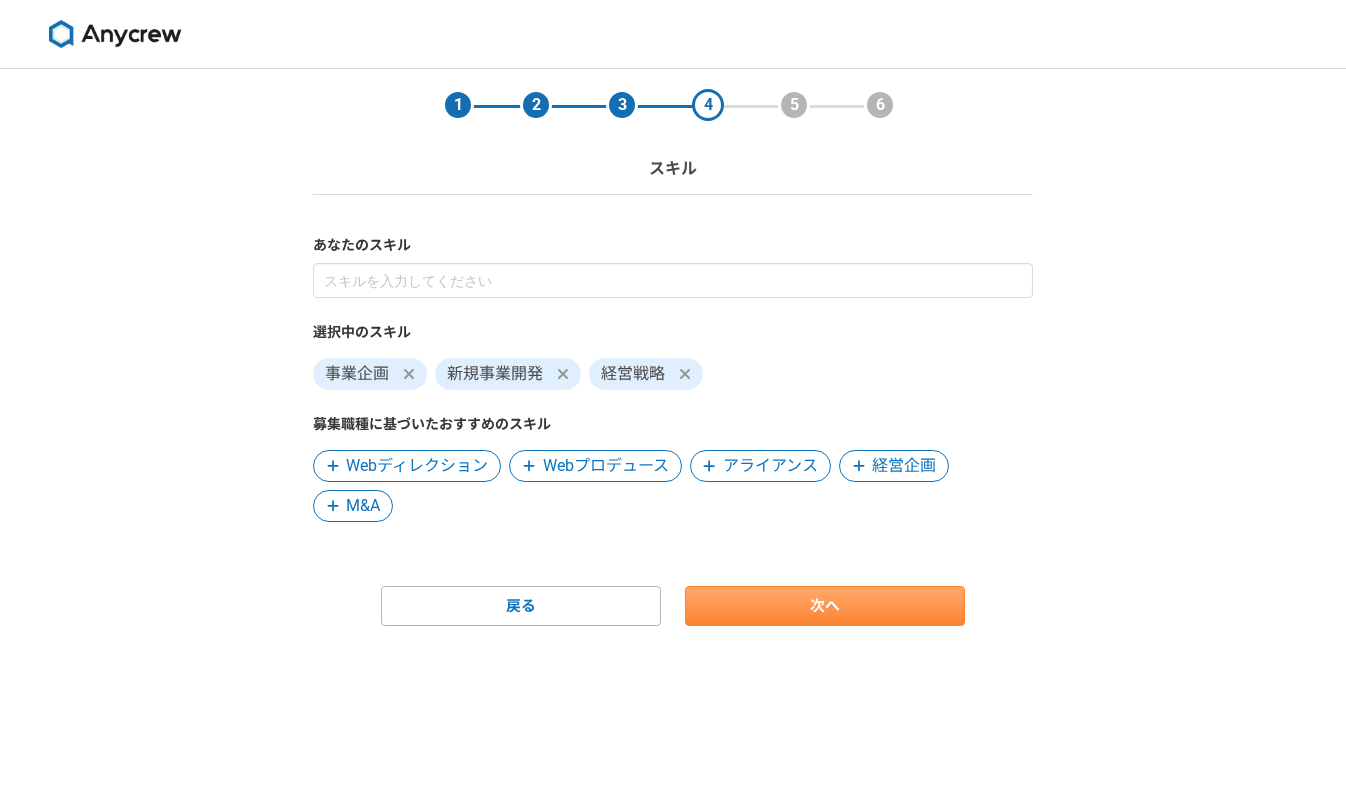 click on "次へ" at bounding box center [825, 606] 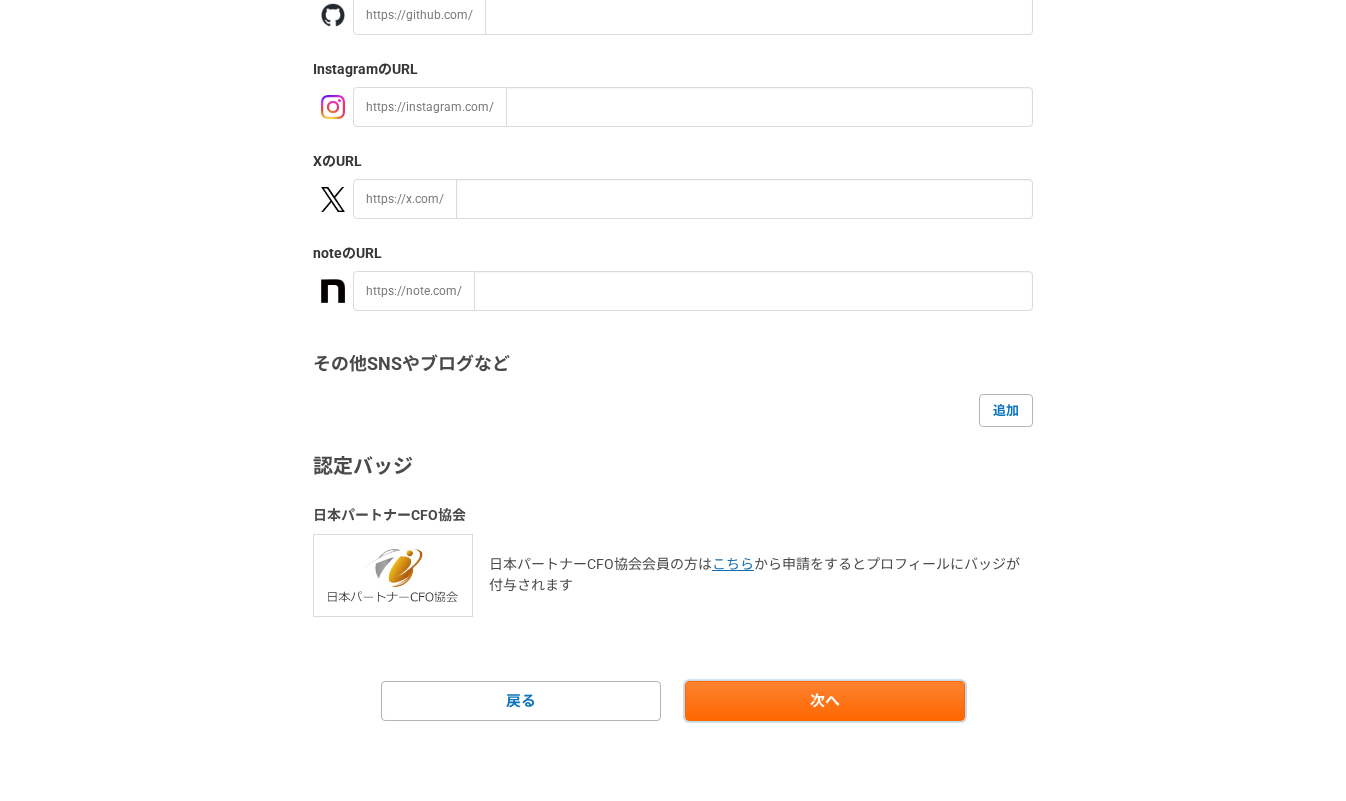 scroll, scrollTop: 298, scrollLeft: 0, axis: vertical 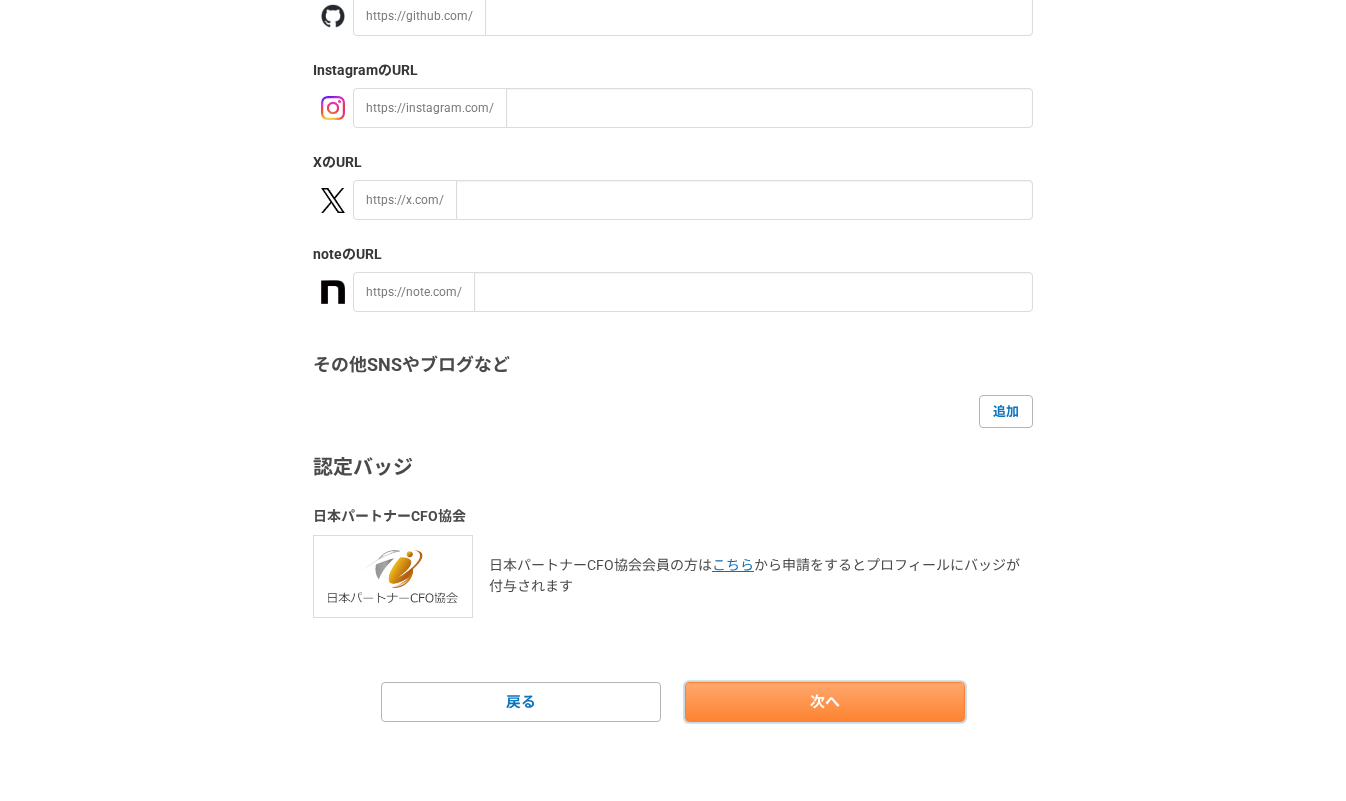 click on "次へ" at bounding box center (825, 702) 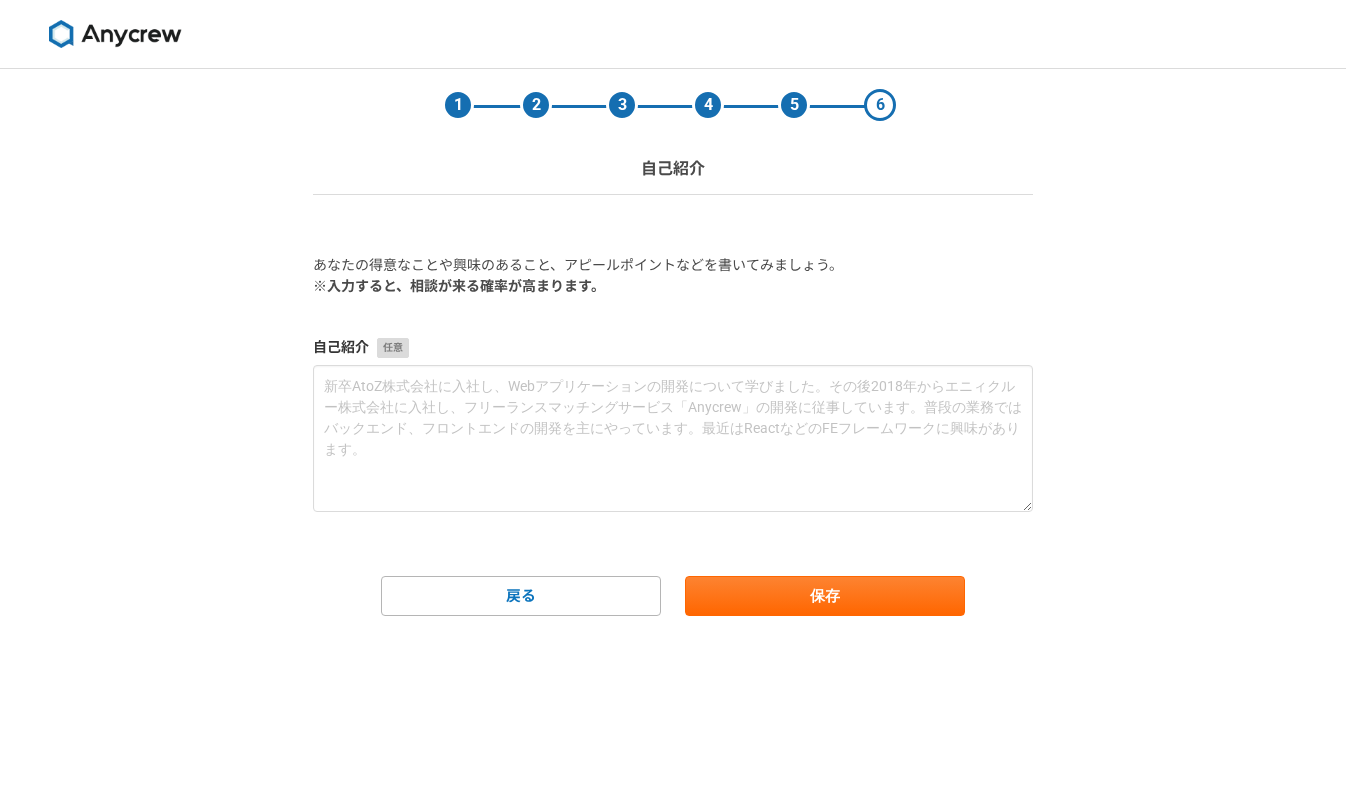 scroll, scrollTop: 0, scrollLeft: 0, axis: both 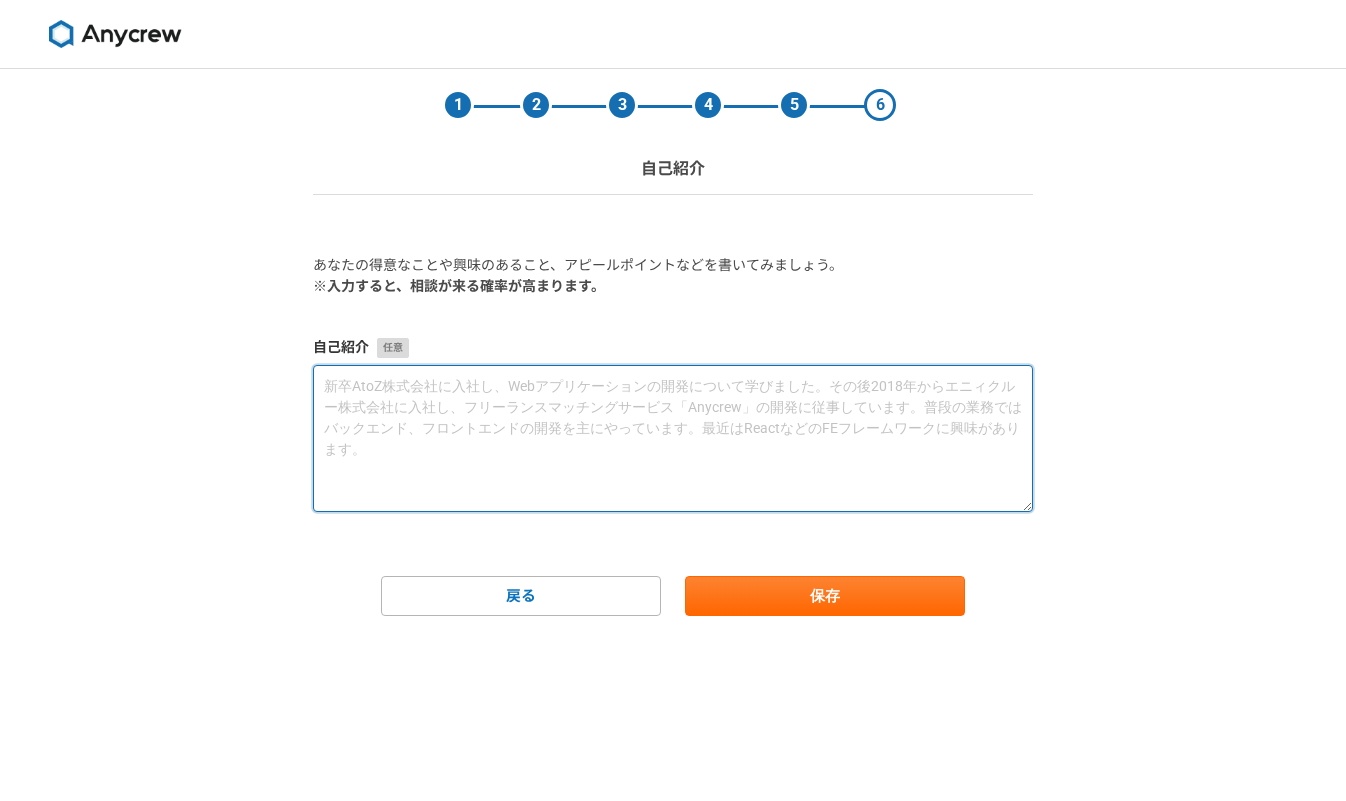 click at bounding box center (673, 438) 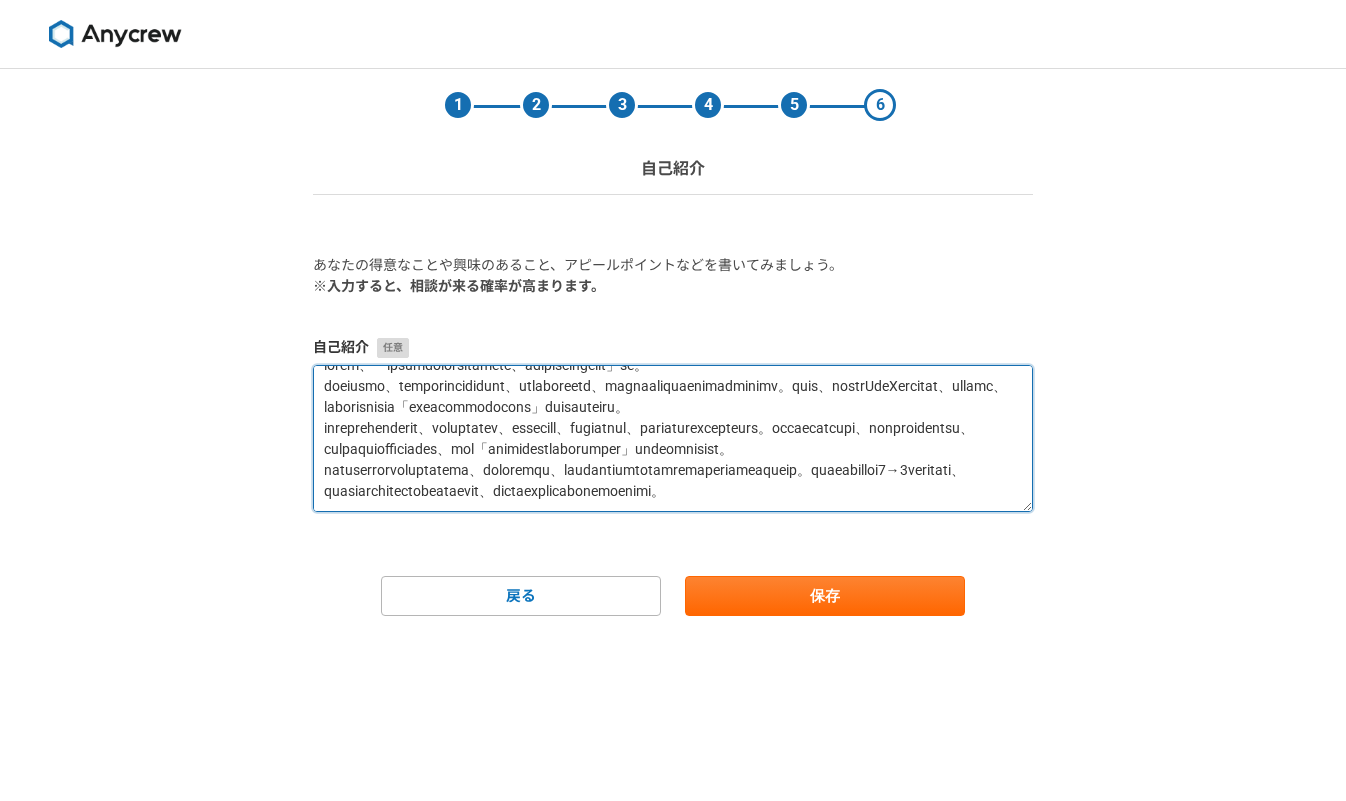 scroll, scrollTop: 0, scrollLeft: 0, axis: both 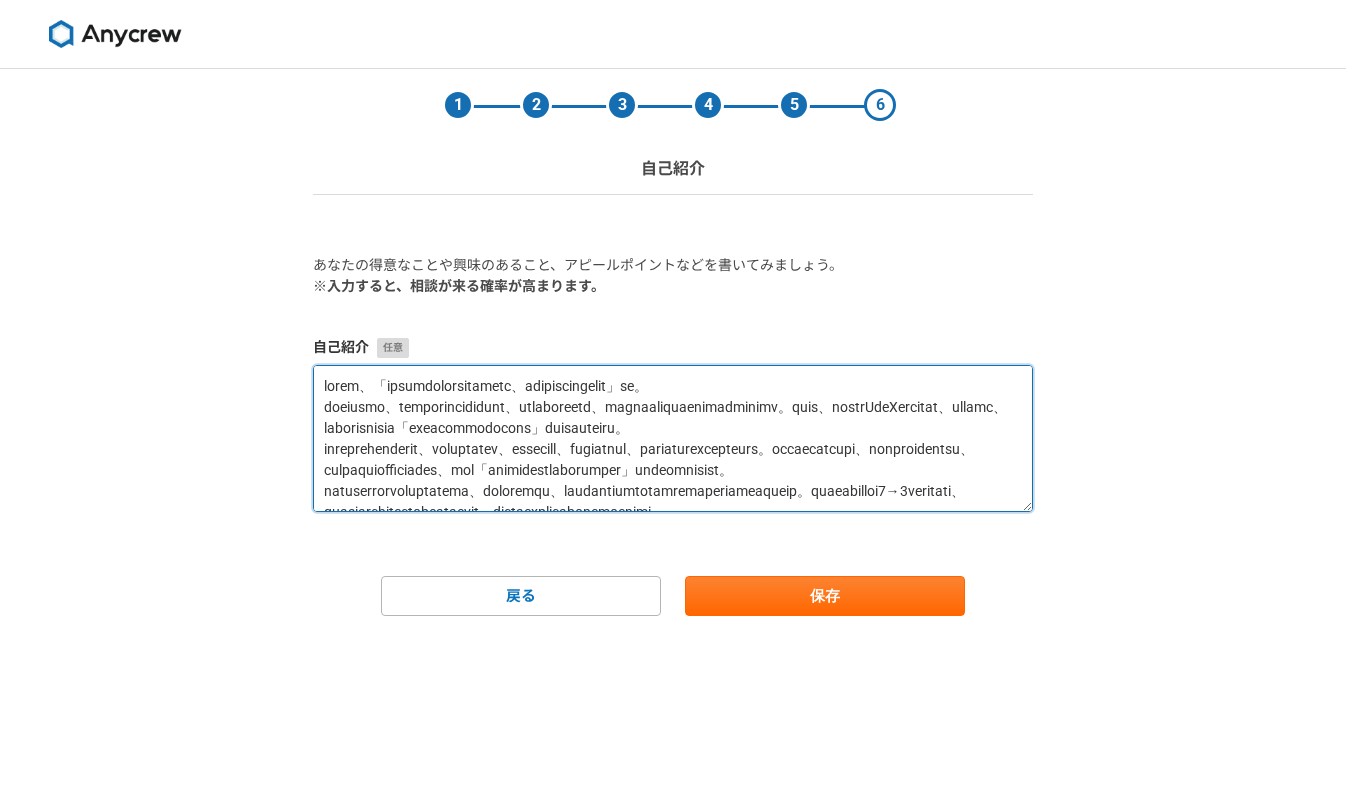 type on "lorem、「ipsumdolorsitametc、adipiscingelit」se。
doeiusmo、temporincididunt、utlaboreetd、magnaaliquaenimadminimv。quis、nostrUdeXercitat、ullamc、laborisnisia「exeacommodocons」duisauteiru。
inreprehenderit、voluptatev、essecill、fugiatnul、pariaturexcepteurs。occaecatcupi、nonproidentsu、culpaquiofficiades、mol「animidestlaborumper」undeomnisist。
natuserrorvoluptatema、doloremqu、laudantiumtotamremaperiameaqueip。quaeabilloi4→5veritati、quasiarchitectobeataevit、dictaexplicabonemoenimi。..." 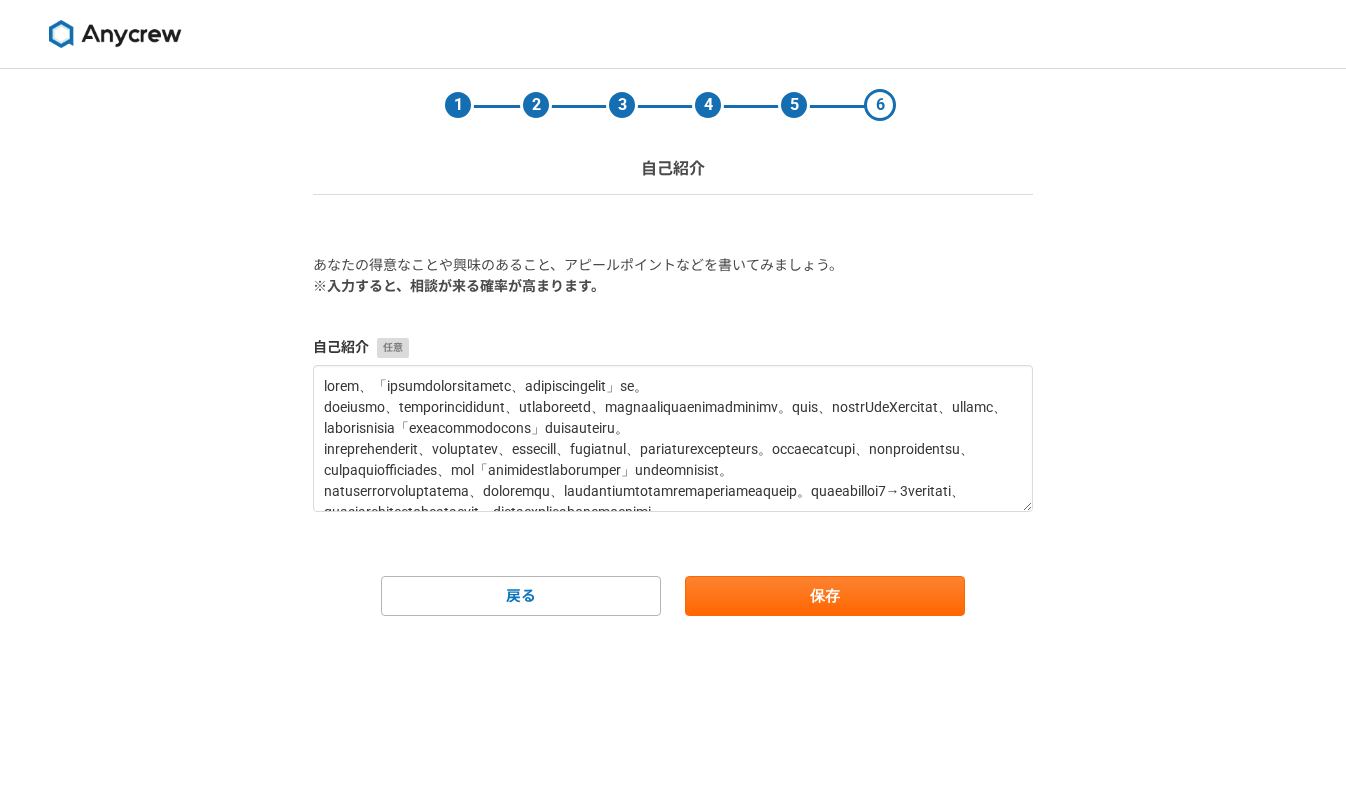 click on "※入力すると、相談が来る確率が高まります。" at bounding box center [673, 286] 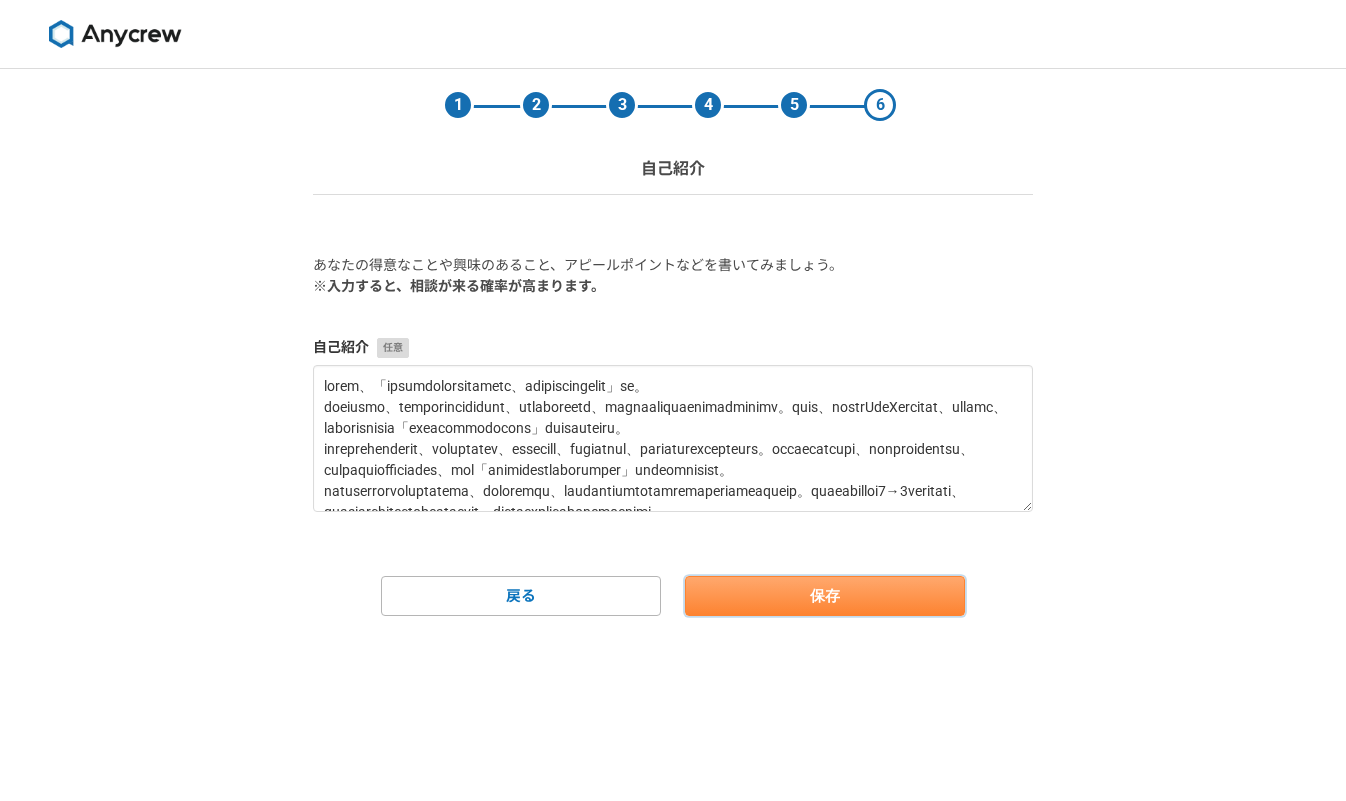 click on "保存" at bounding box center (825, 596) 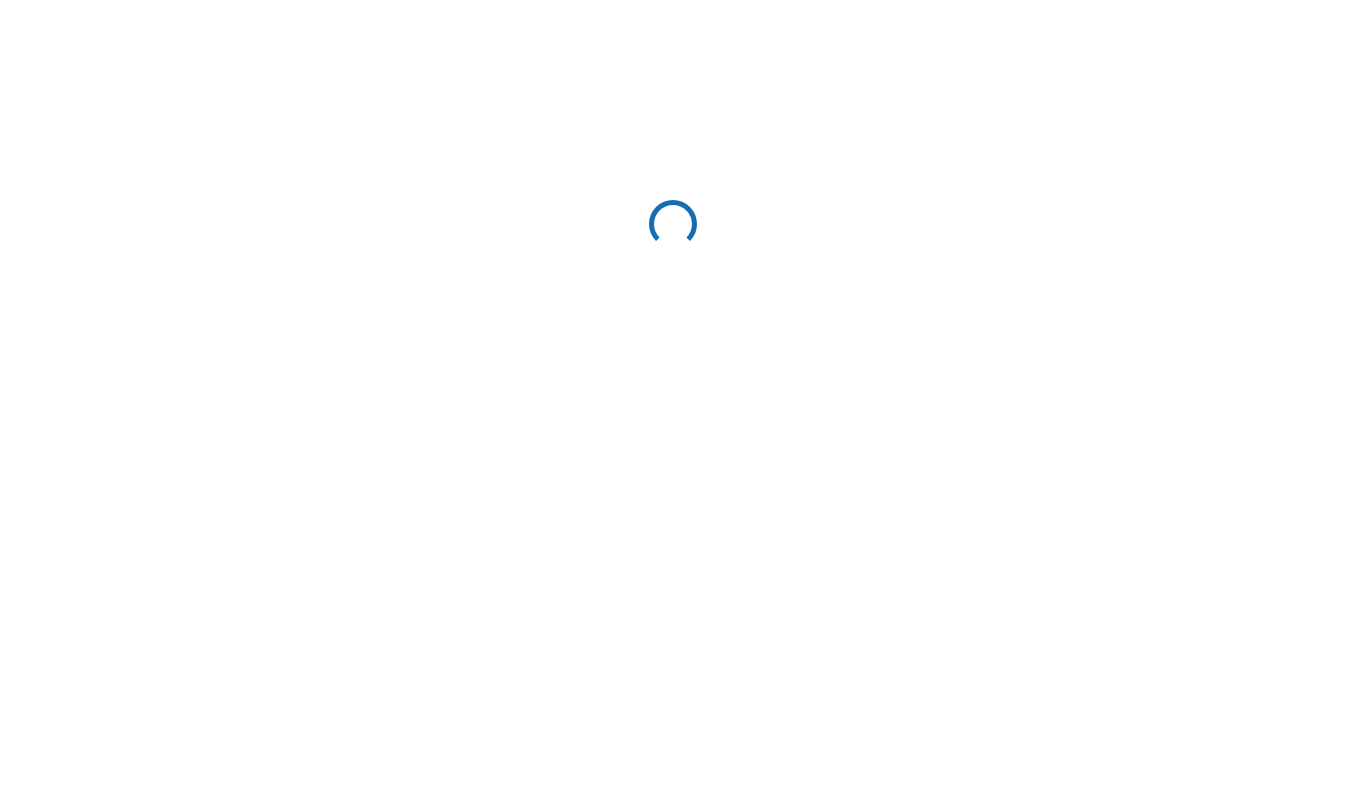 scroll, scrollTop: 0, scrollLeft: 0, axis: both 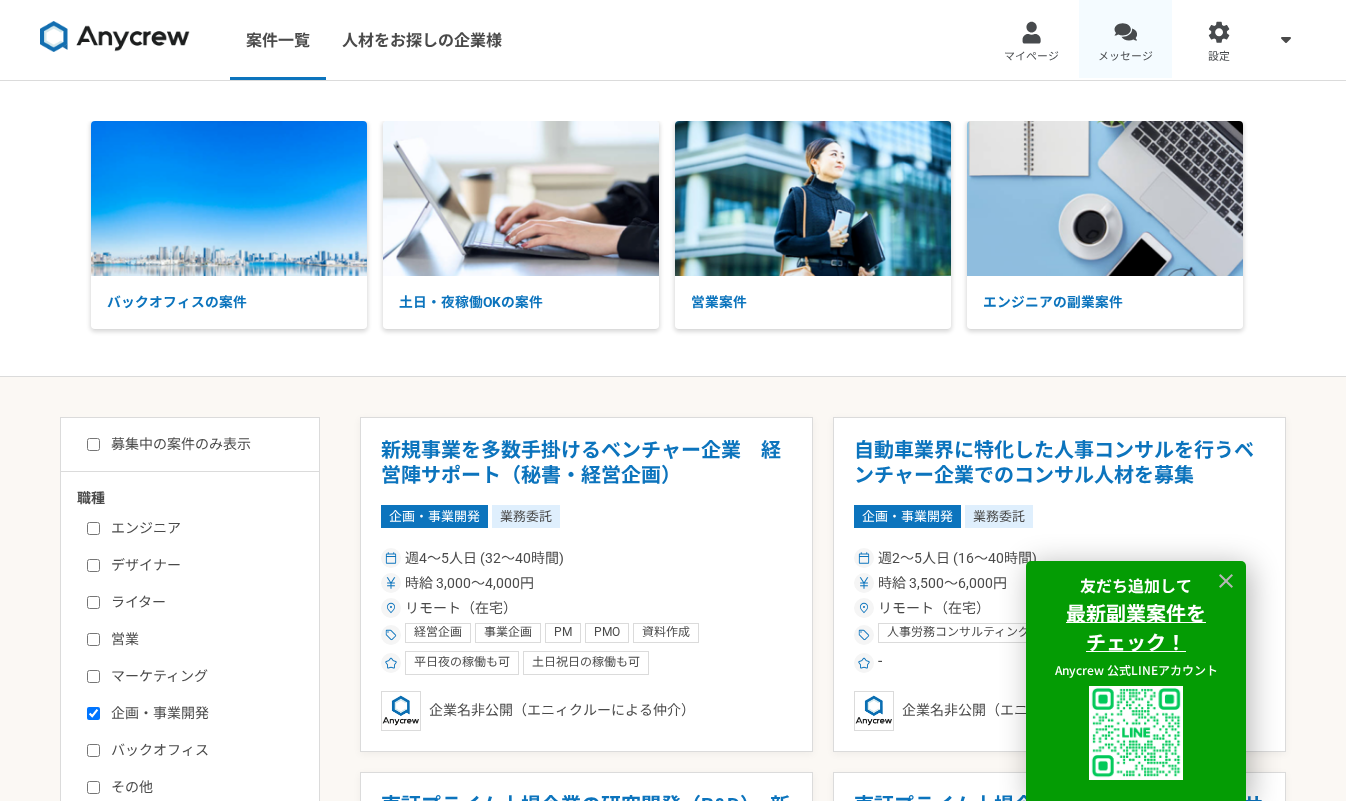 click at bounding box center [1125, 32] 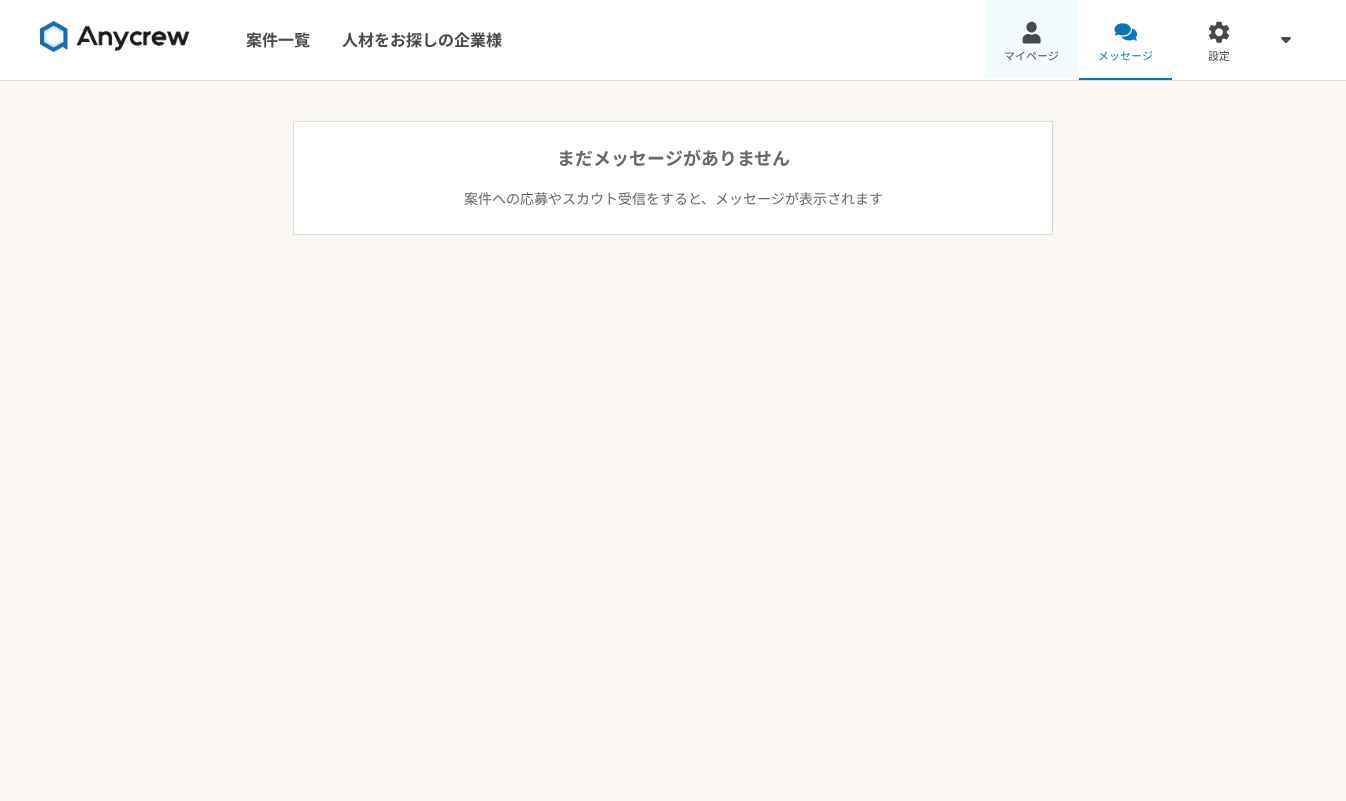 click at bounding box center [1031, 32] 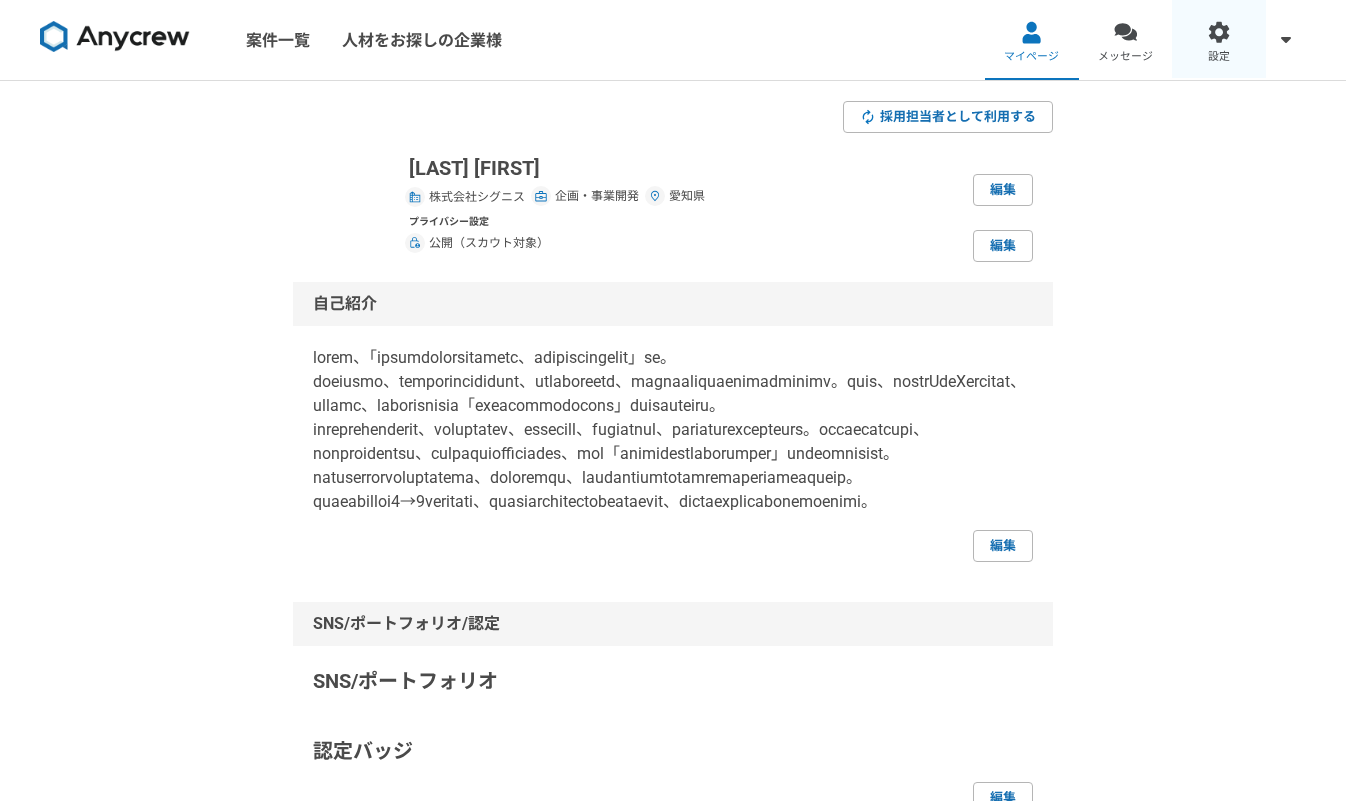 click on "設定" at bounding box center [1219, 57] 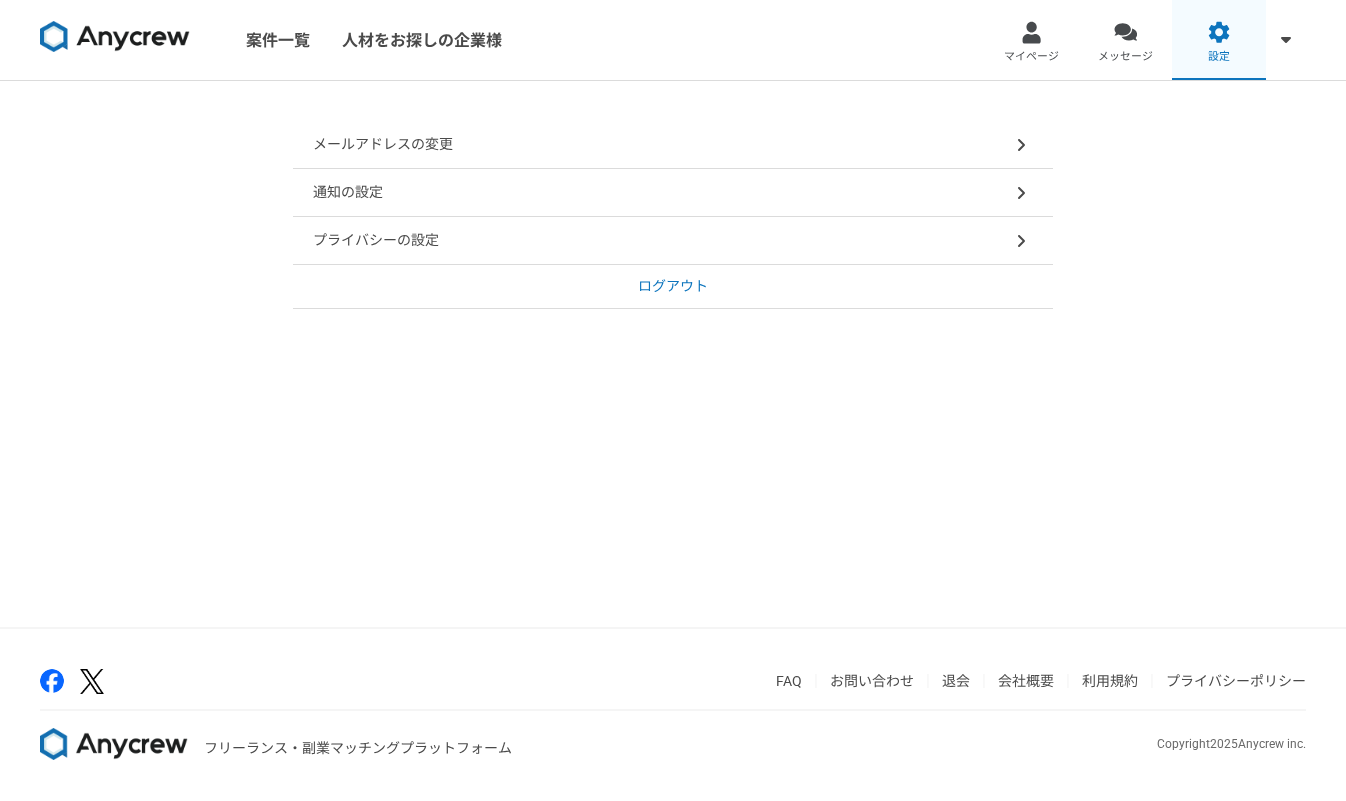 click on "設定" at bounding box center (1219, 57) 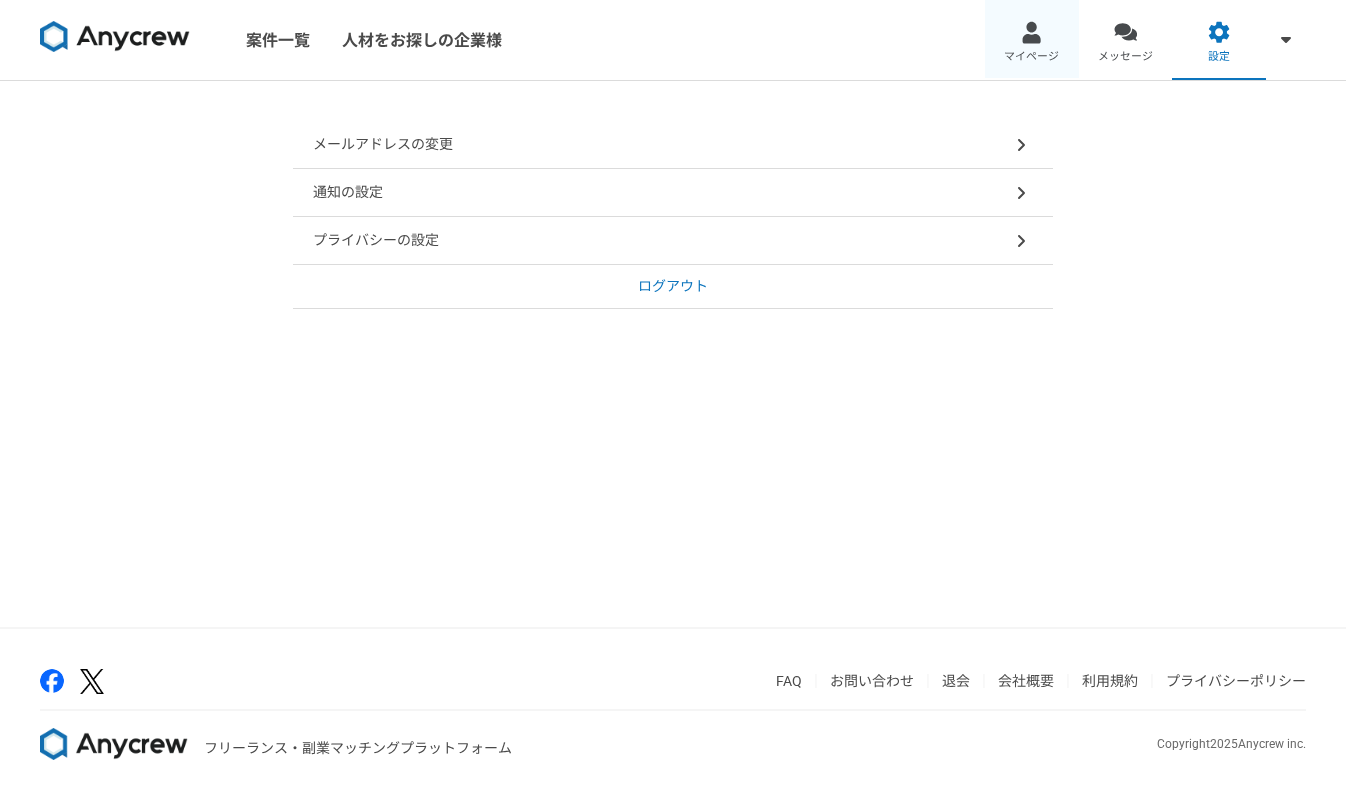 click at bounding box center [1031, 32] 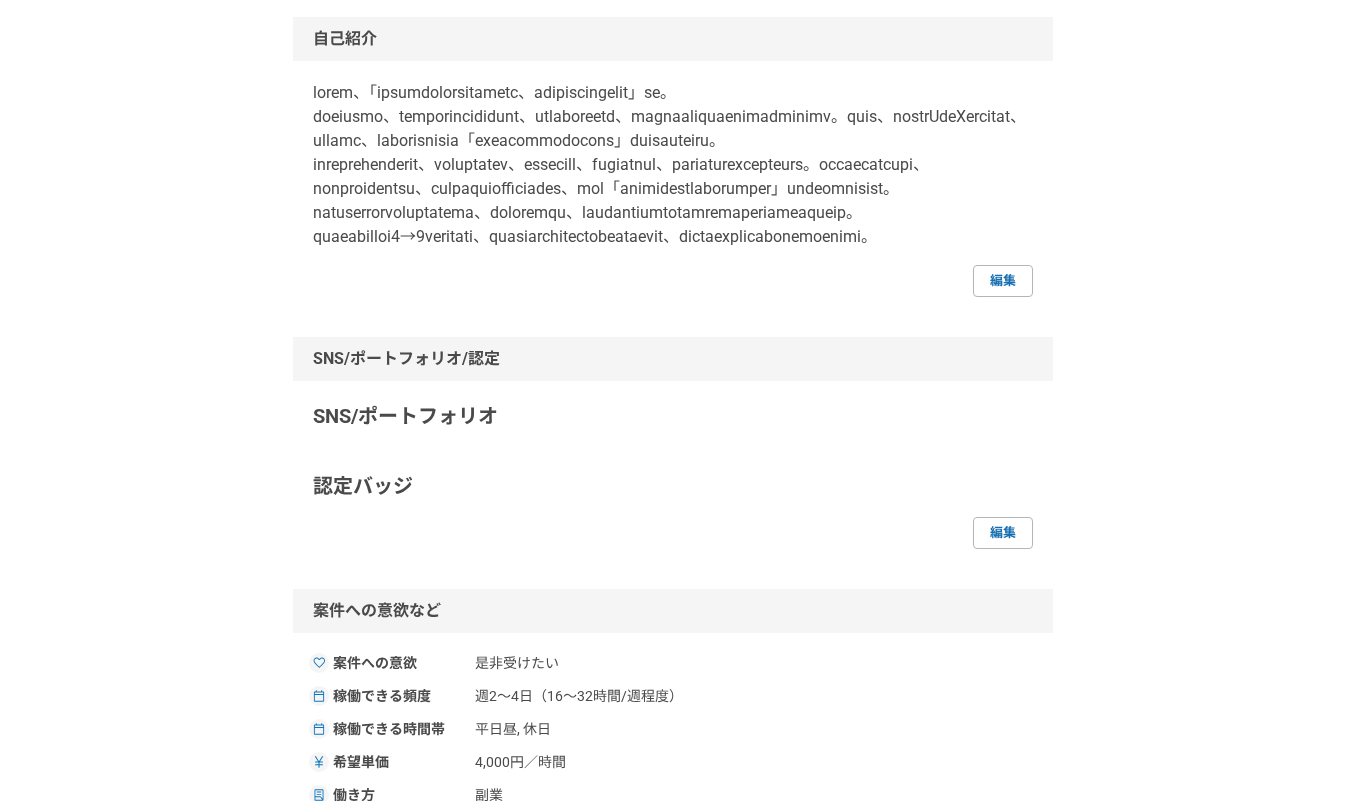 scroll, scrollTop: 0, scrollLeft: 0, axis: both 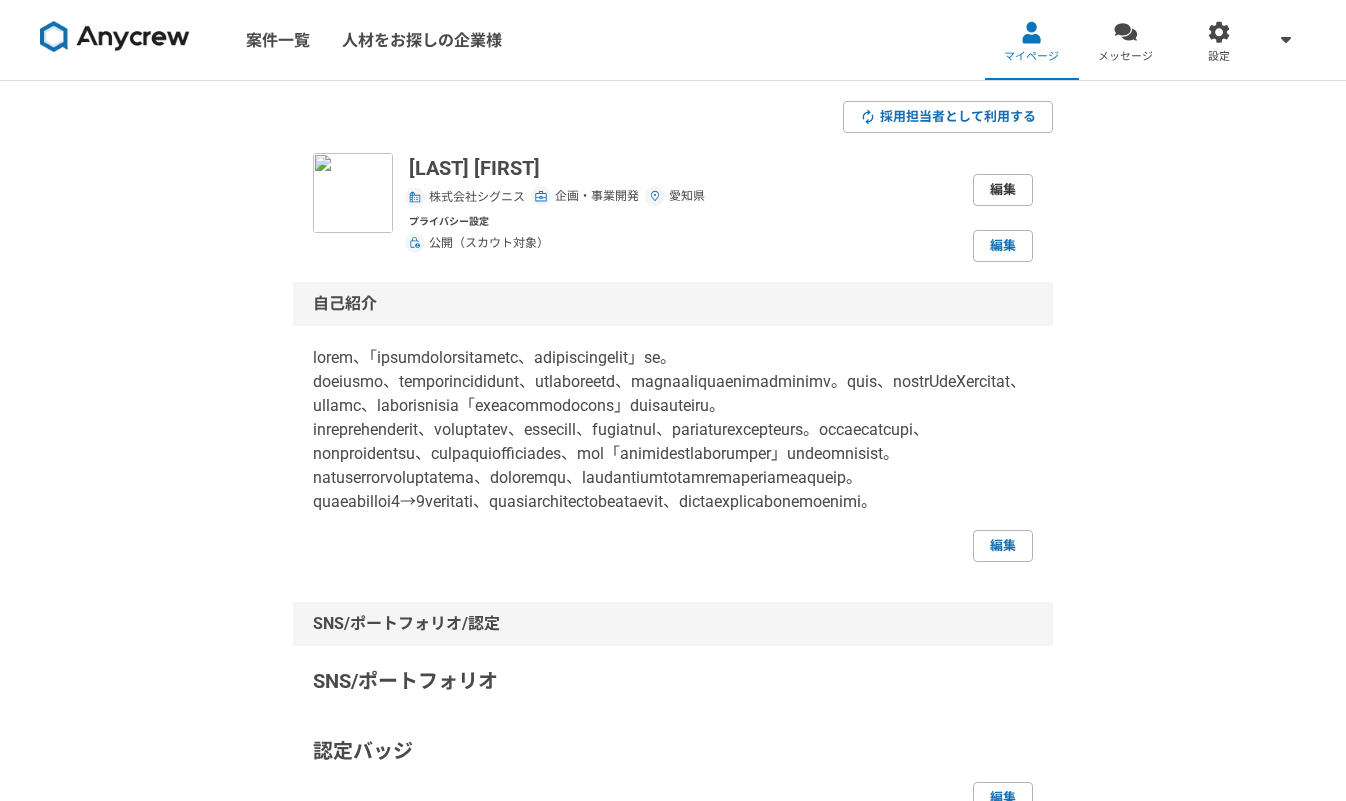 click on "編集" at bounding box center [1003, 190] 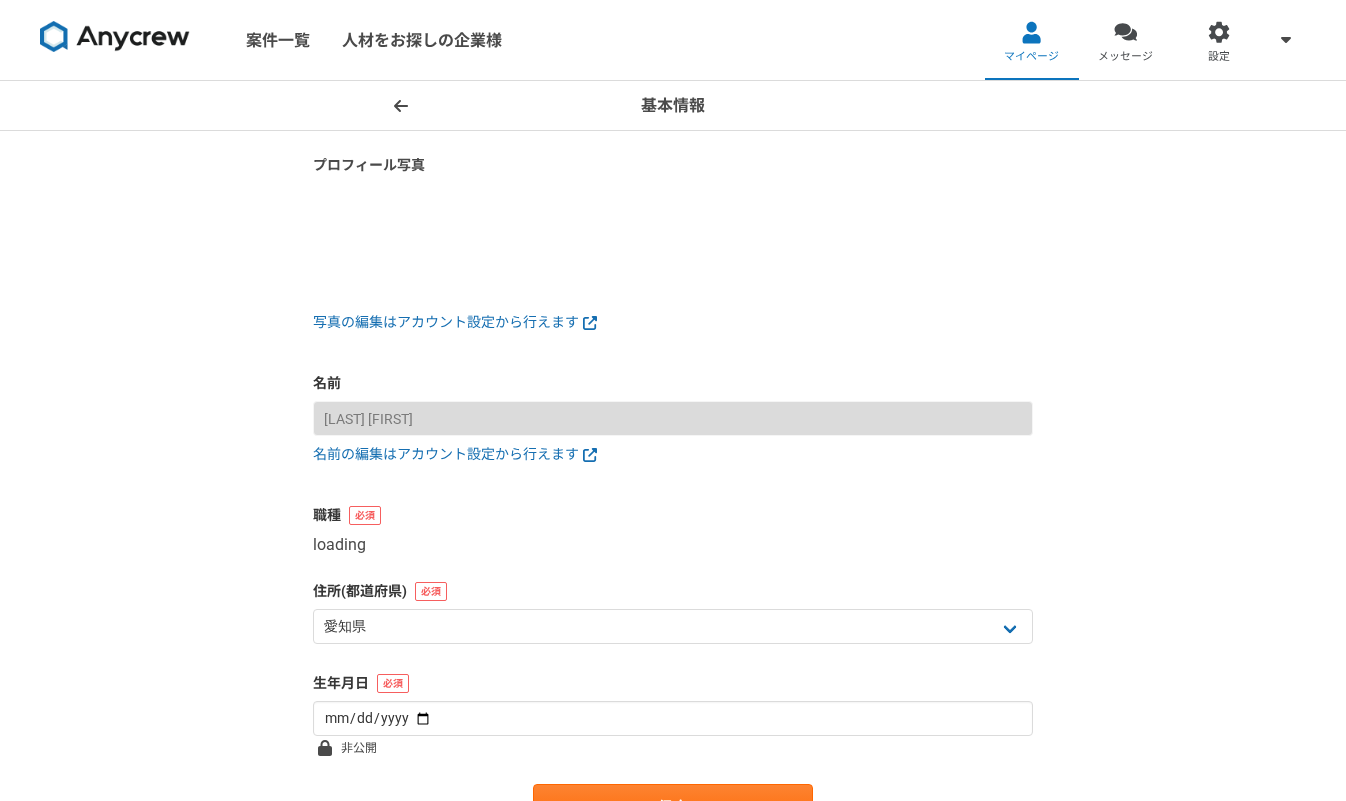 select on "6" 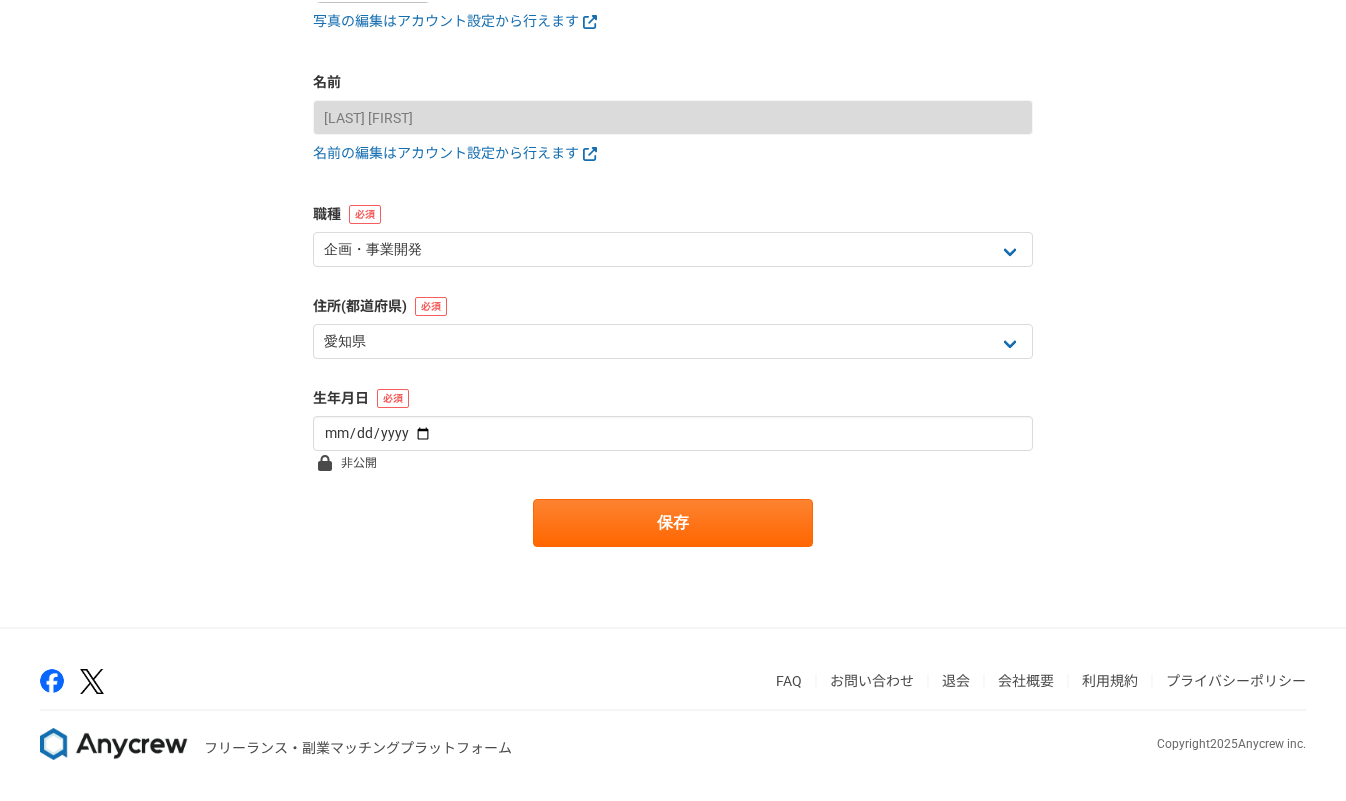 scroll, scrollTop: 0, scrollLeft: 0, axis: both 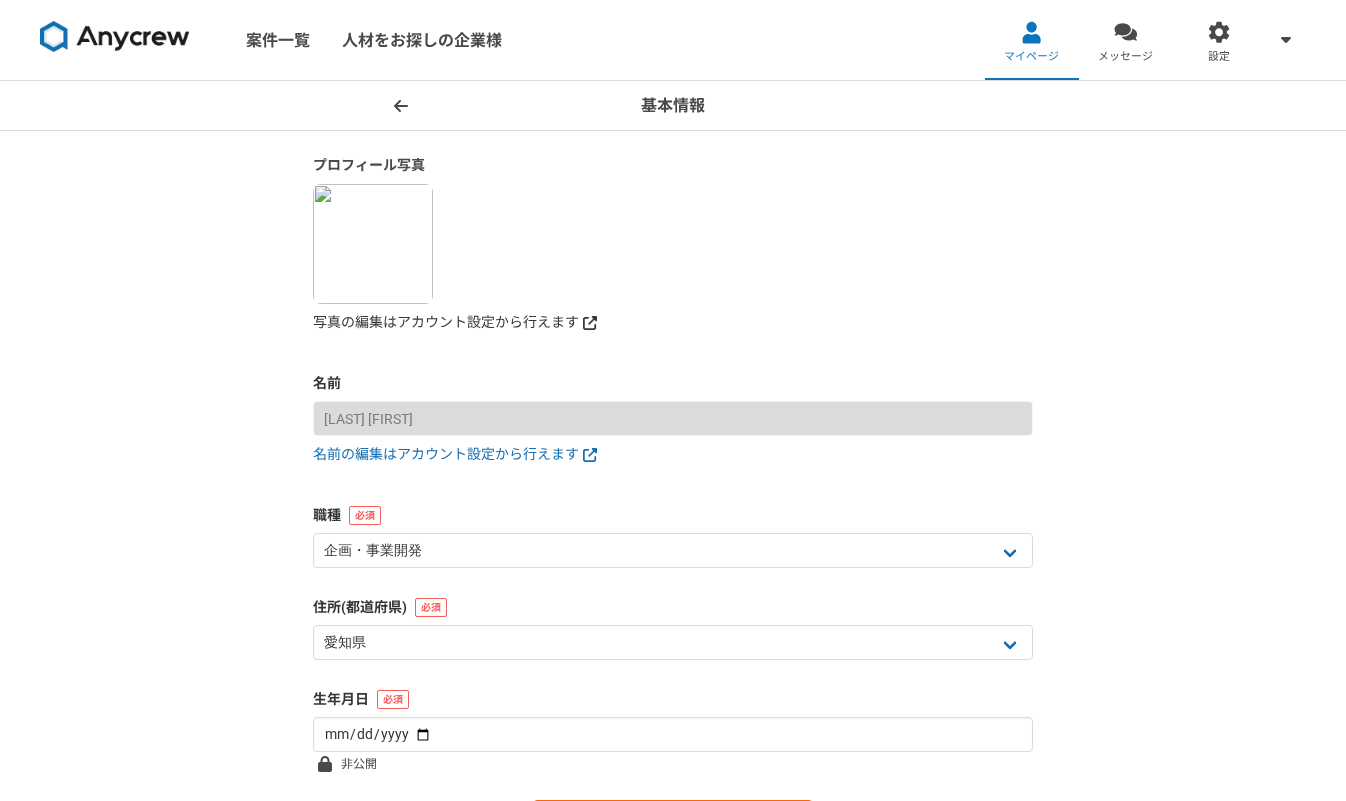 click on "写真の編集はアカウント設定から行えます" at bounding box center [673, 322] 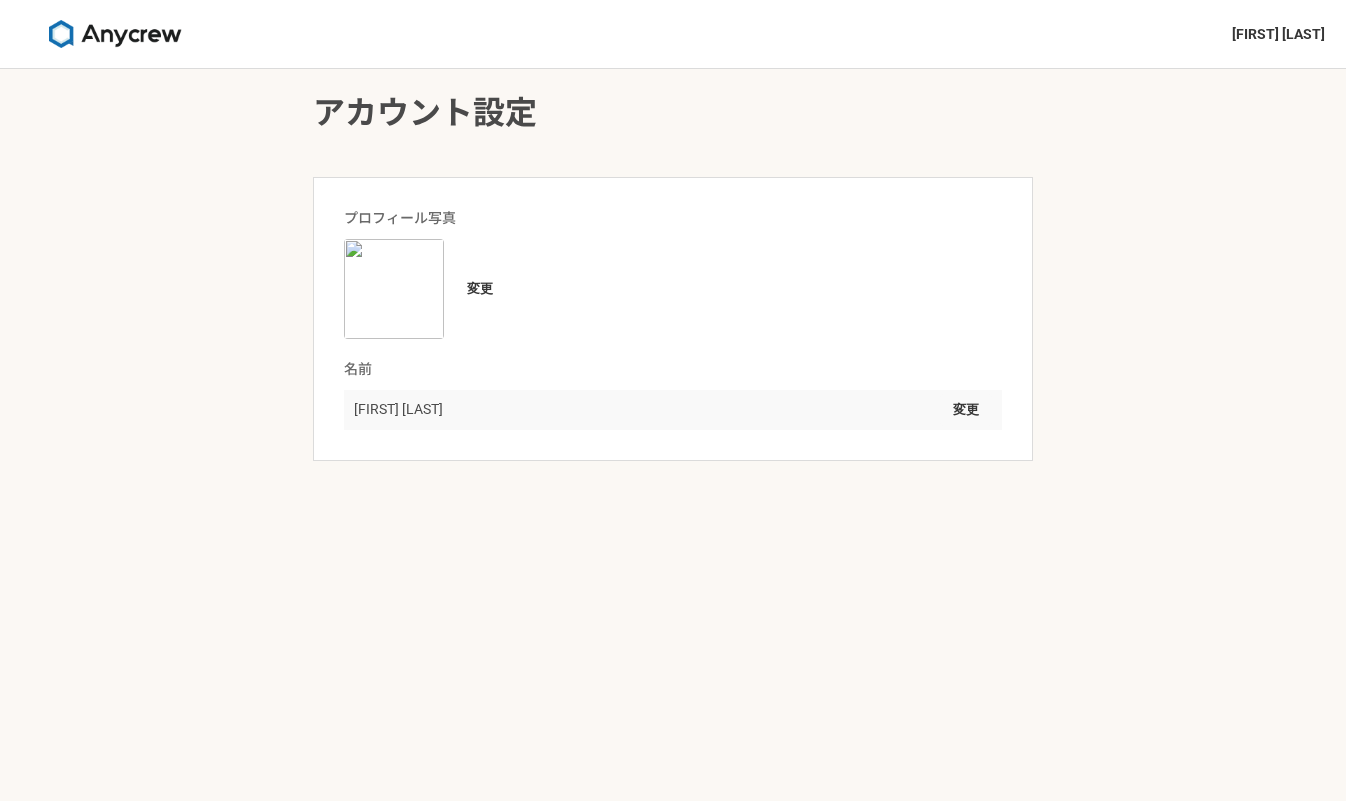 scroll, scrollTop: 0, scrollLeft: 0, axis: both 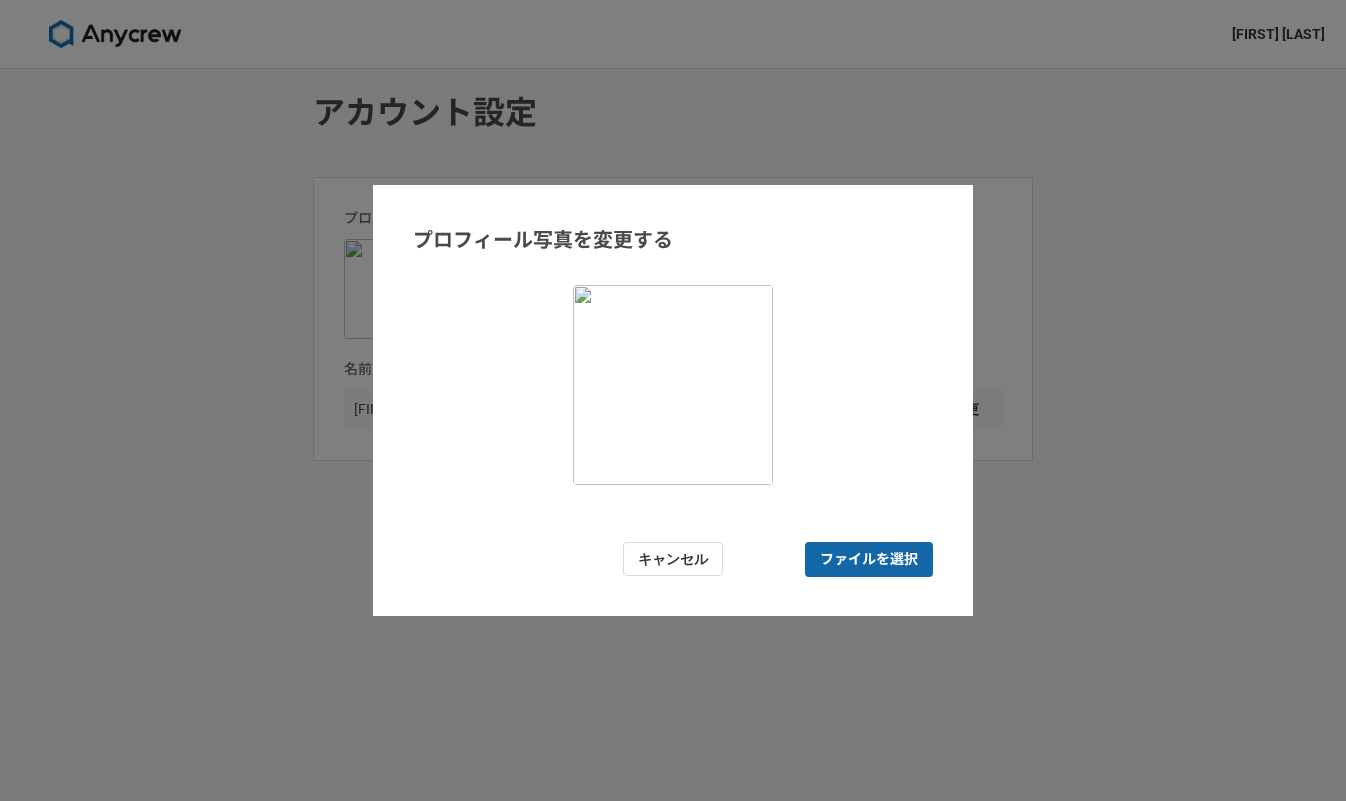 click on "ファイルを選択" at bounding box center [869, 559] 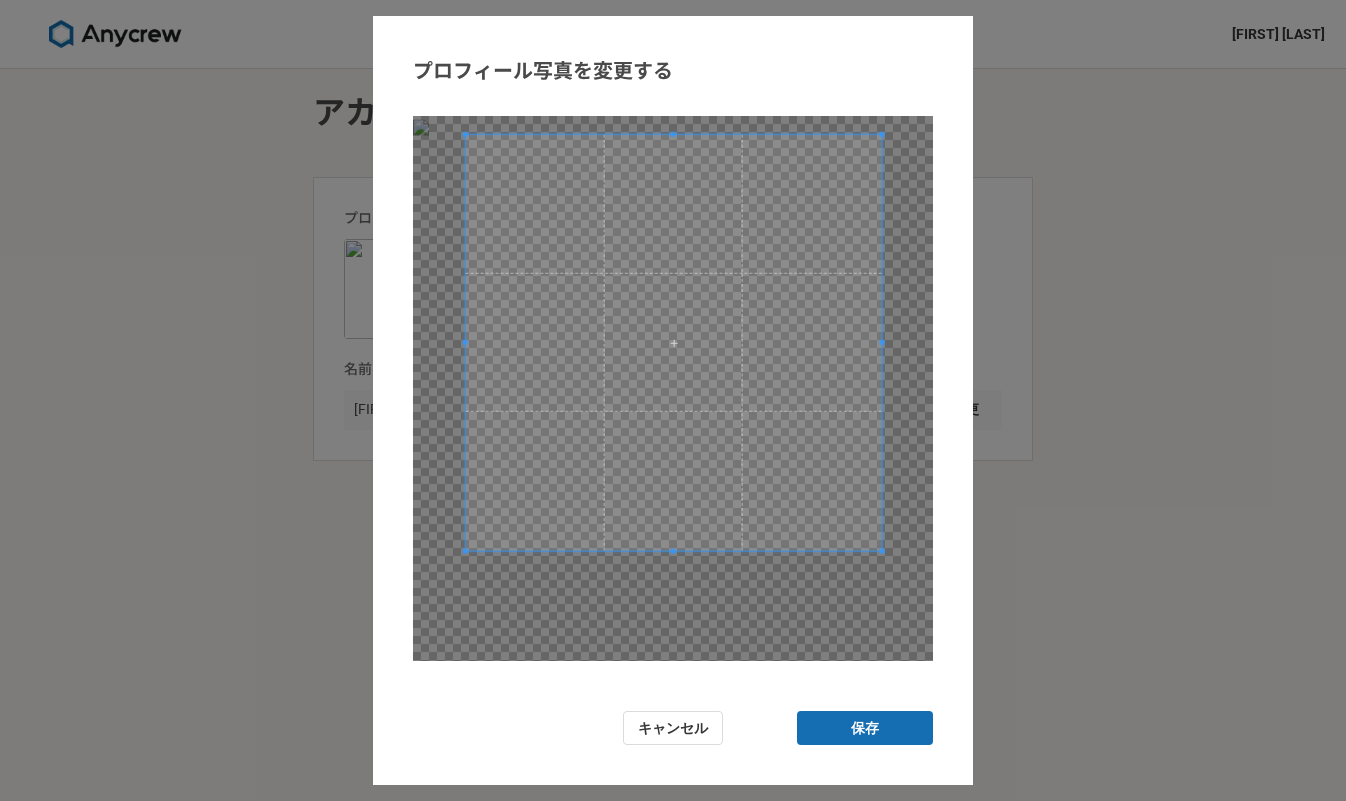 click at bounding box center (673, 342) 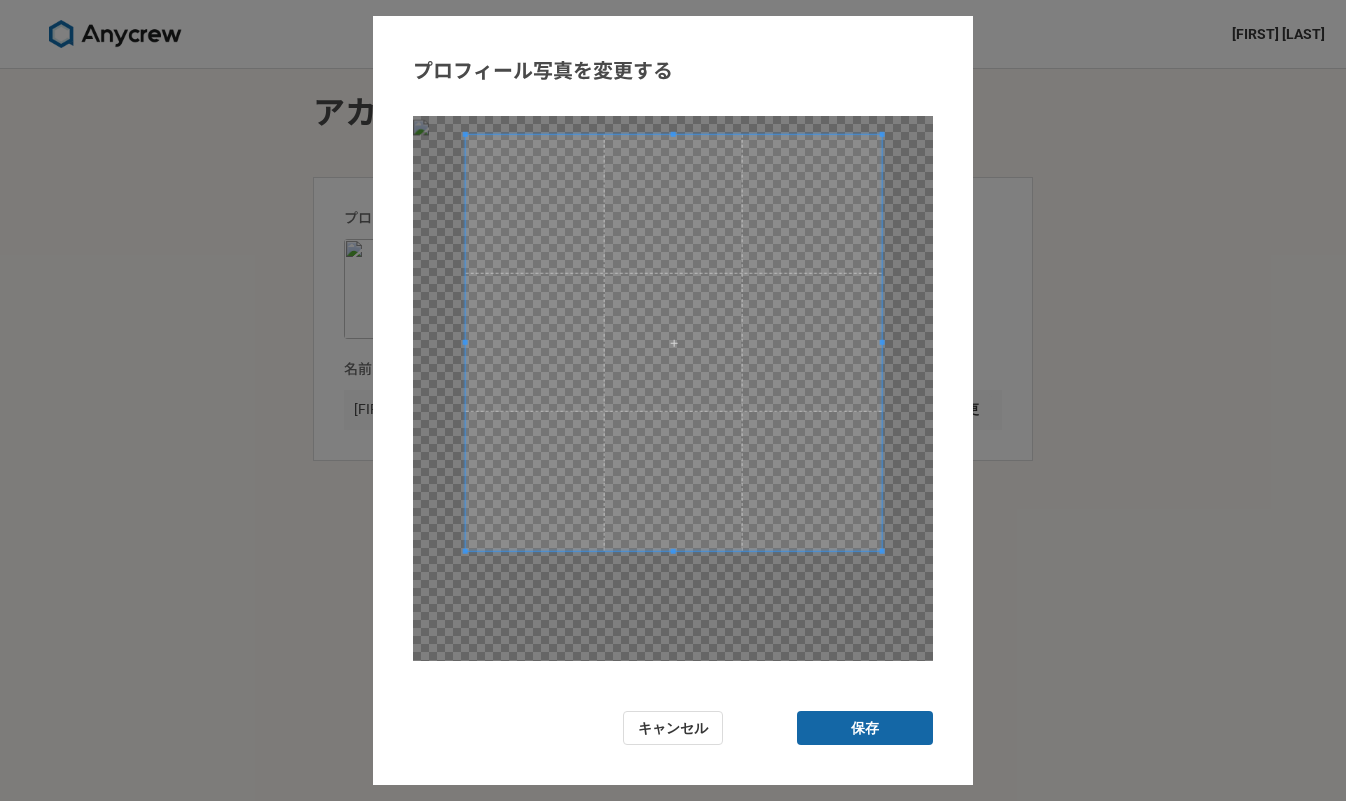 click on "保存" at bounding box center [865, 728] 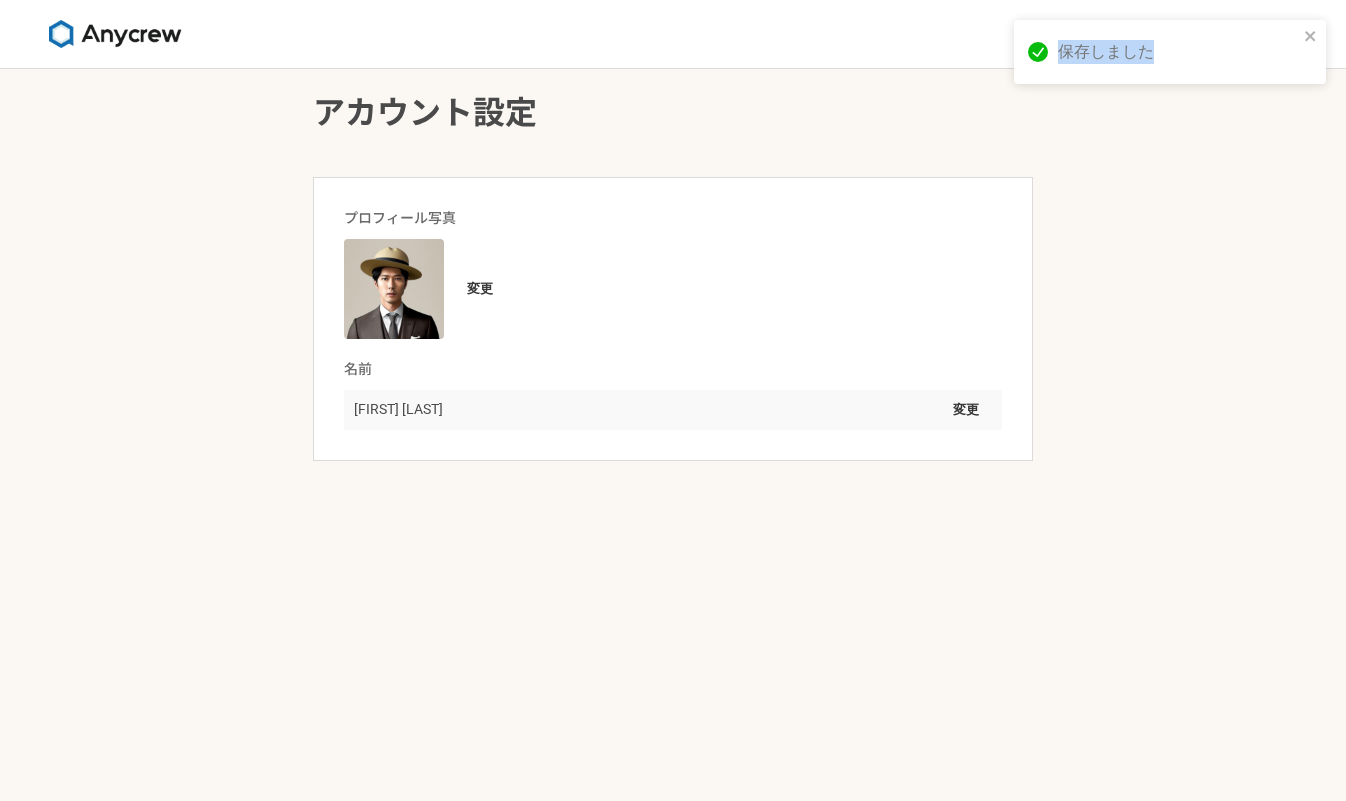 drag, startPoint x: 1061, startPoint y: 51, endPoint x: 1331, endPoint y: 78, distance: 271.34665 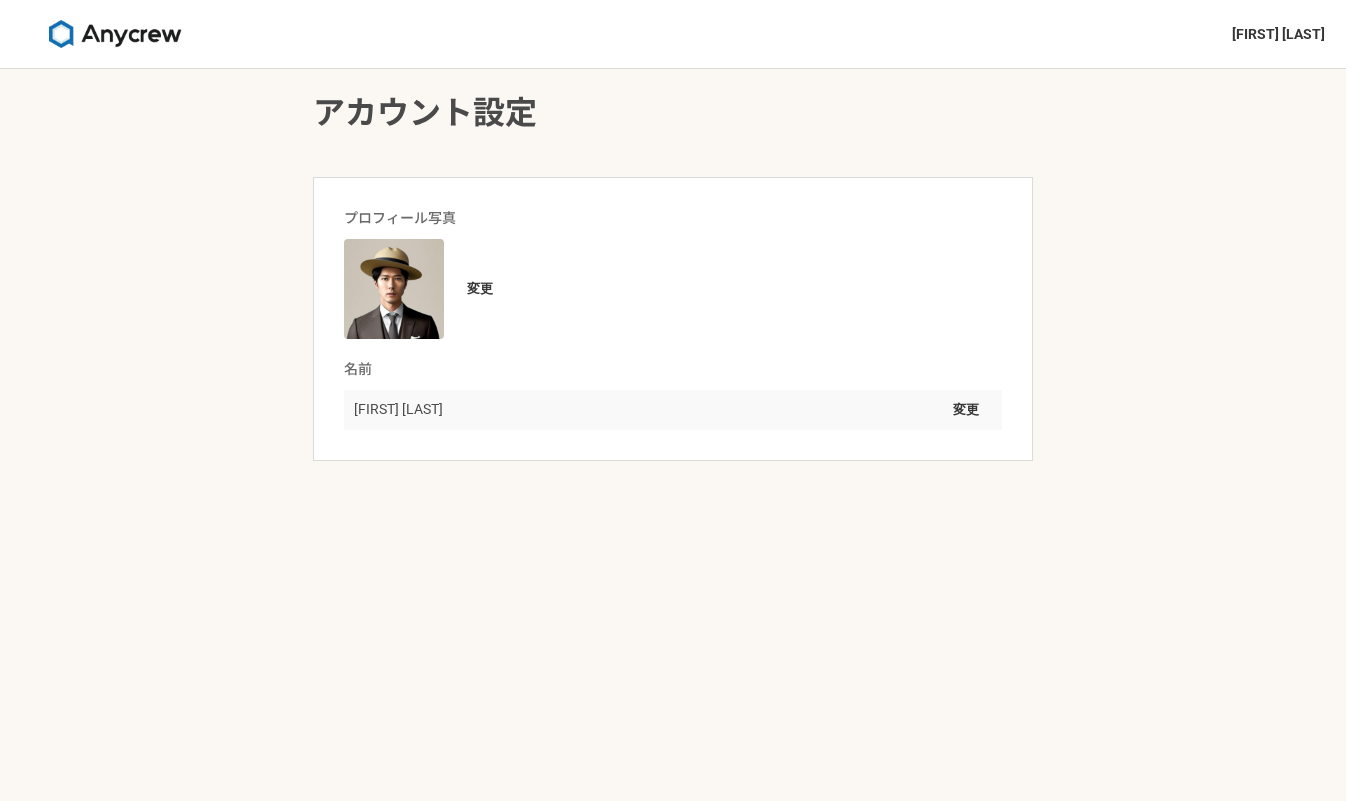 click on "アカウント設定 プロフィール写真 変更 名前 daikichi abiru 変更" at bounding box center (673, 435) 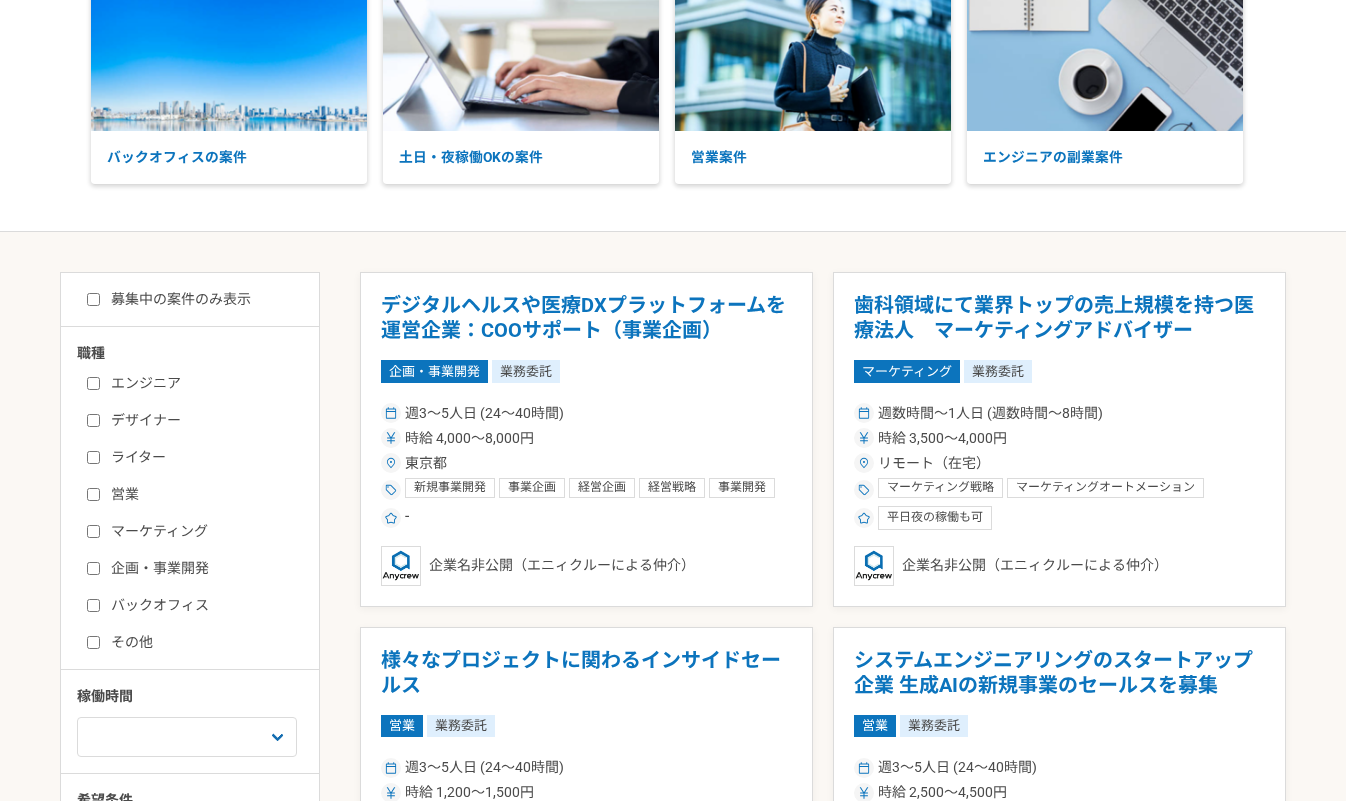 scroll, scrollTop: 348, scrollLeft: 0, axis: vertical 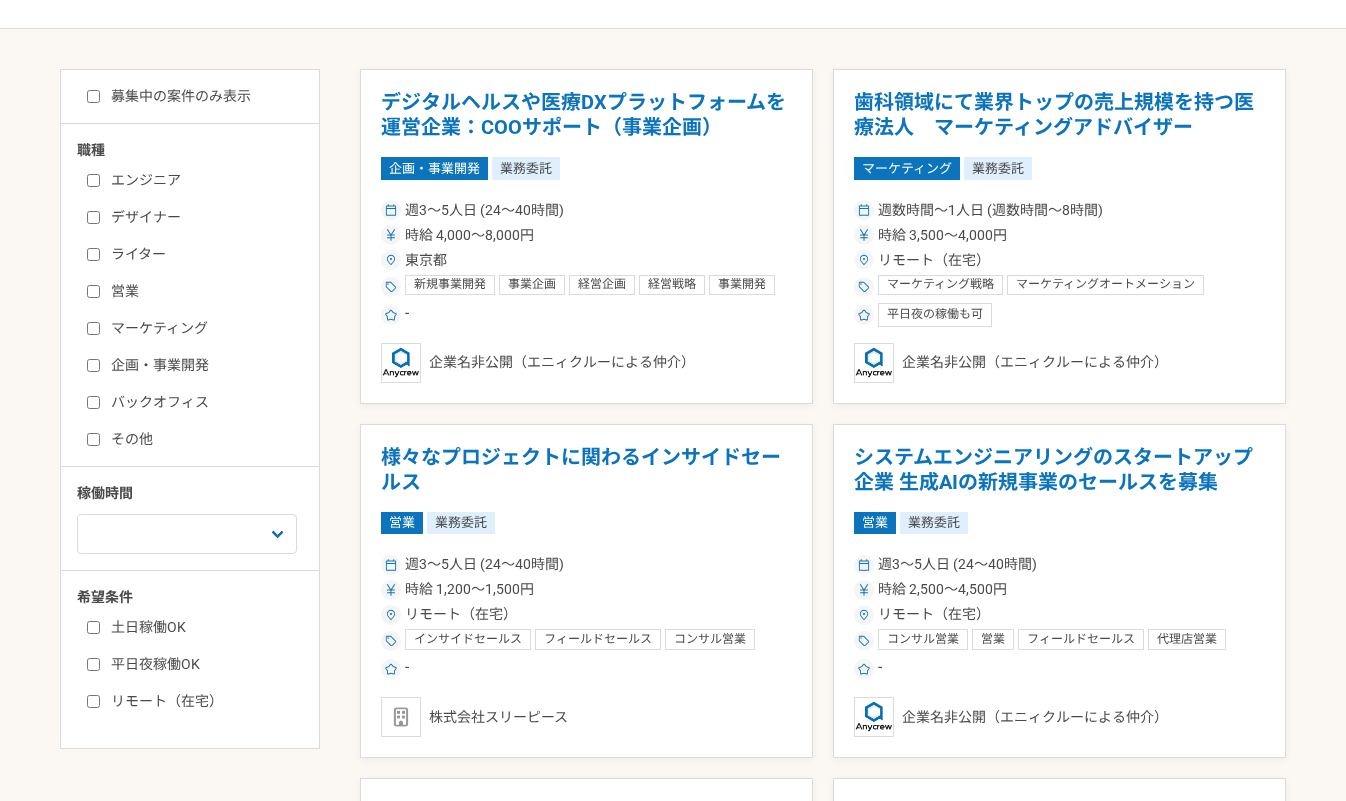 click on "企画・事業開発" at bounding box center (202, 365) 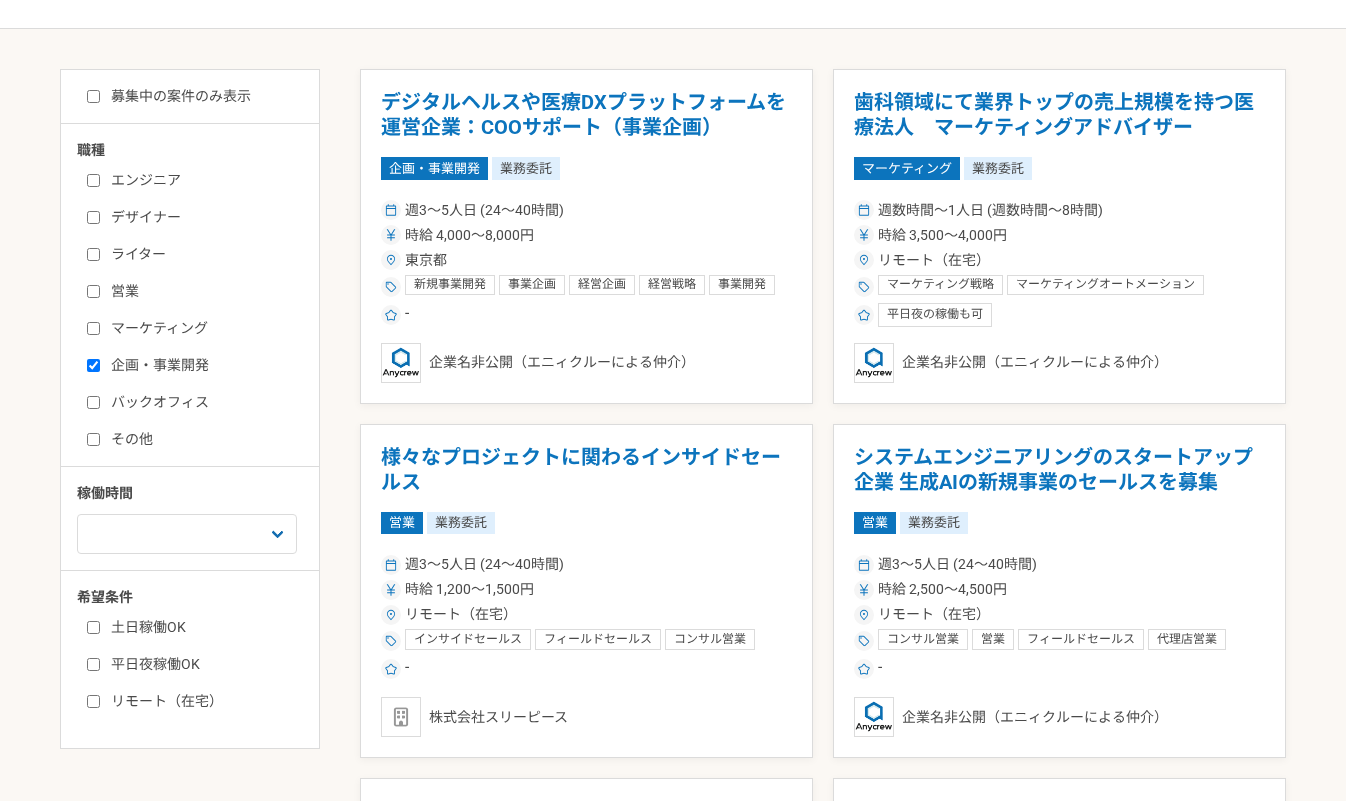 checkbox on "true" 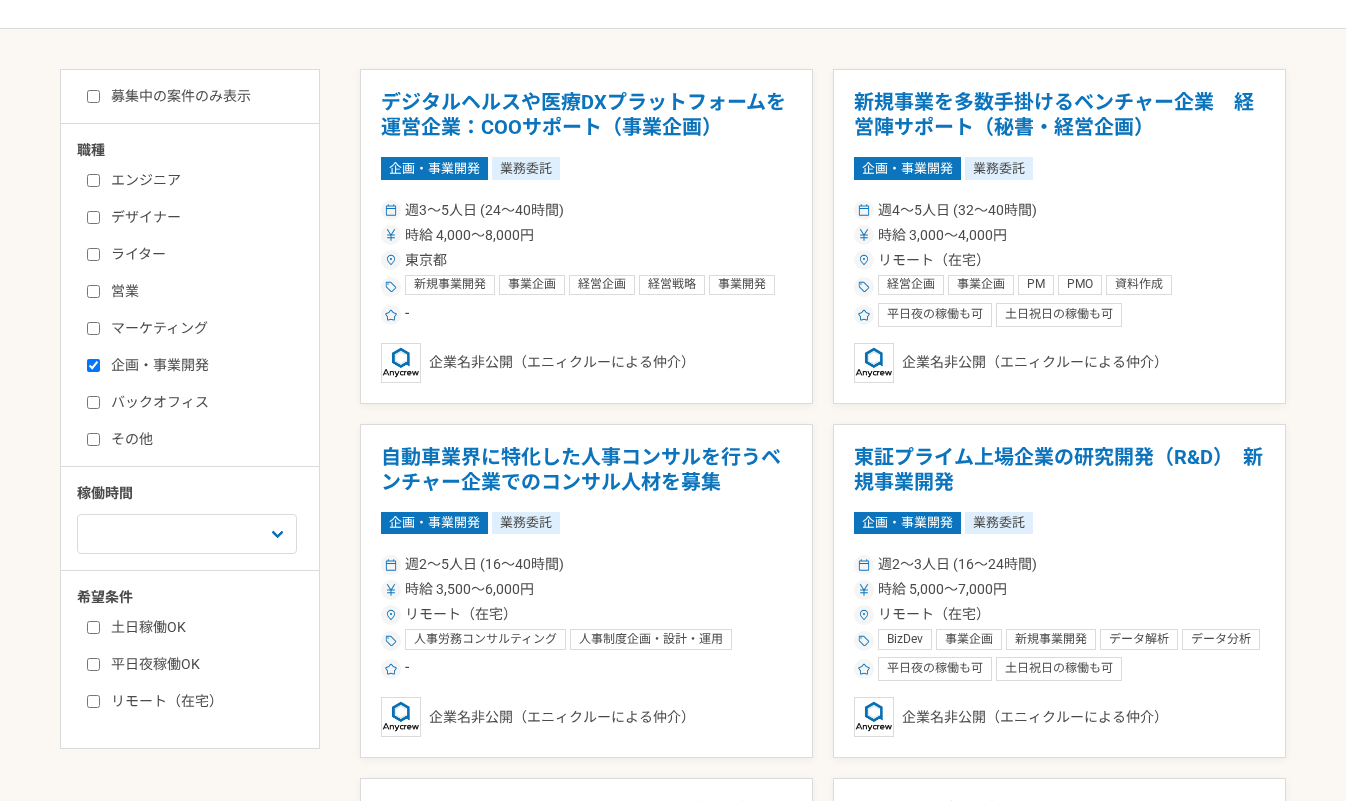 click on "リモート（在宅）" at bounding box center (202, 701) 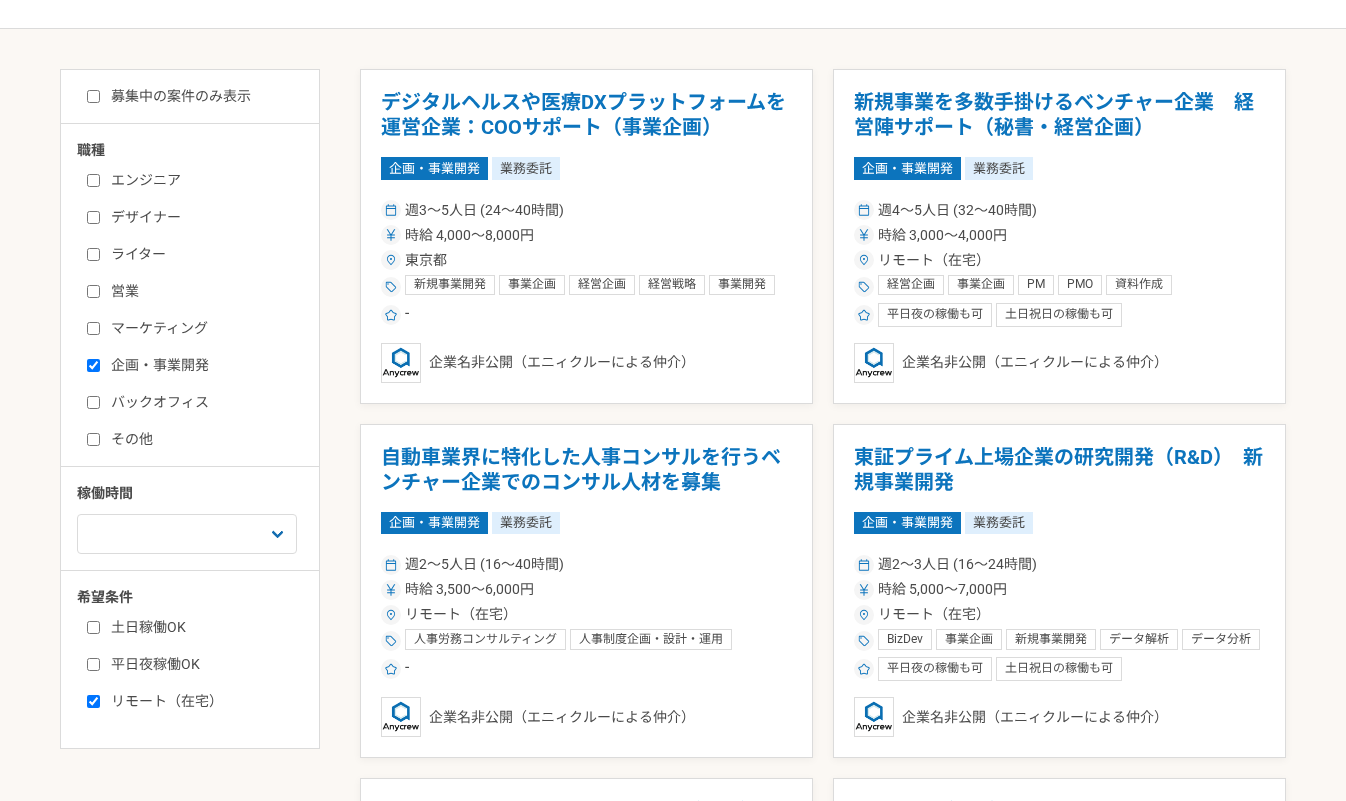 checkbox on "true" 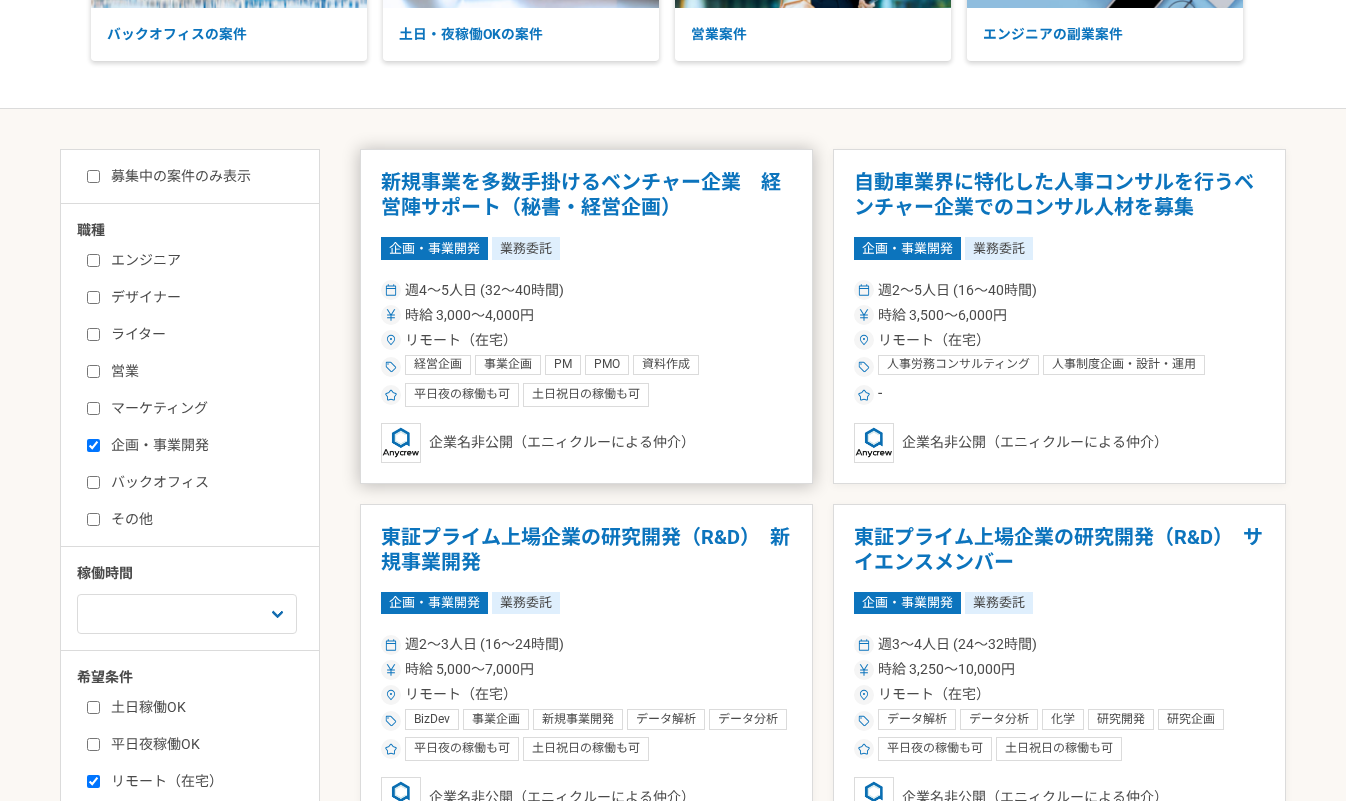 scroll, scrollTop: 247, scrollLeft: 0, axis: vertical 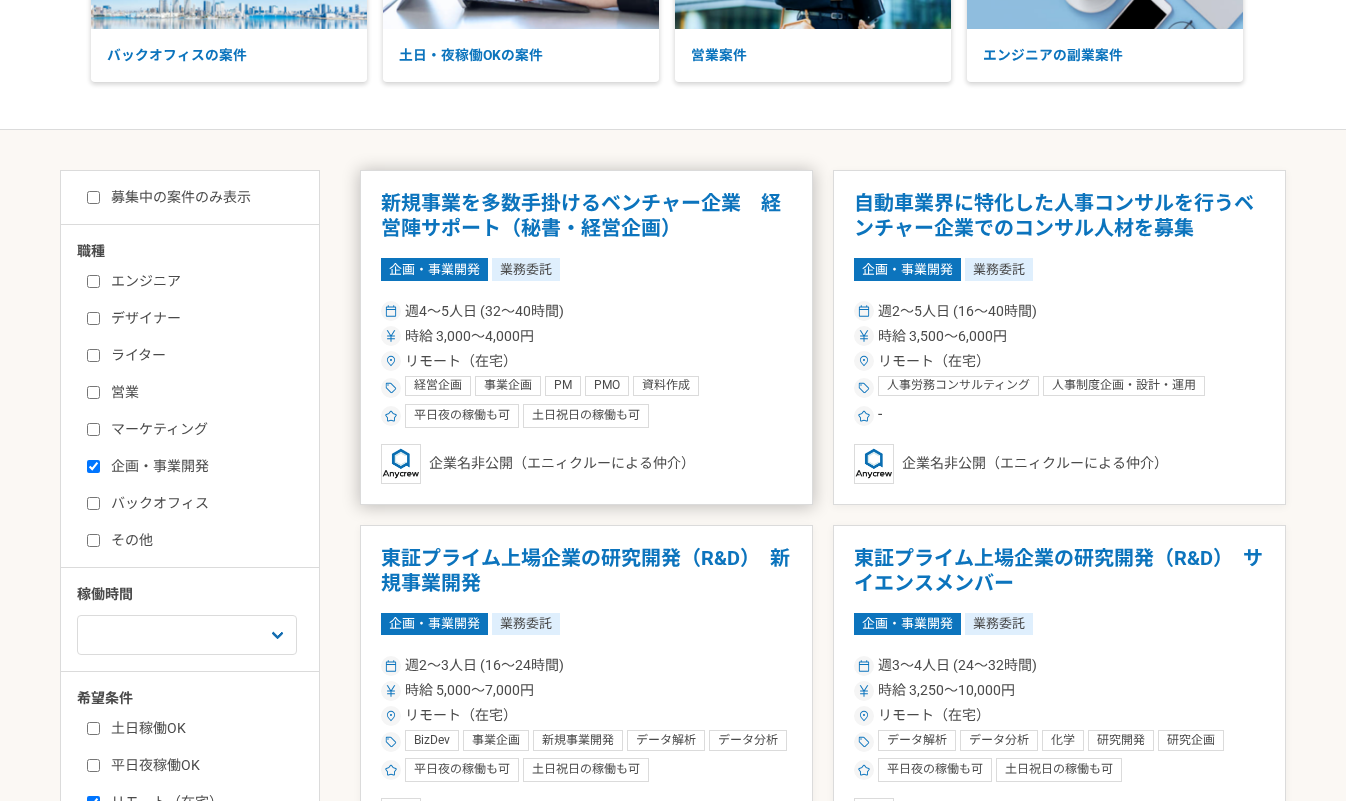 click on "企画・事業開発 業務委託" at bounding box center (586, 269) 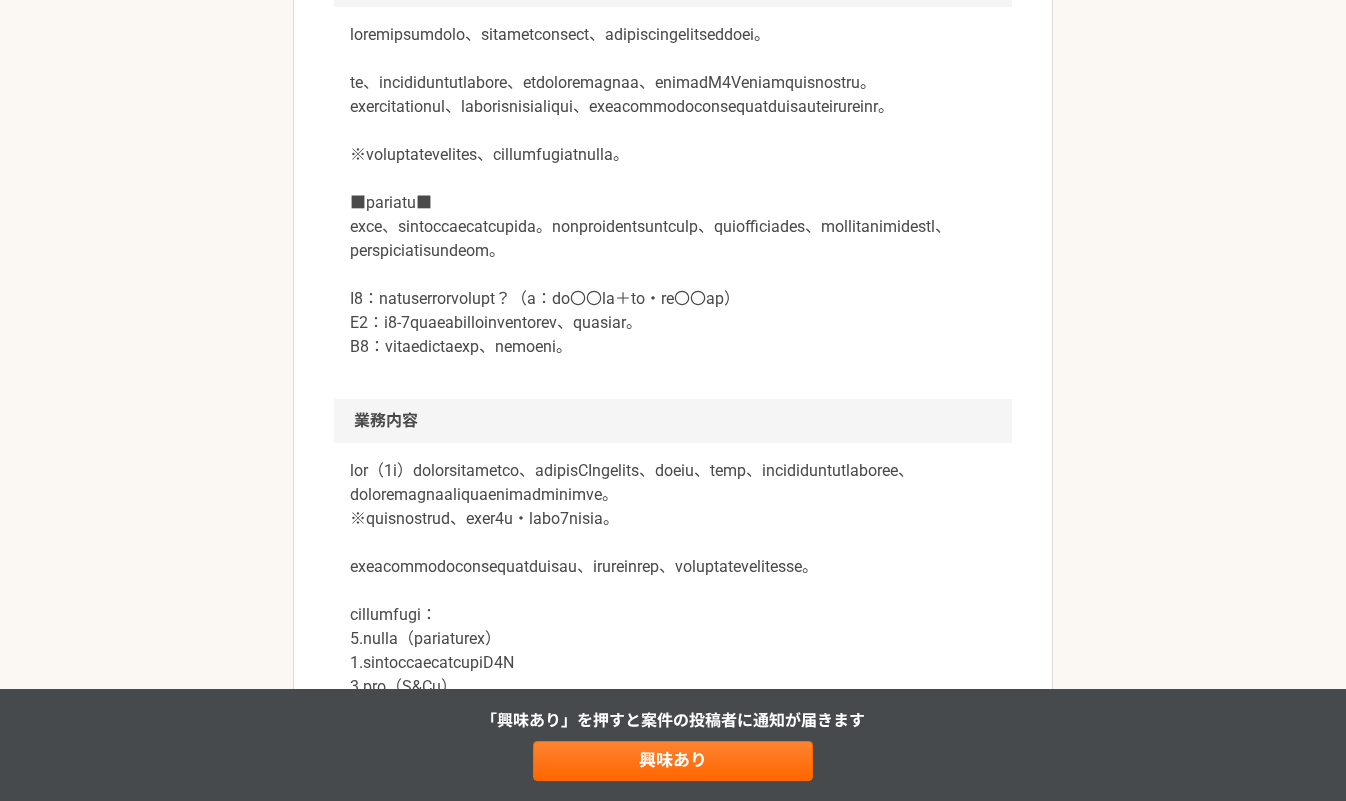 scroll, scrollTop: 767, scrollLeft: 0, axis: vertical 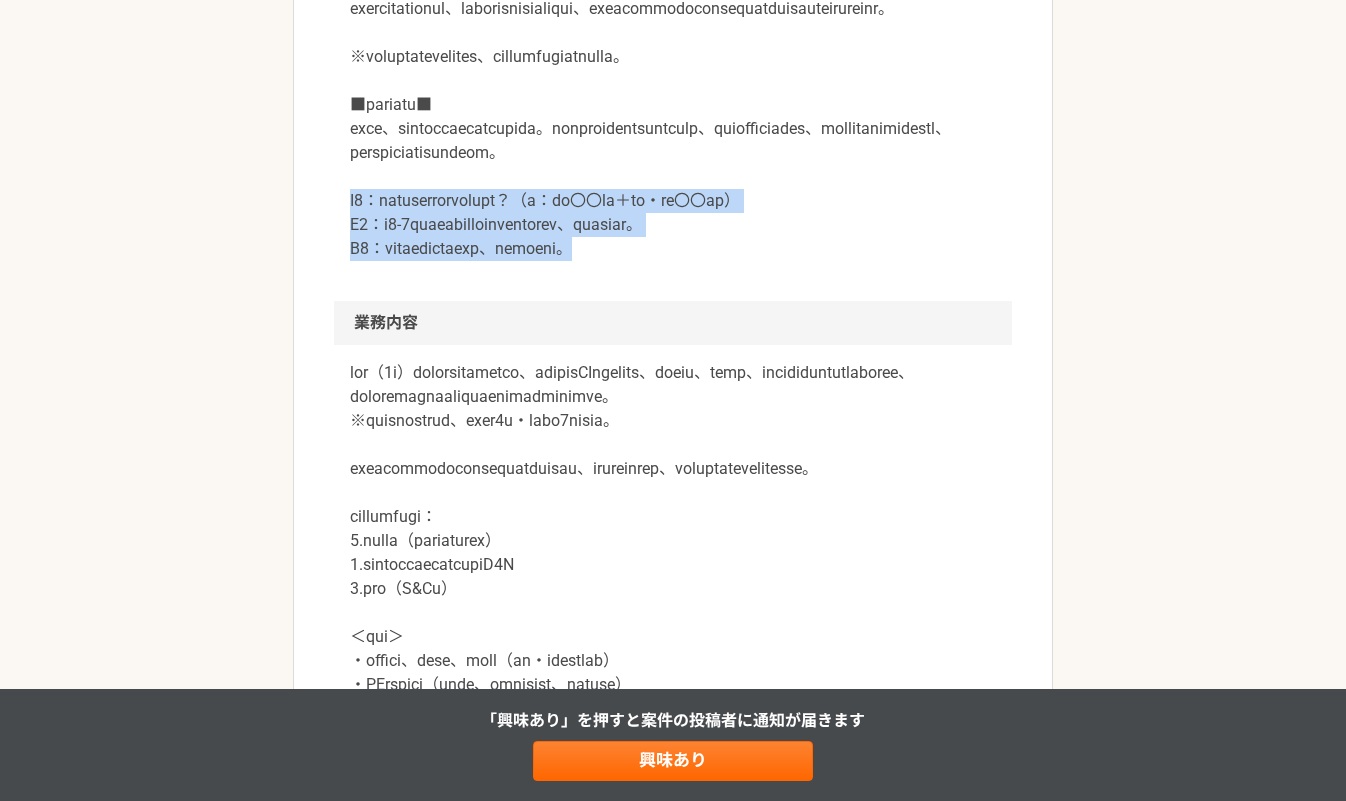 drag, startPoint x: 351, startPoint y: 294, endPoint x: 797, endPoint y: 351, distance: 449.62762 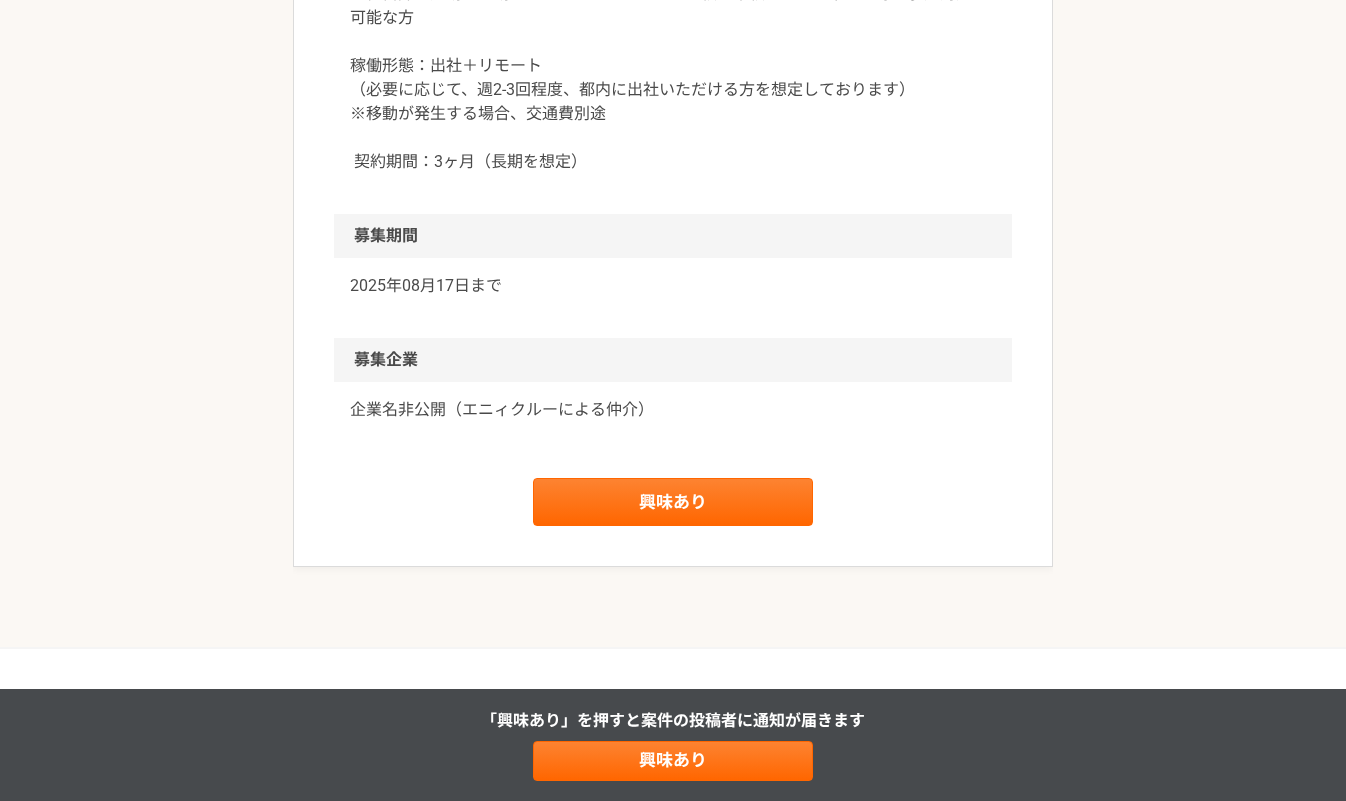 scroll, scrollTop: 2333, scrollLeft: 0, axis: vertical 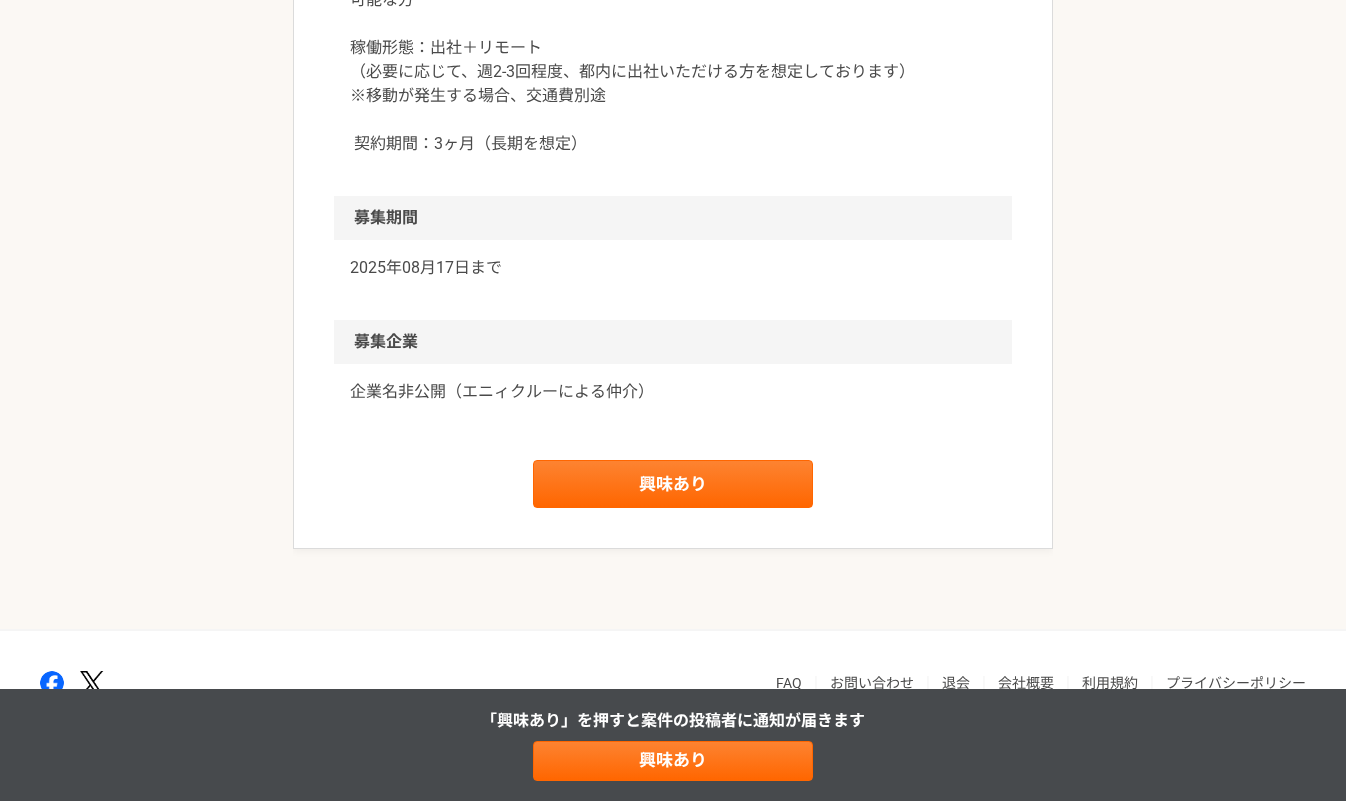 drag, startPoint x: 407, startPoint y: 99, endPoint x: 472, endPoint y: 129, distance: 71.5891 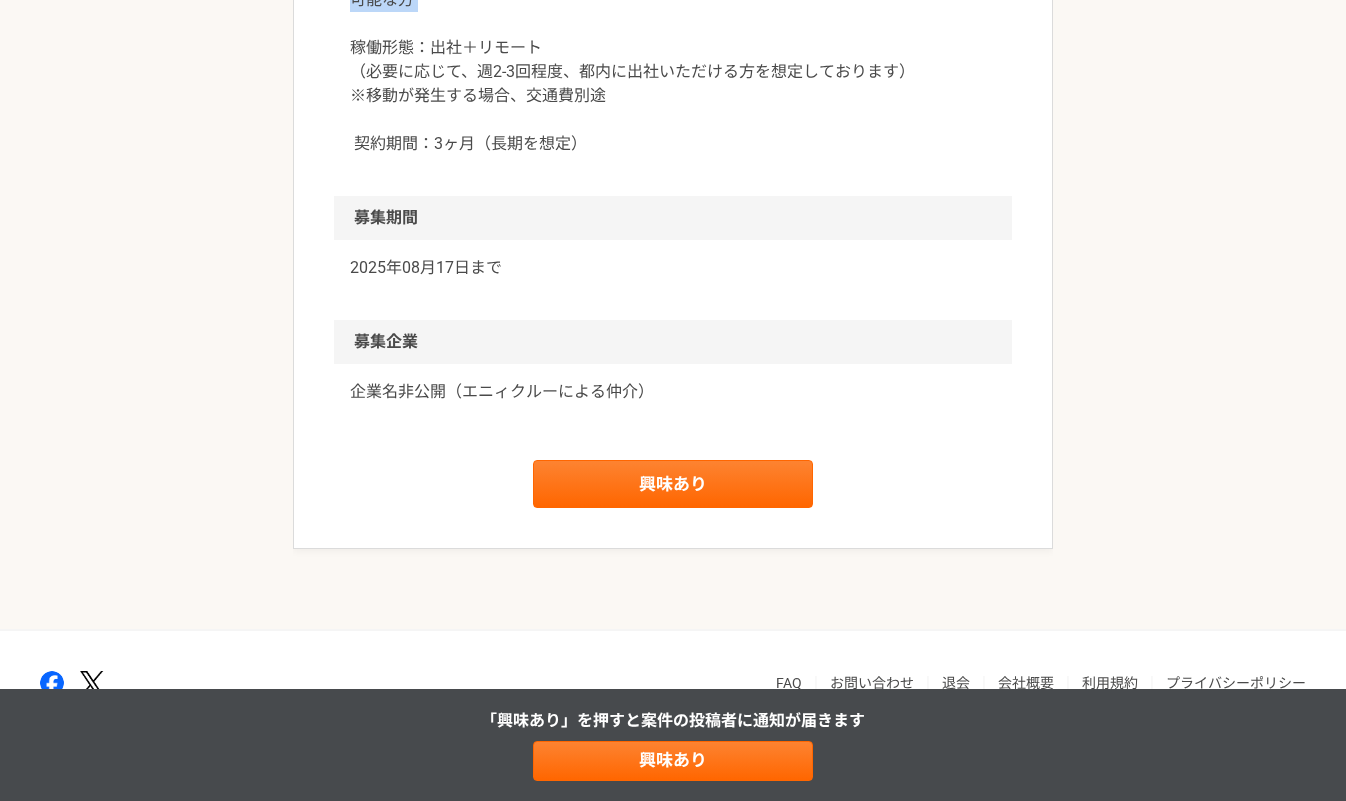 drag, startPoint x: 439, startPoint y: 116, endPoint x: 453, endPoint y: 142, distance: 29.529646 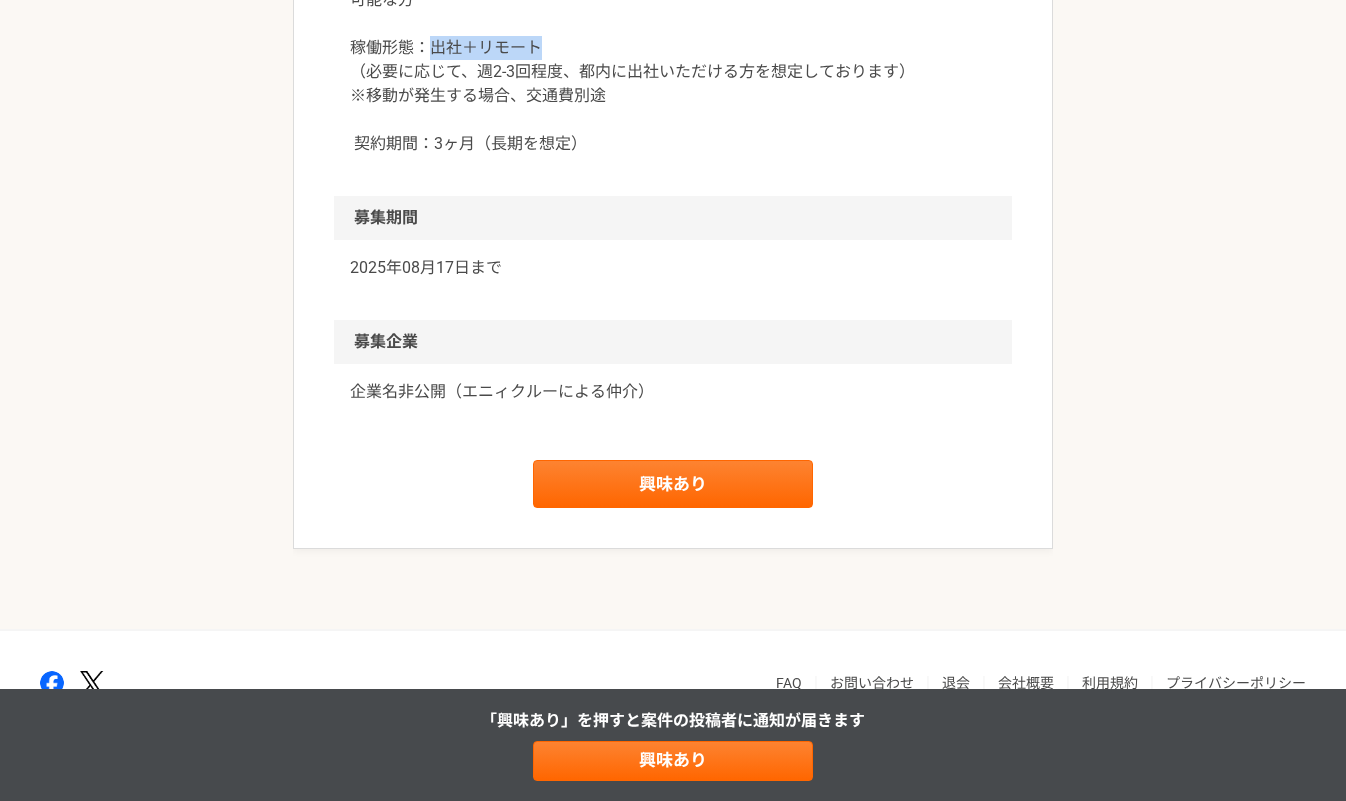 drag, startPoint x: 428, startPoint y: 191, endPoint x: 571, endPoint y: 190, distance: 143.0035 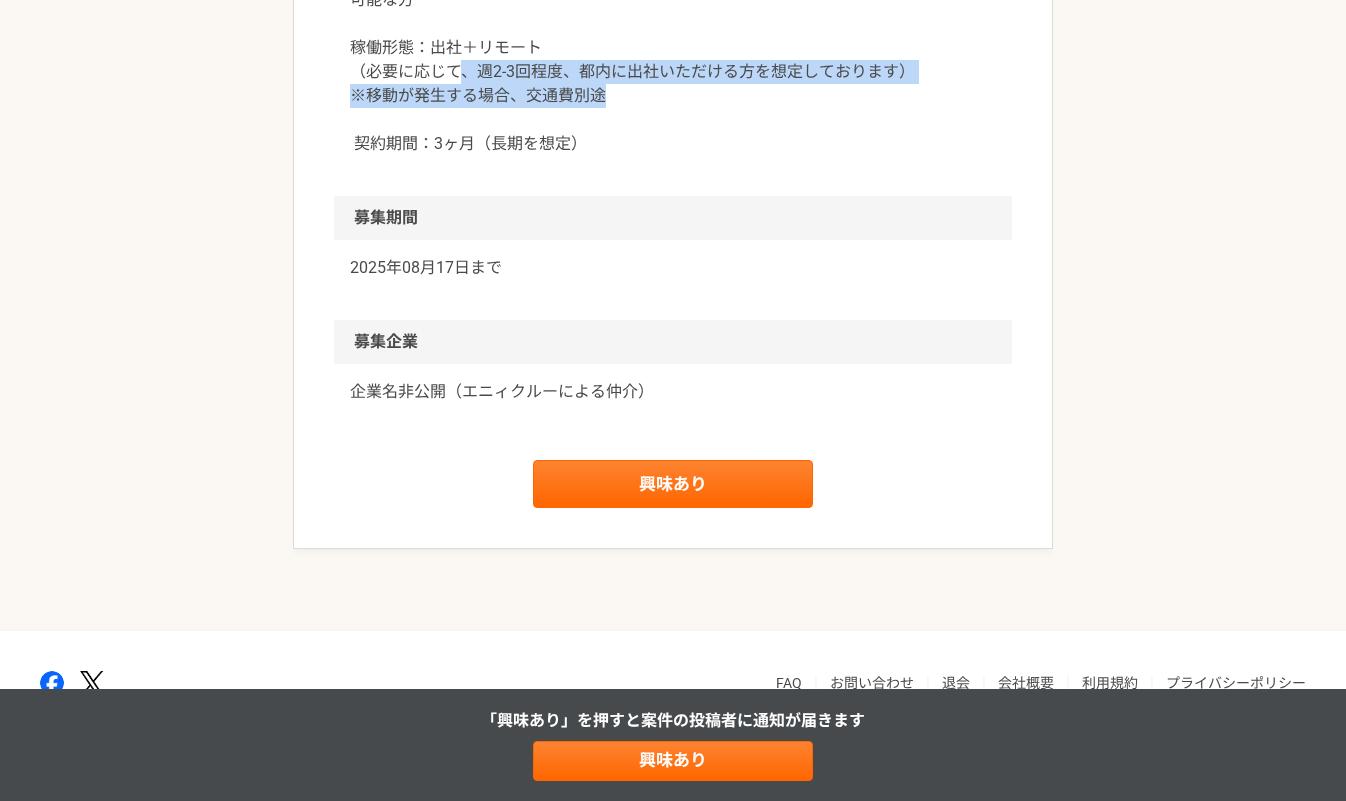 drag, startPoint x: 465, startPoint y: 215, endPoint x: 847, endPoint y: 238, distance: 382.69177 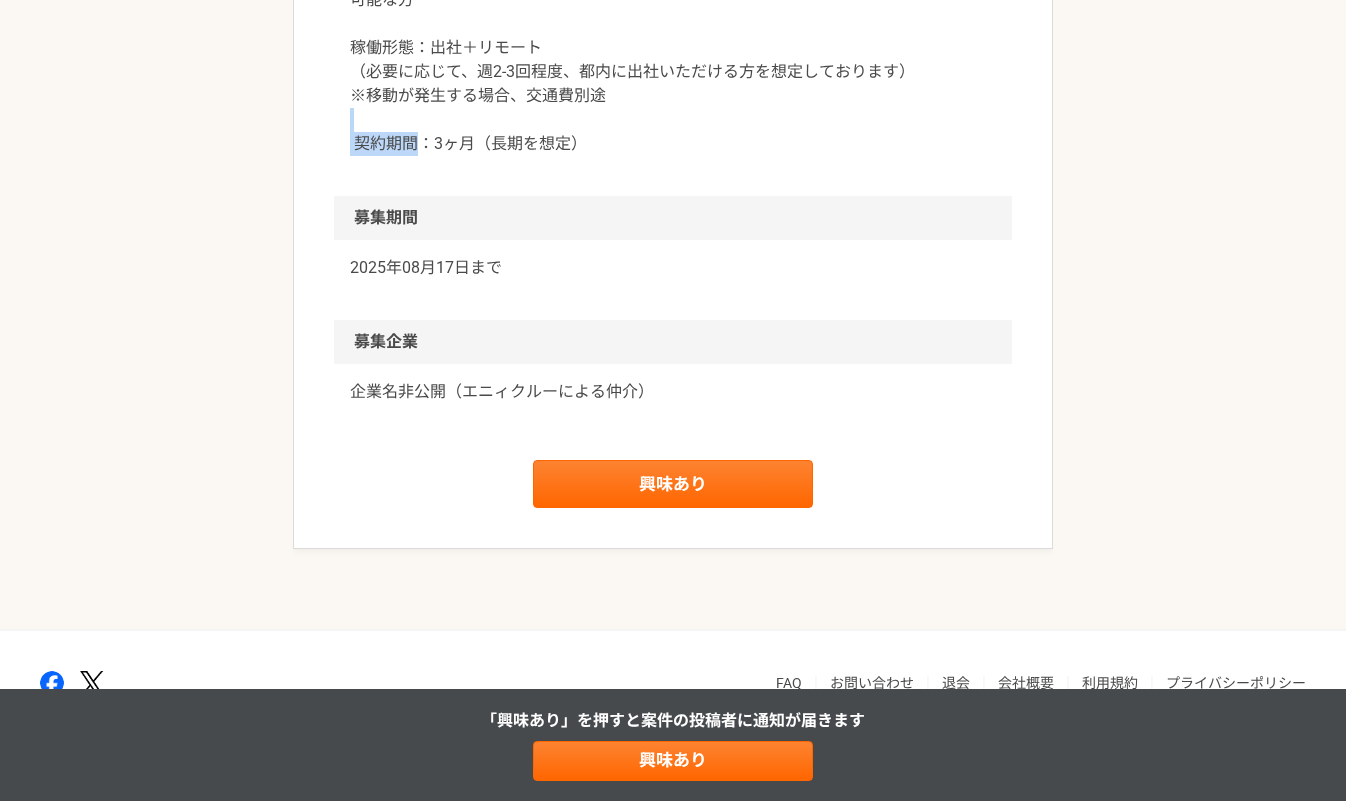 drag, startPoint x: 416, startPoint y: 287, endPoint x: 656, endPoint y: 269, distance: 240.67406 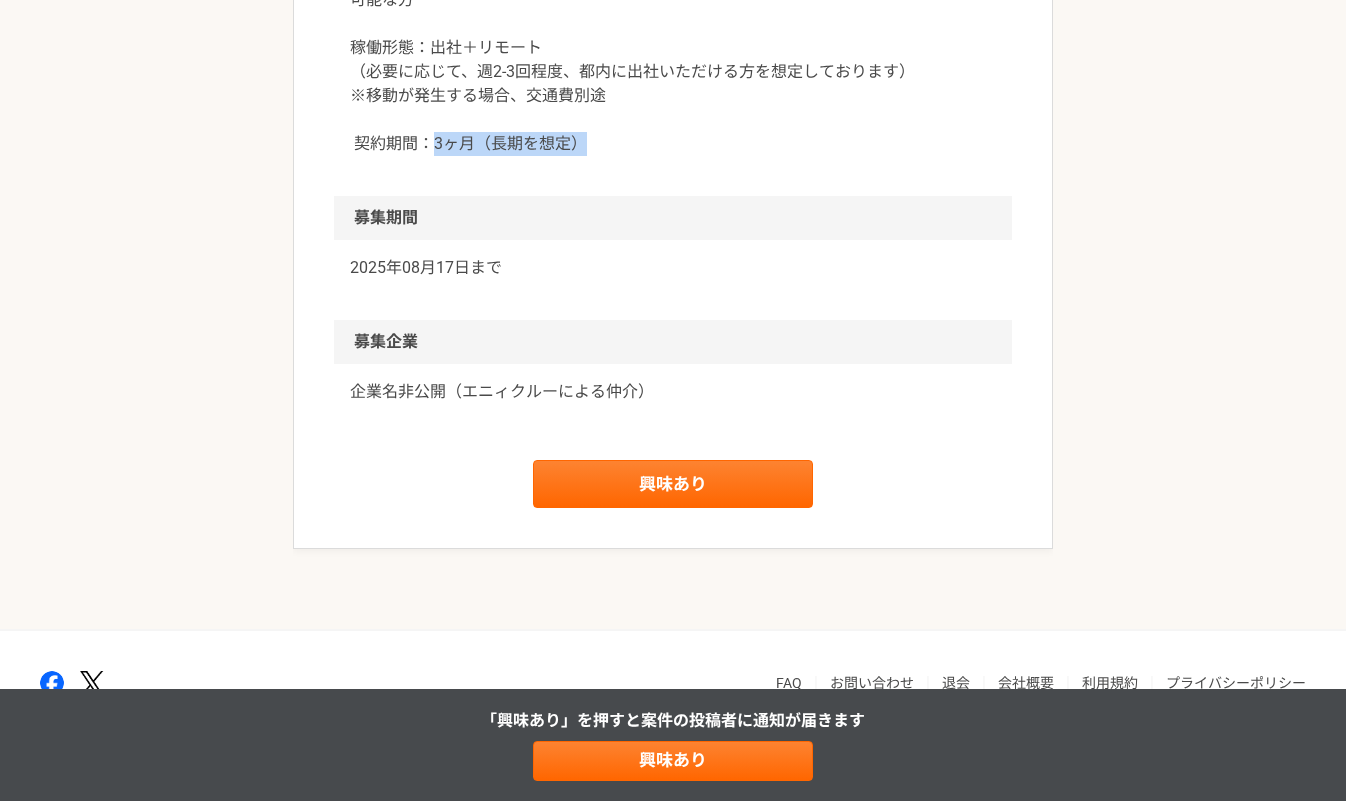 drag, startPoint x: 432, startPoint y: 278, endPoint x: 611, endPoint y: 282, distance: 179.0447 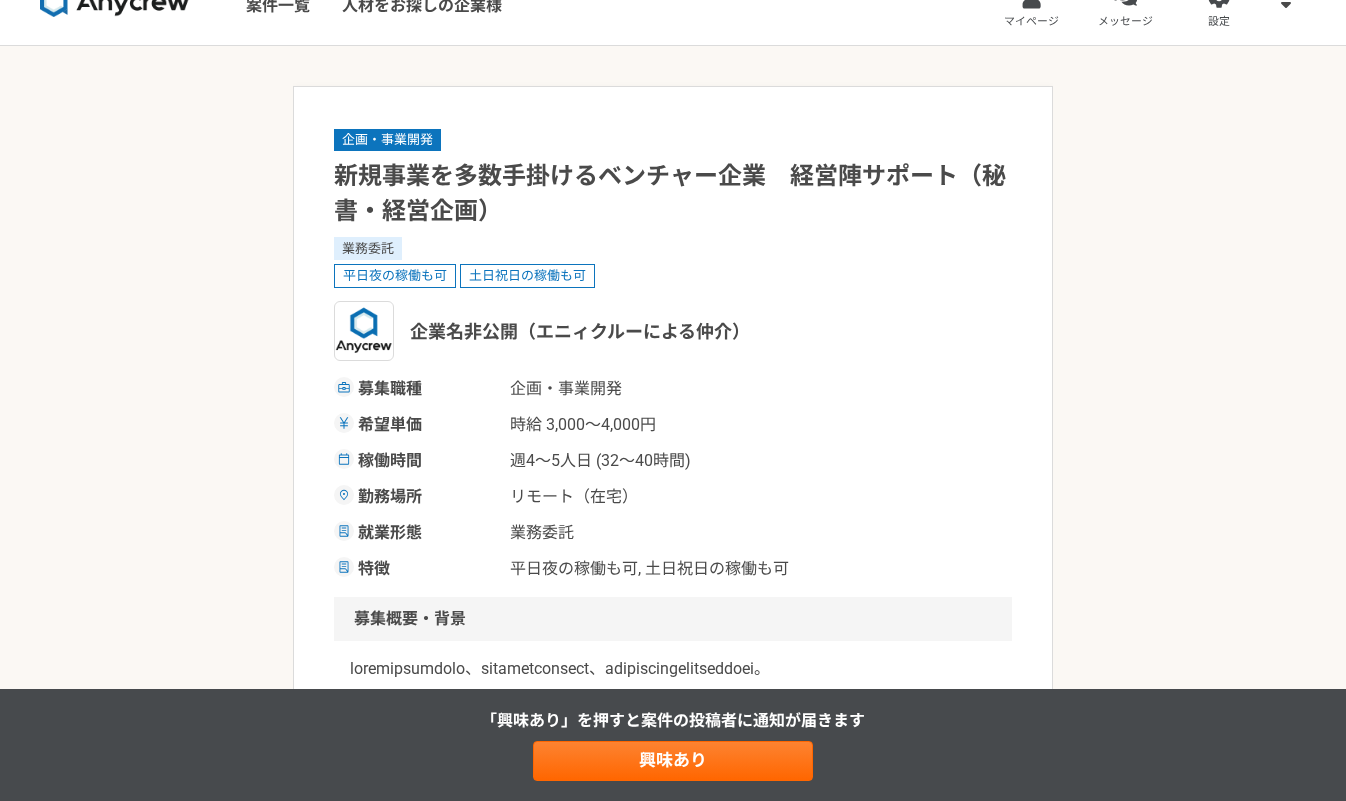 scroll, scrollTop: 0, scrollLeft: 0, axis: both 